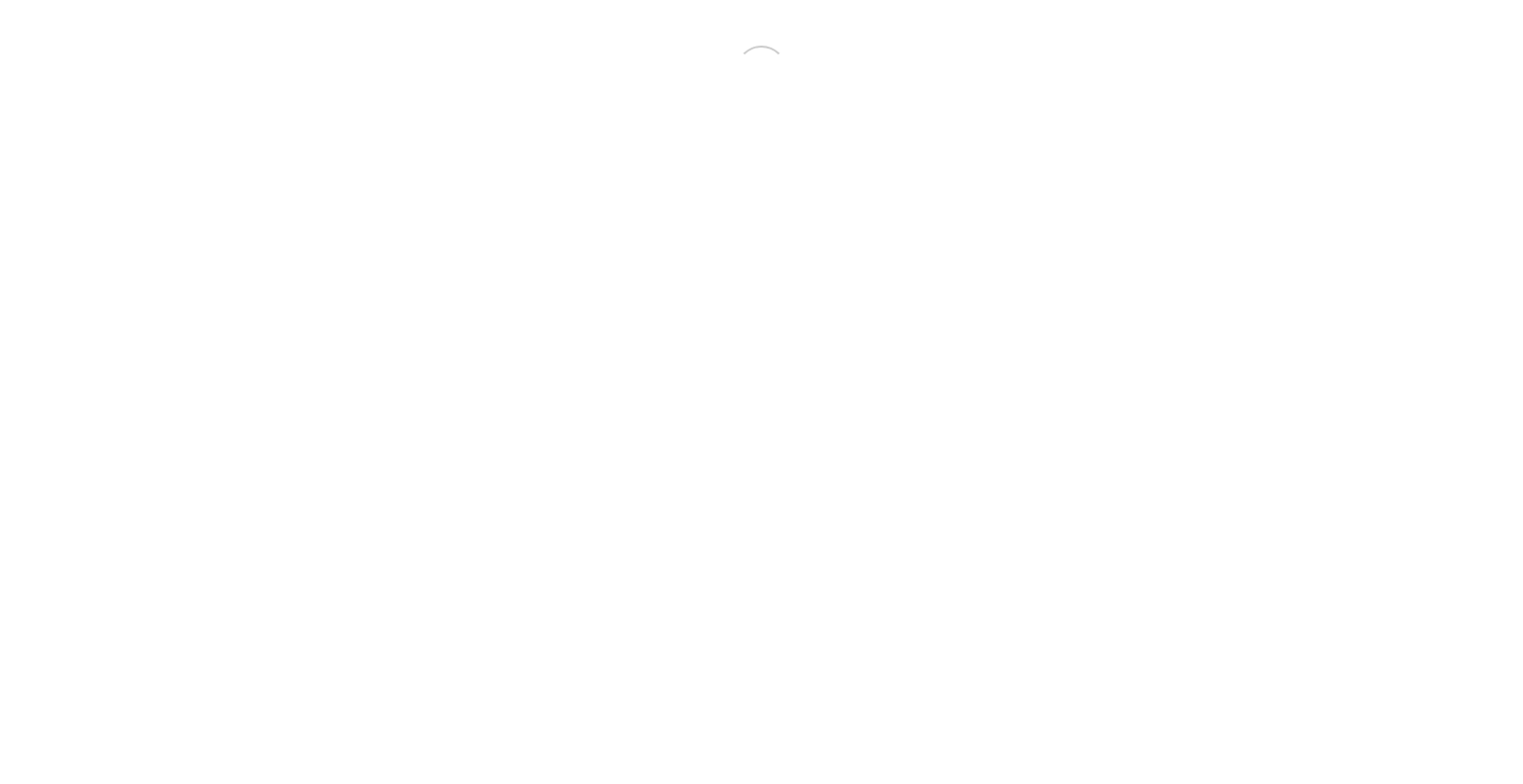 scroll, scrollTop: 0, scrollLeft: 0, axis: both 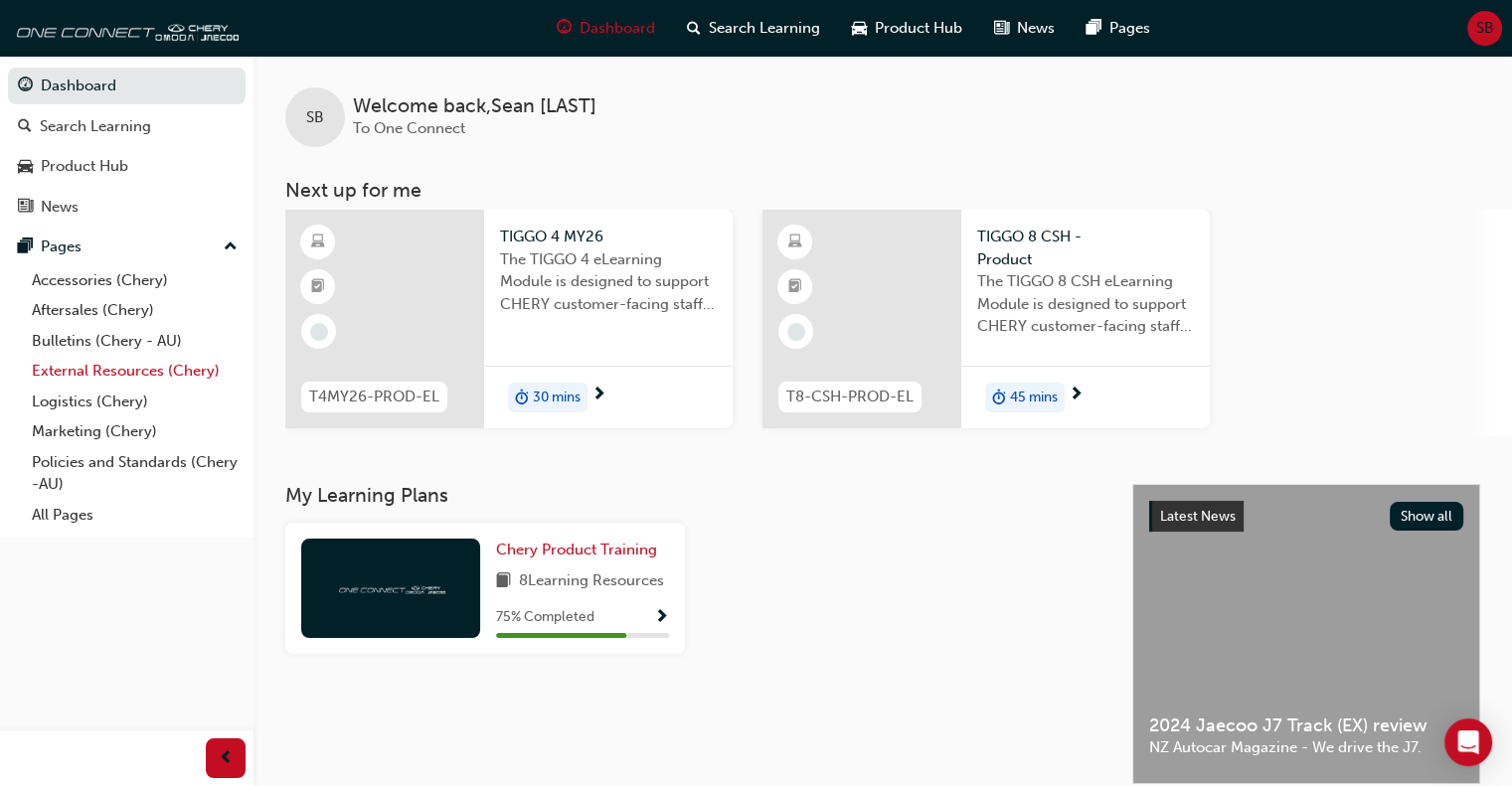 click on "External Resources (Chery)" at bounding box center (134, 371) 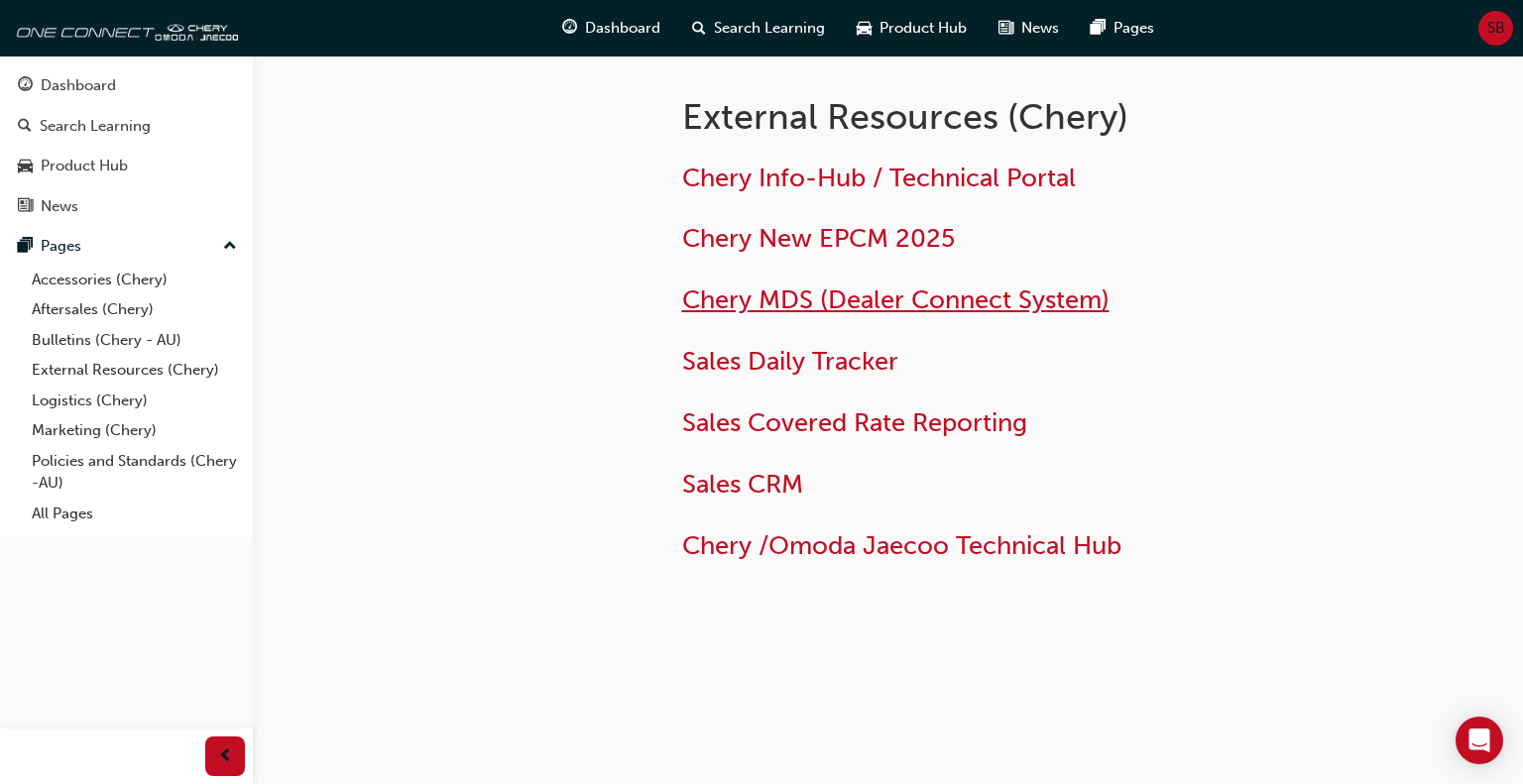 click on "Chery MDS (Dealer Connect System)" at bounding box center [895, 299] 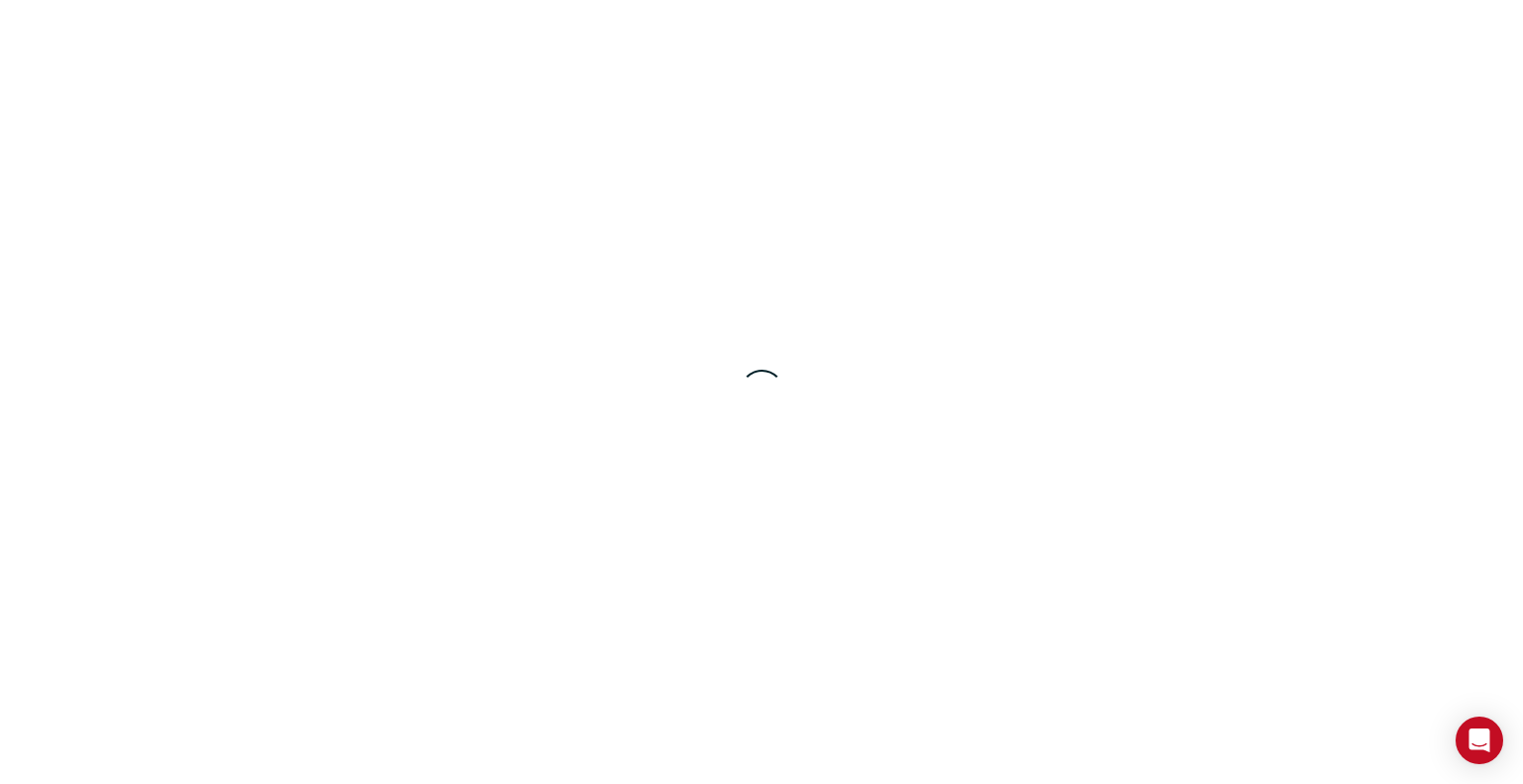 scroll, scrollTop: 0, scrollLeft: 0, axis: both 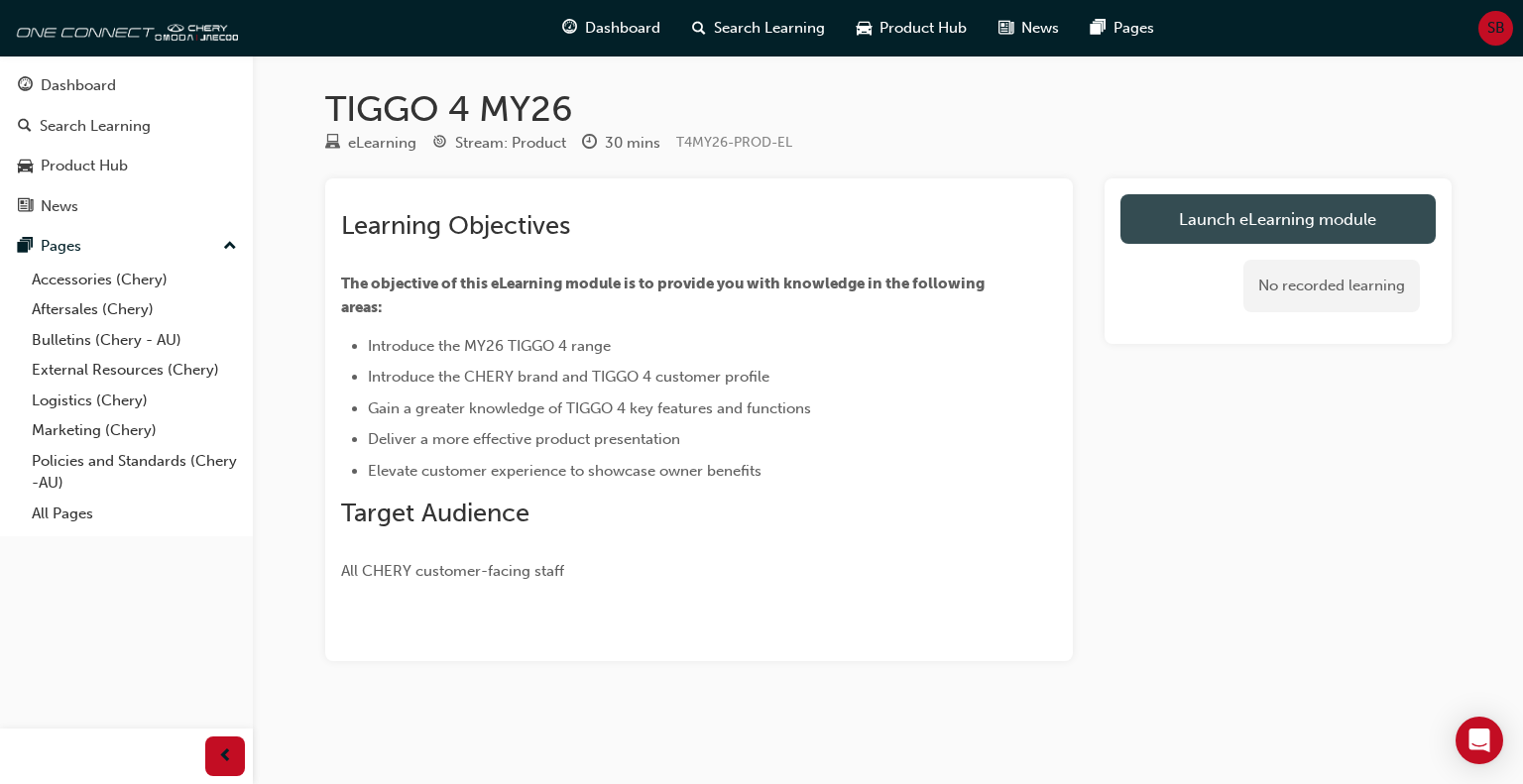 click on "Launch eLearning module" at bounding box center [1278, 219] 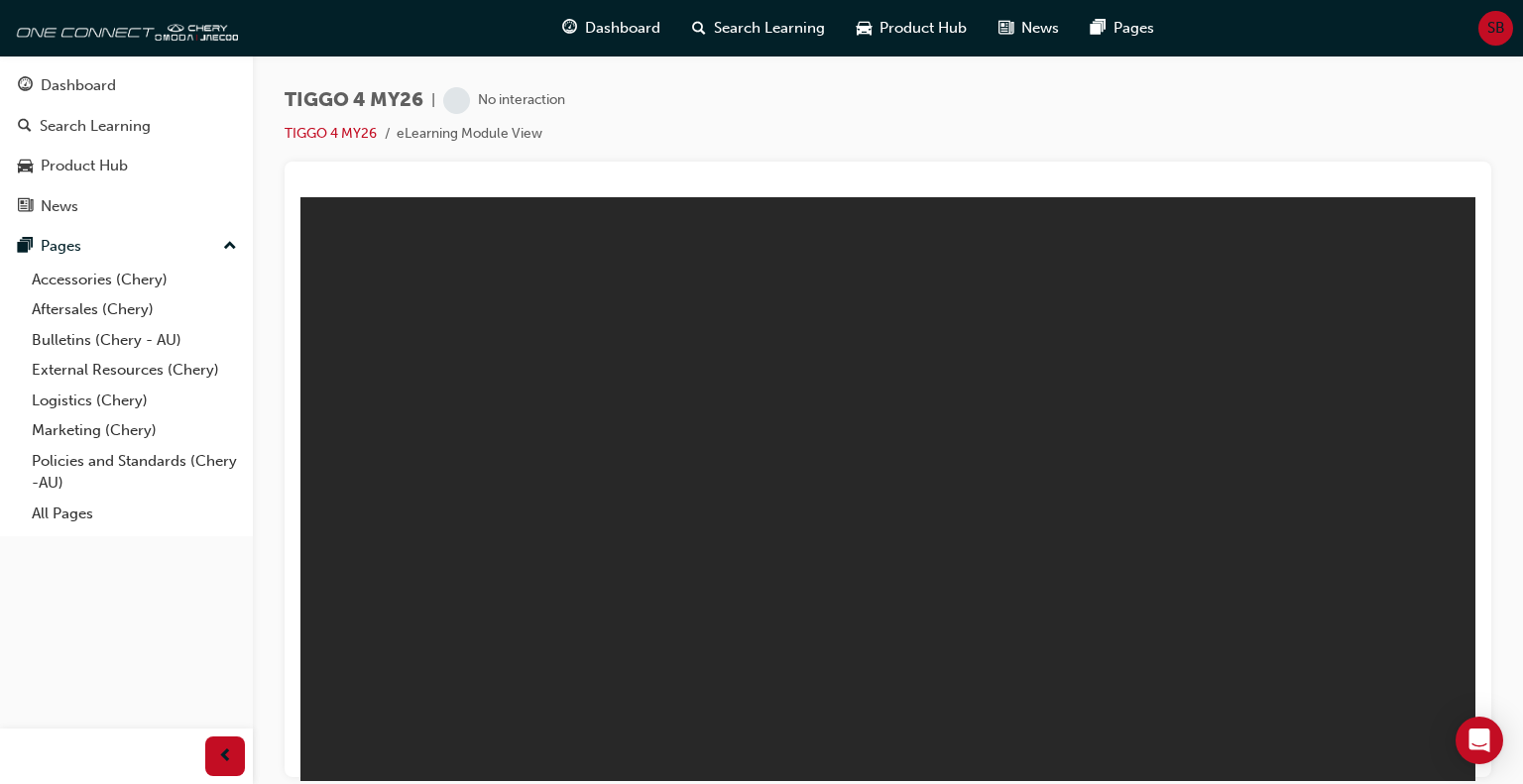 scroll, scrollTop: 0, scrollLeft: 0, axis: both 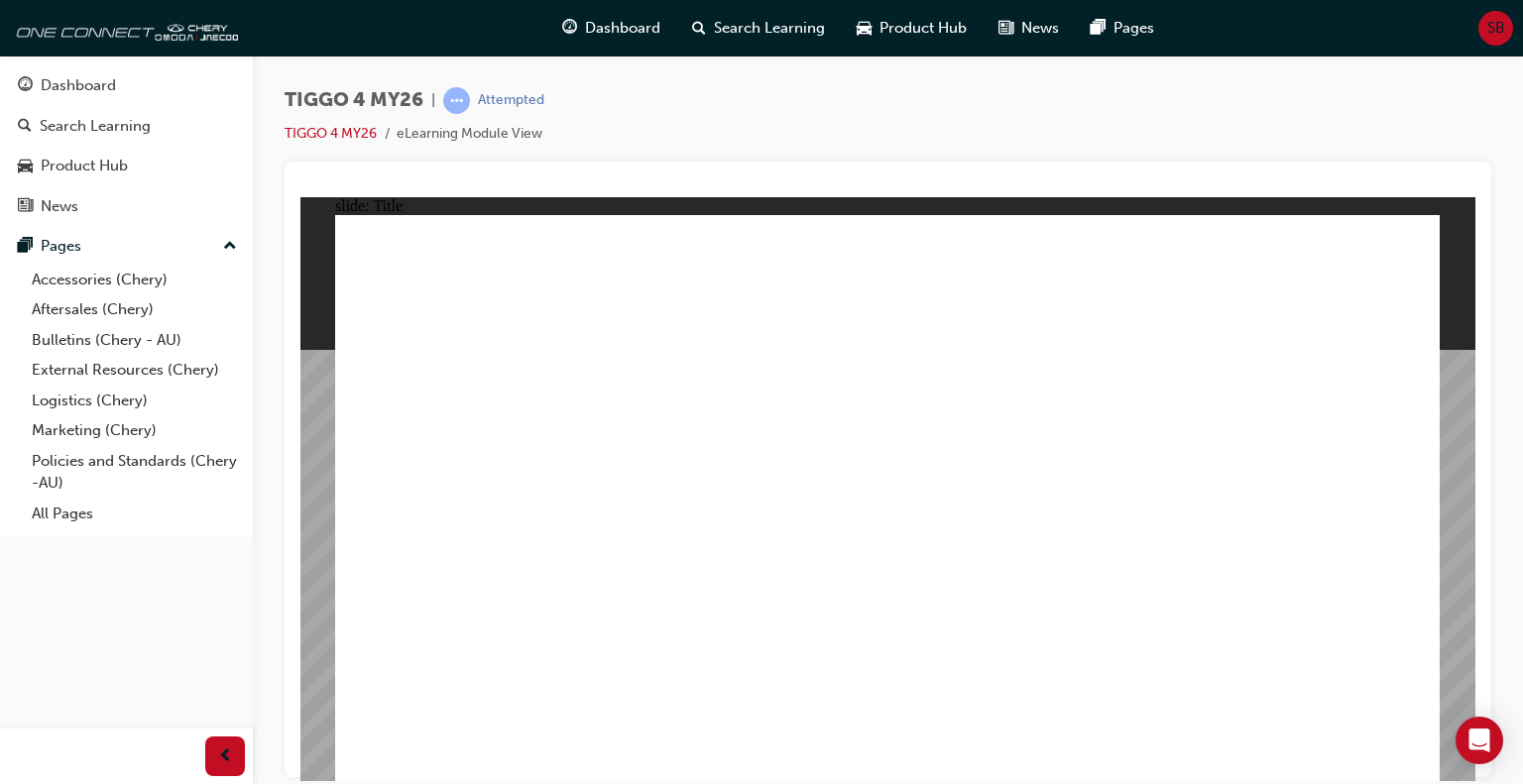 drag, startPoint x: 1091, startPoint y: 302, endPoint x: 1075, endPoint y: 303, distance: 16.03122 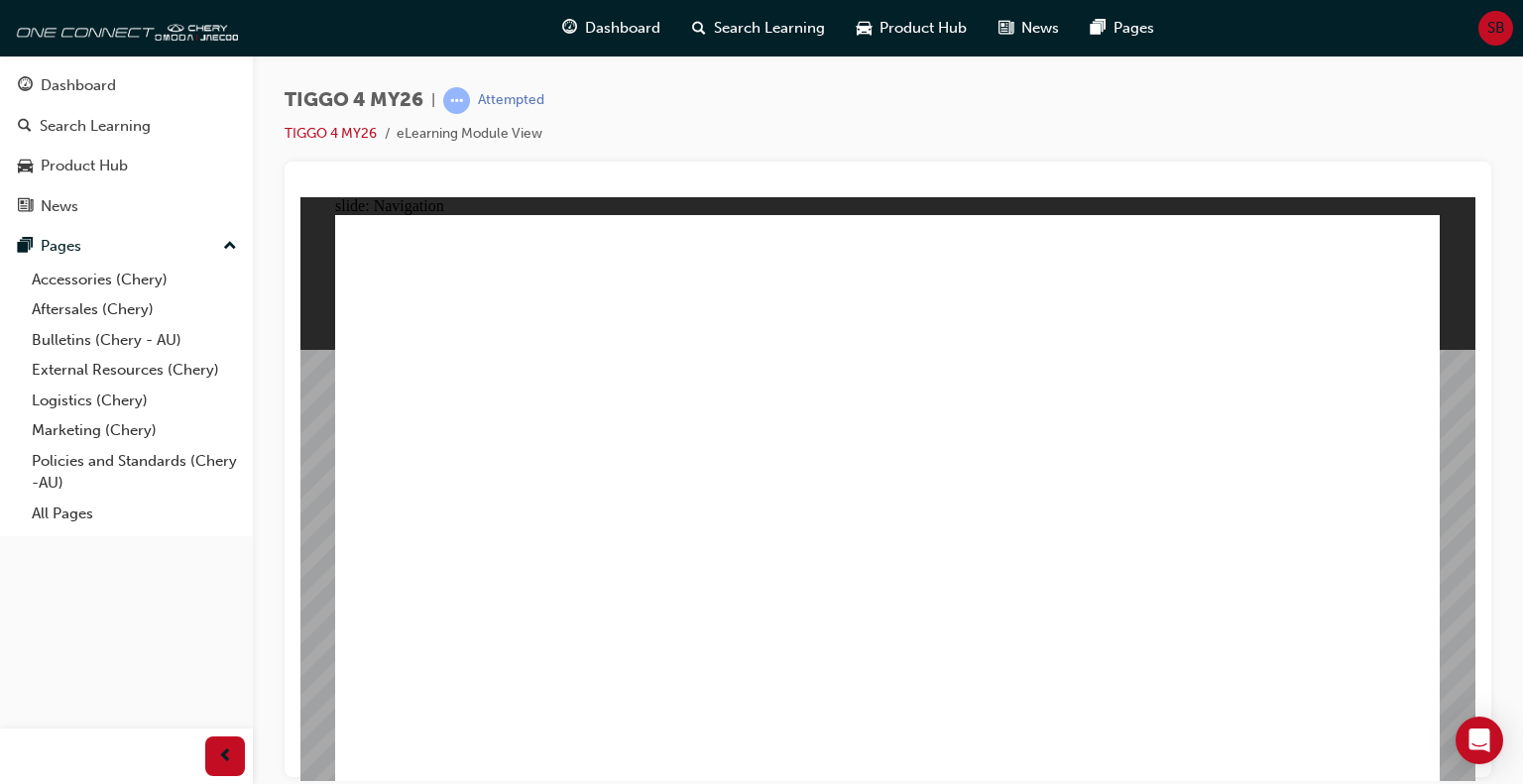 click 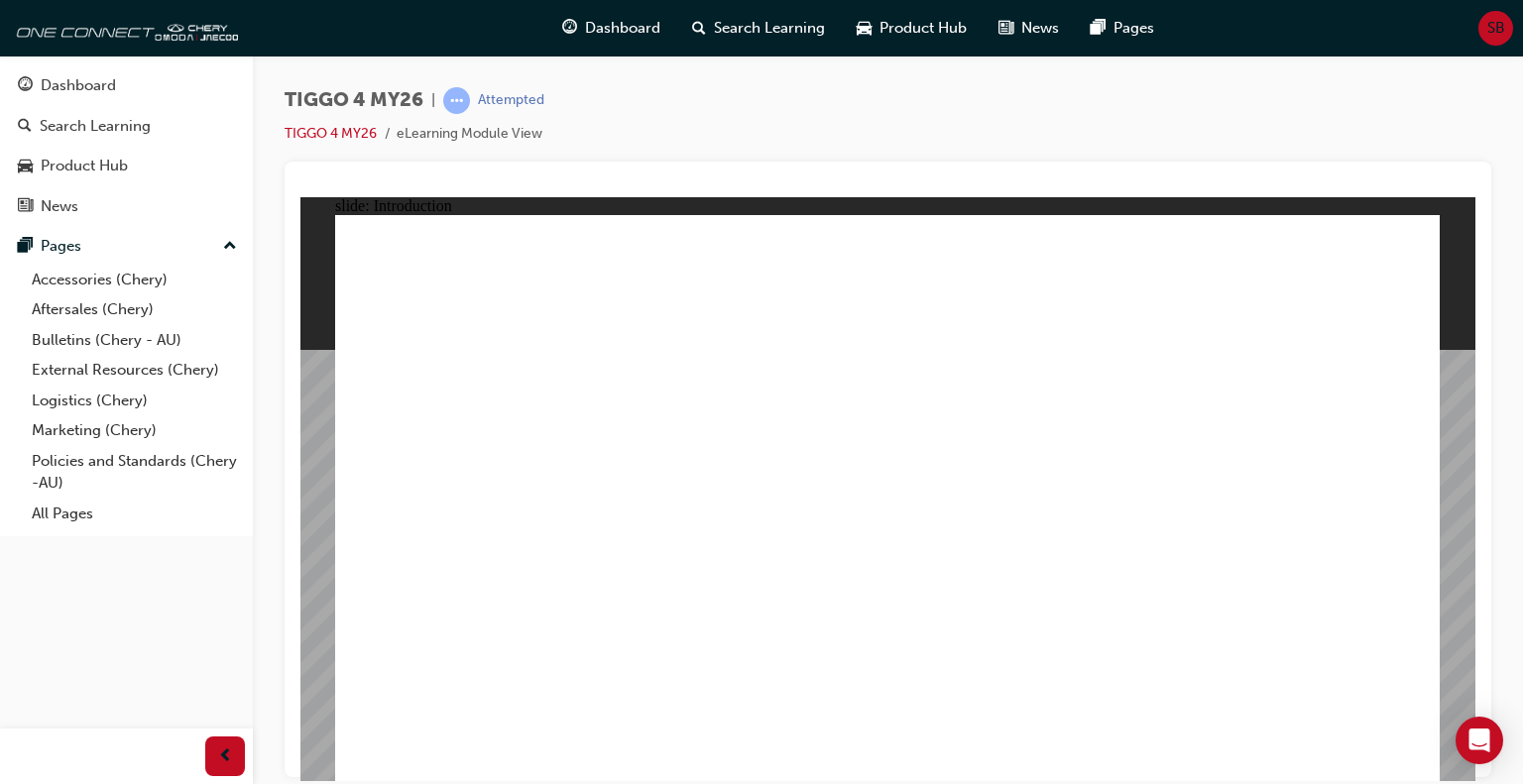 click 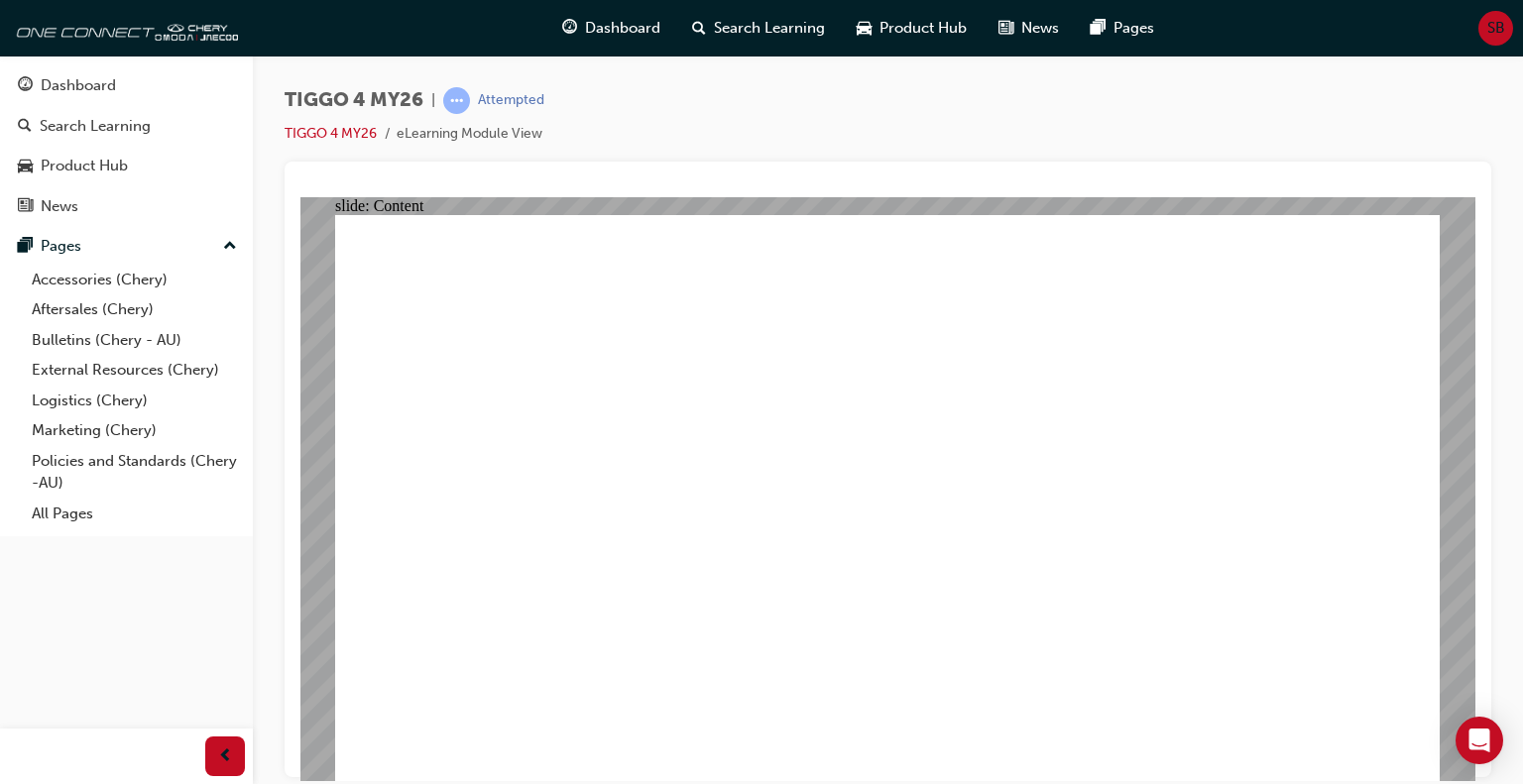 click 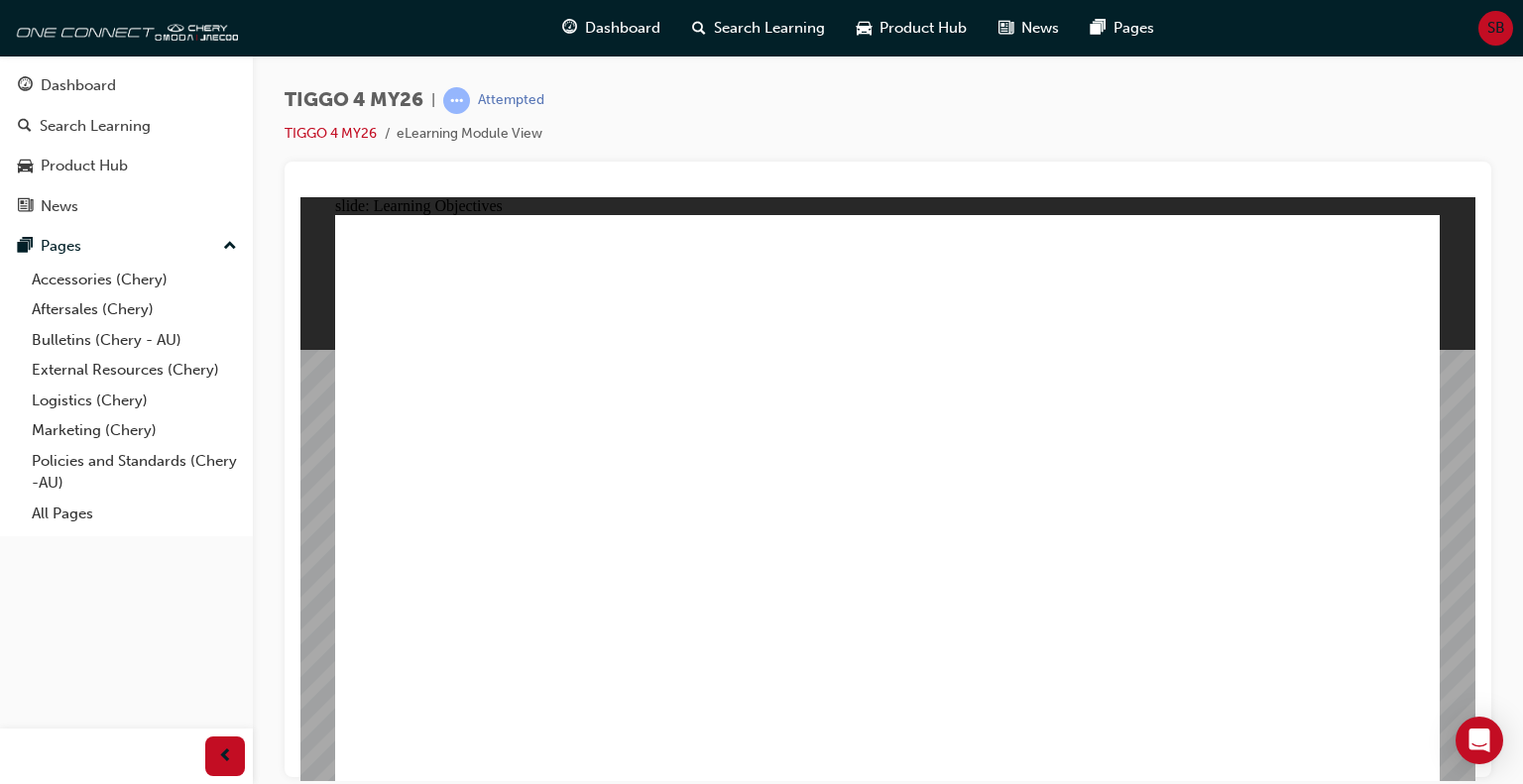 click 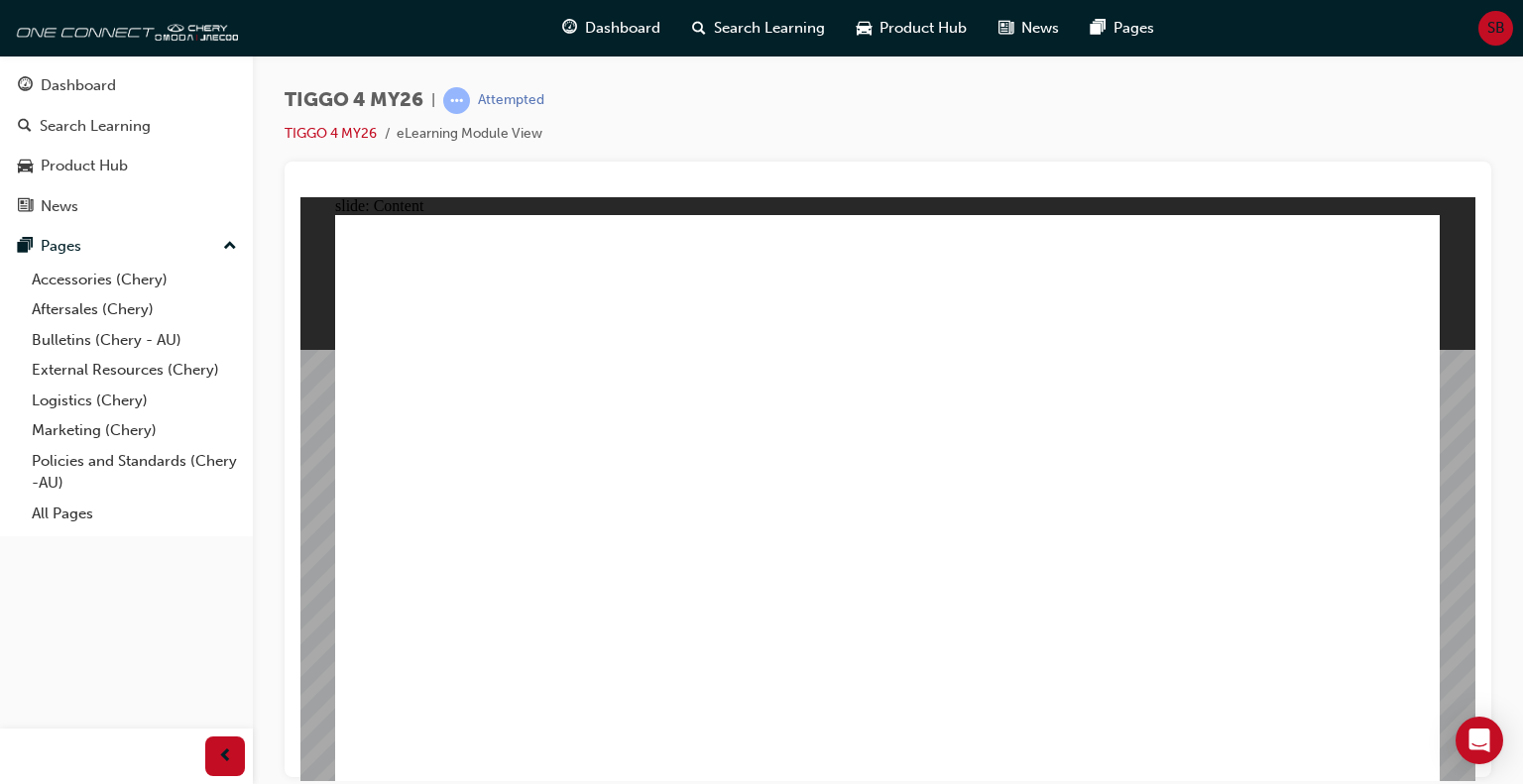 click 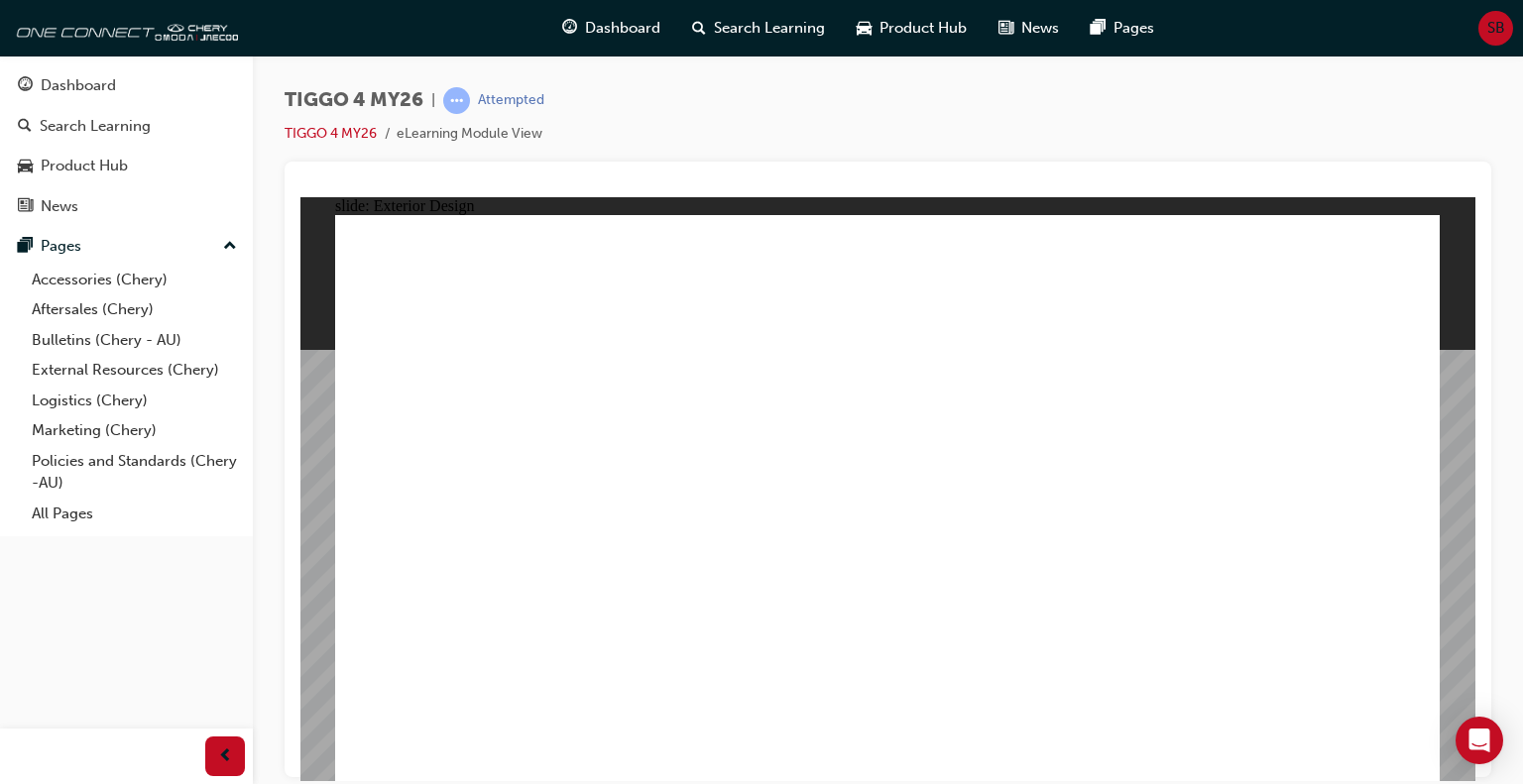 click 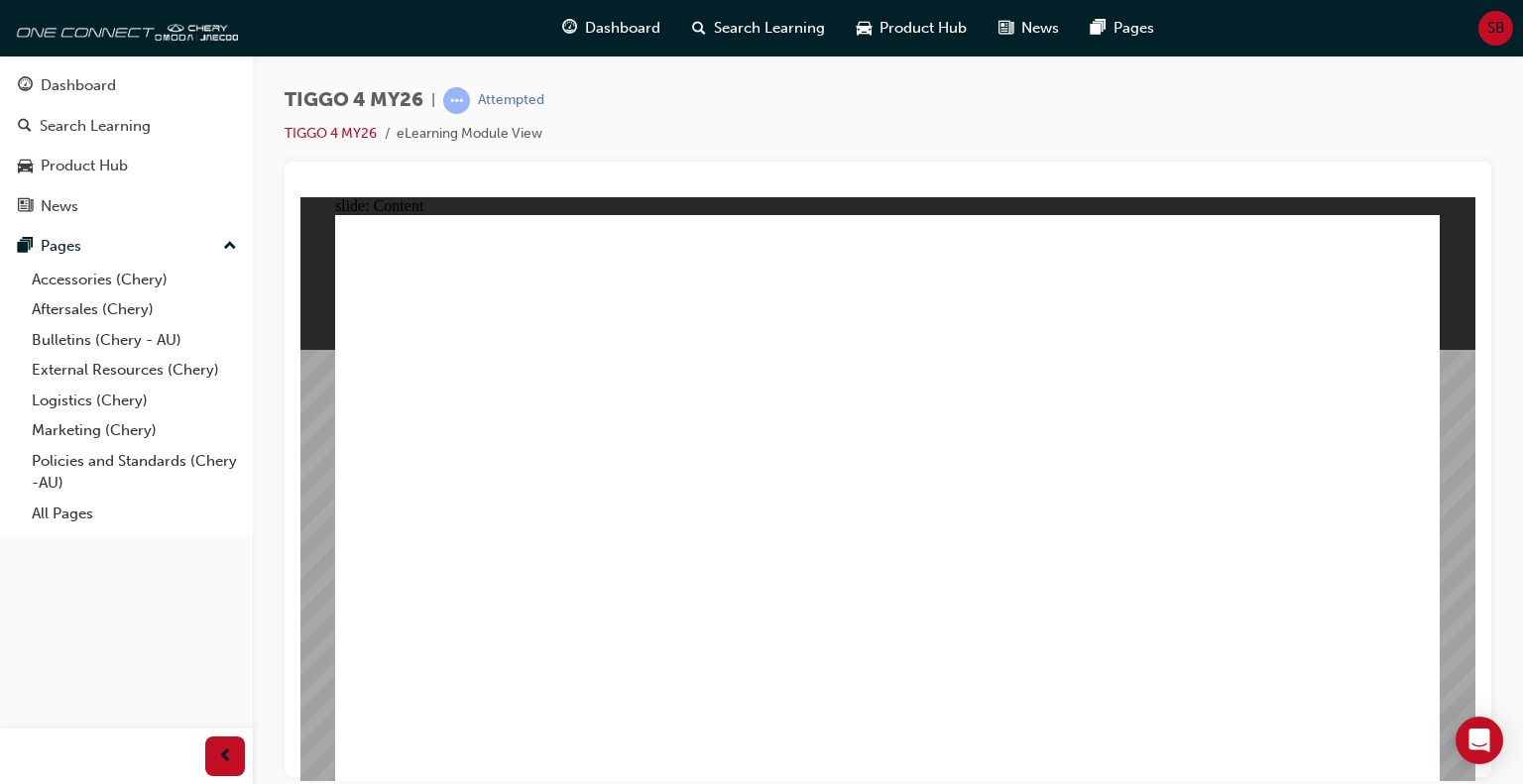 click 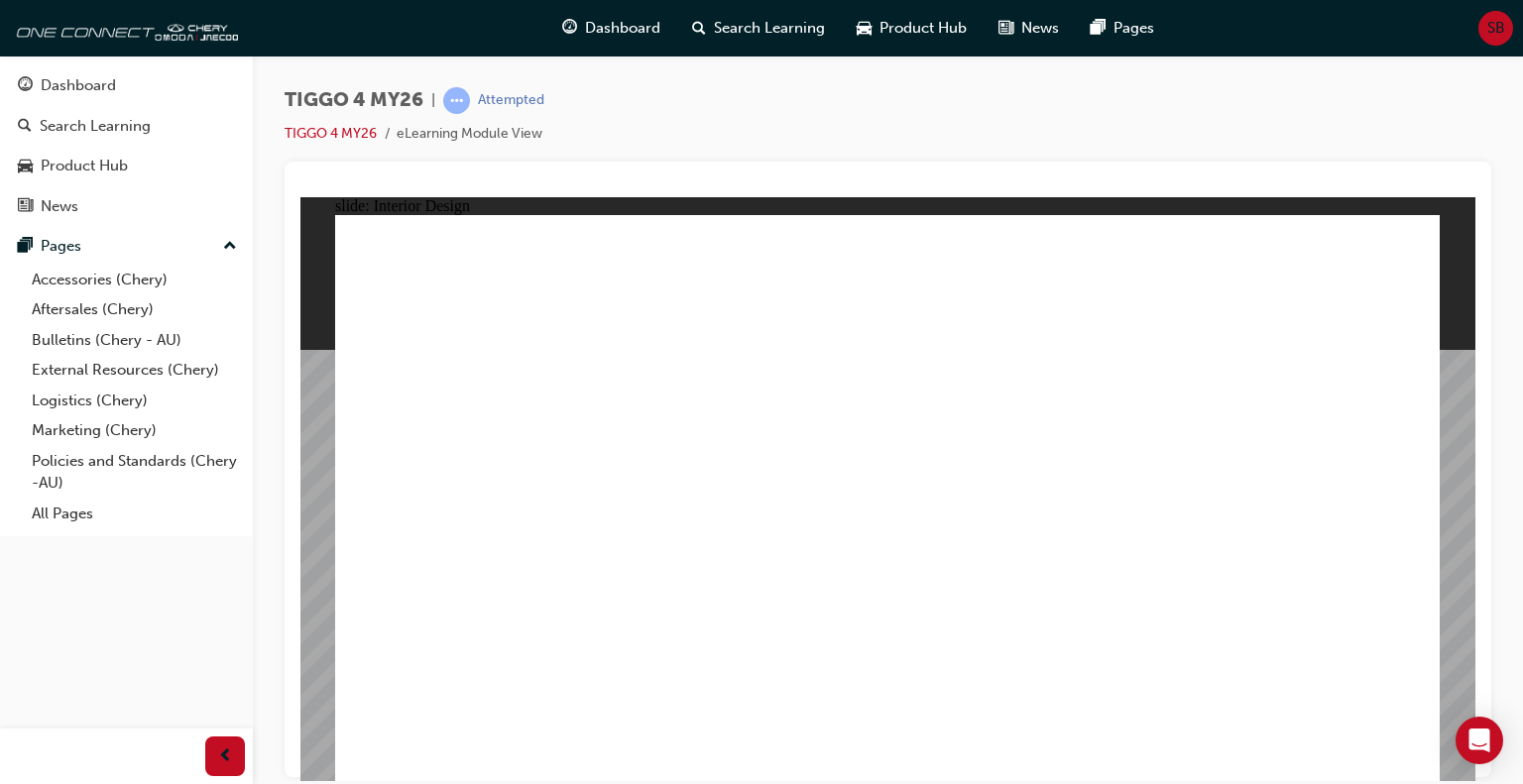 click 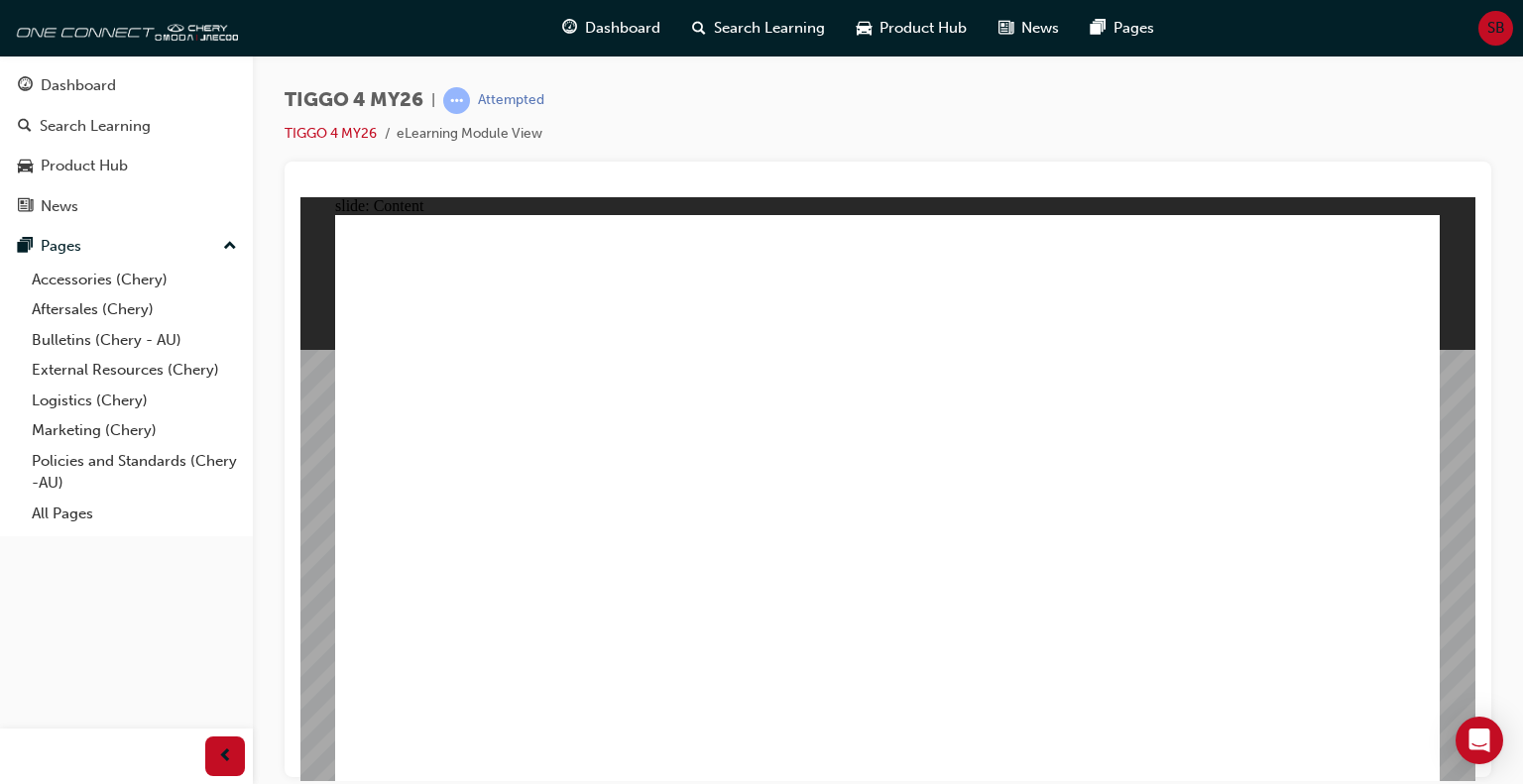 click 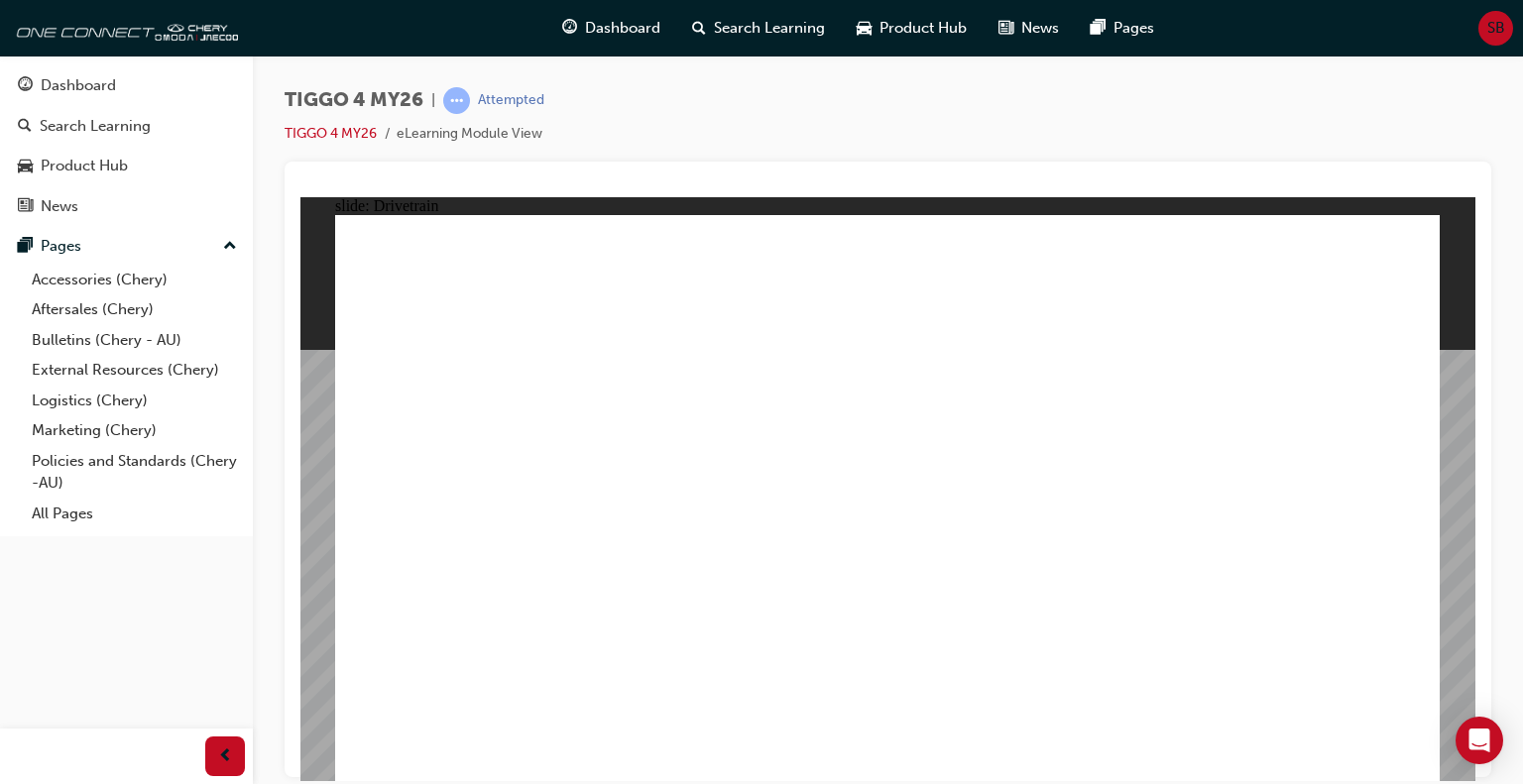 click 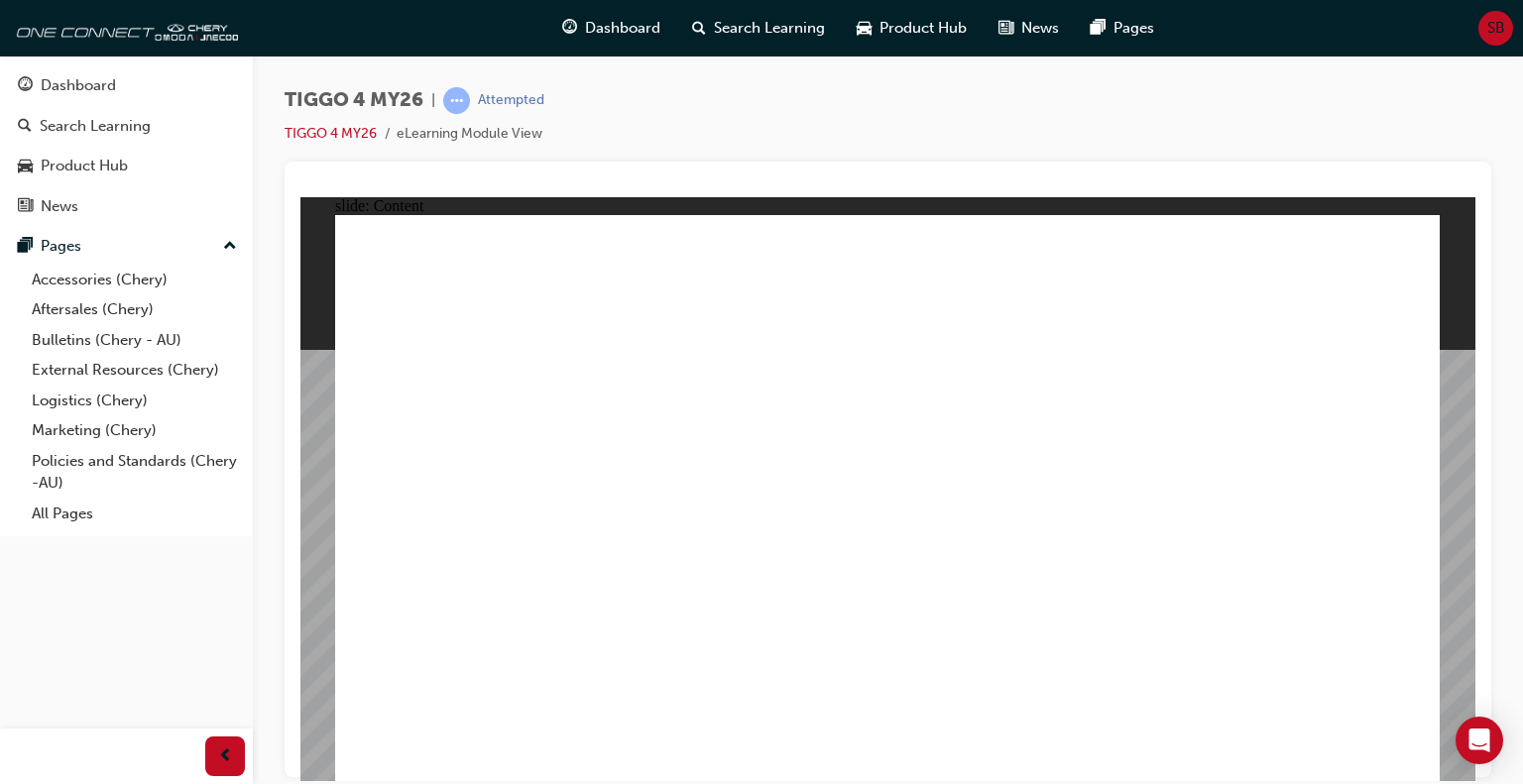 click 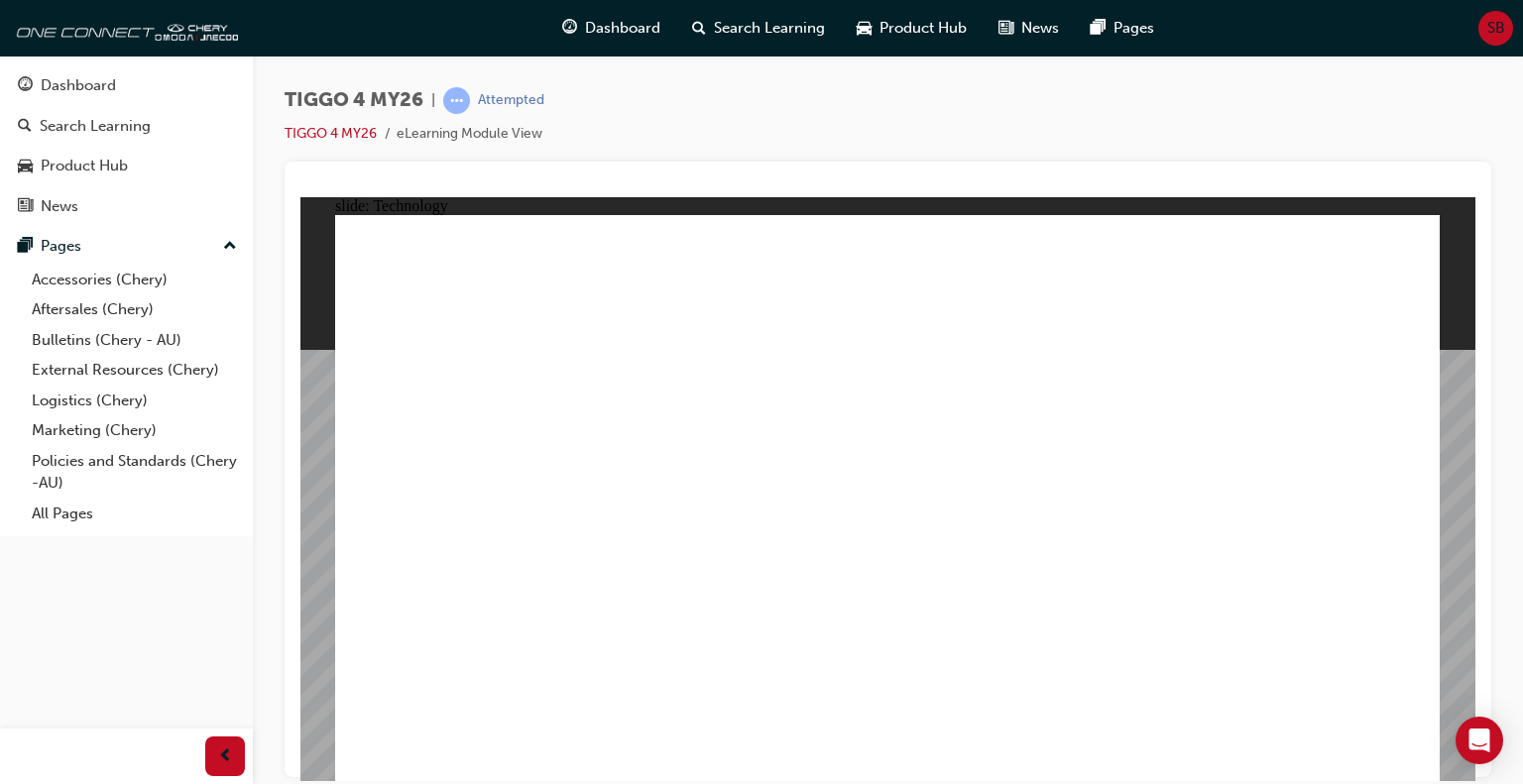 click 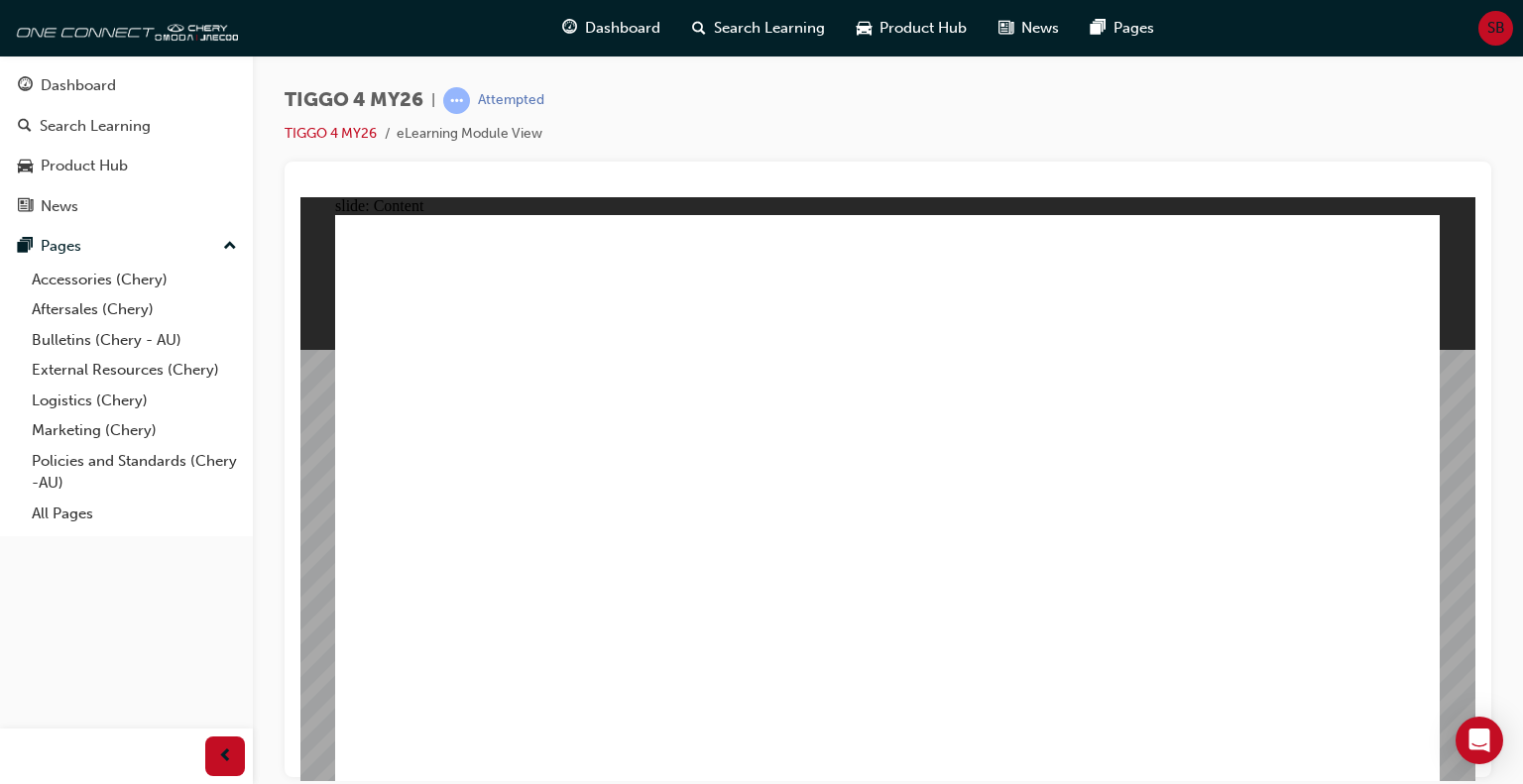 click 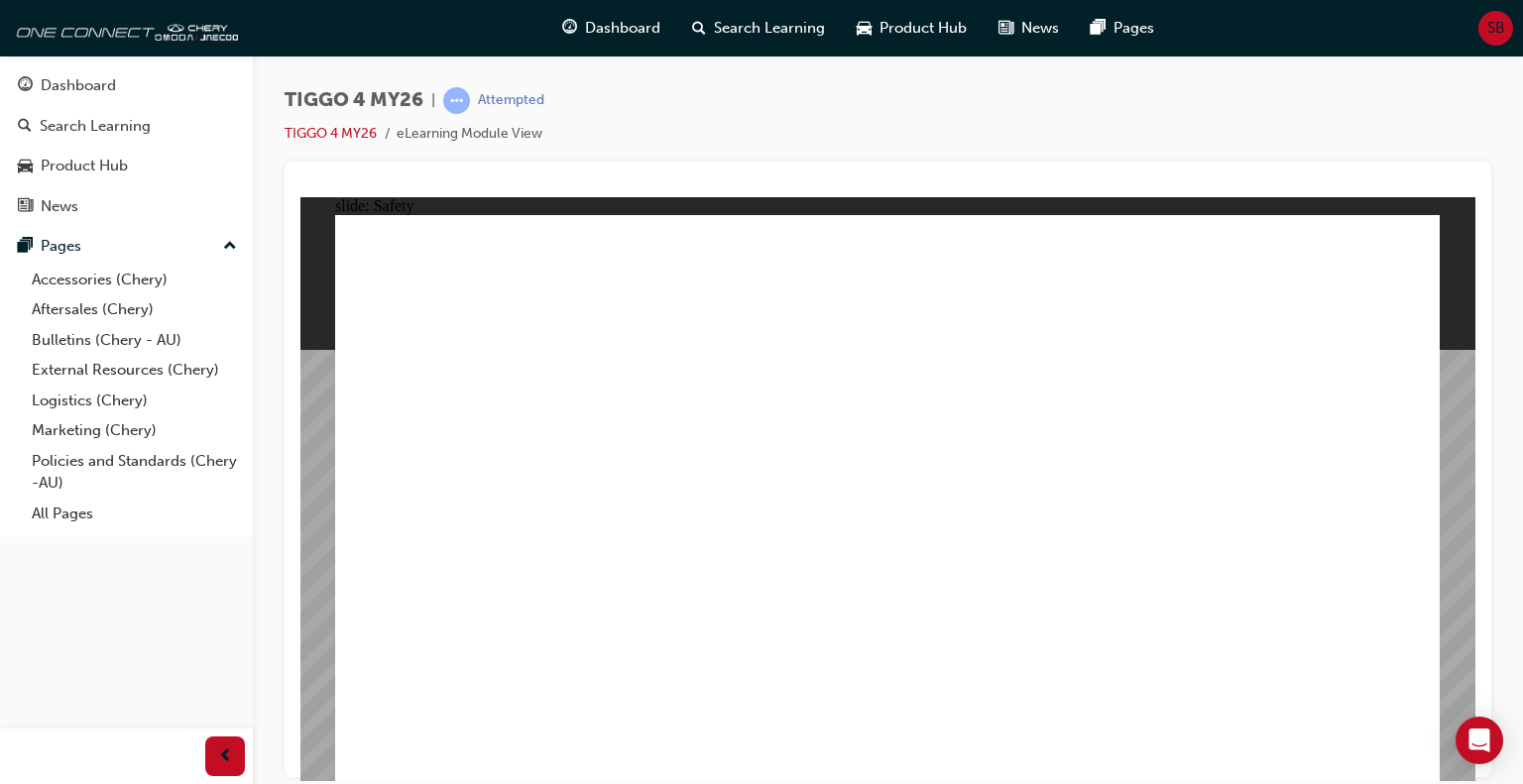 click 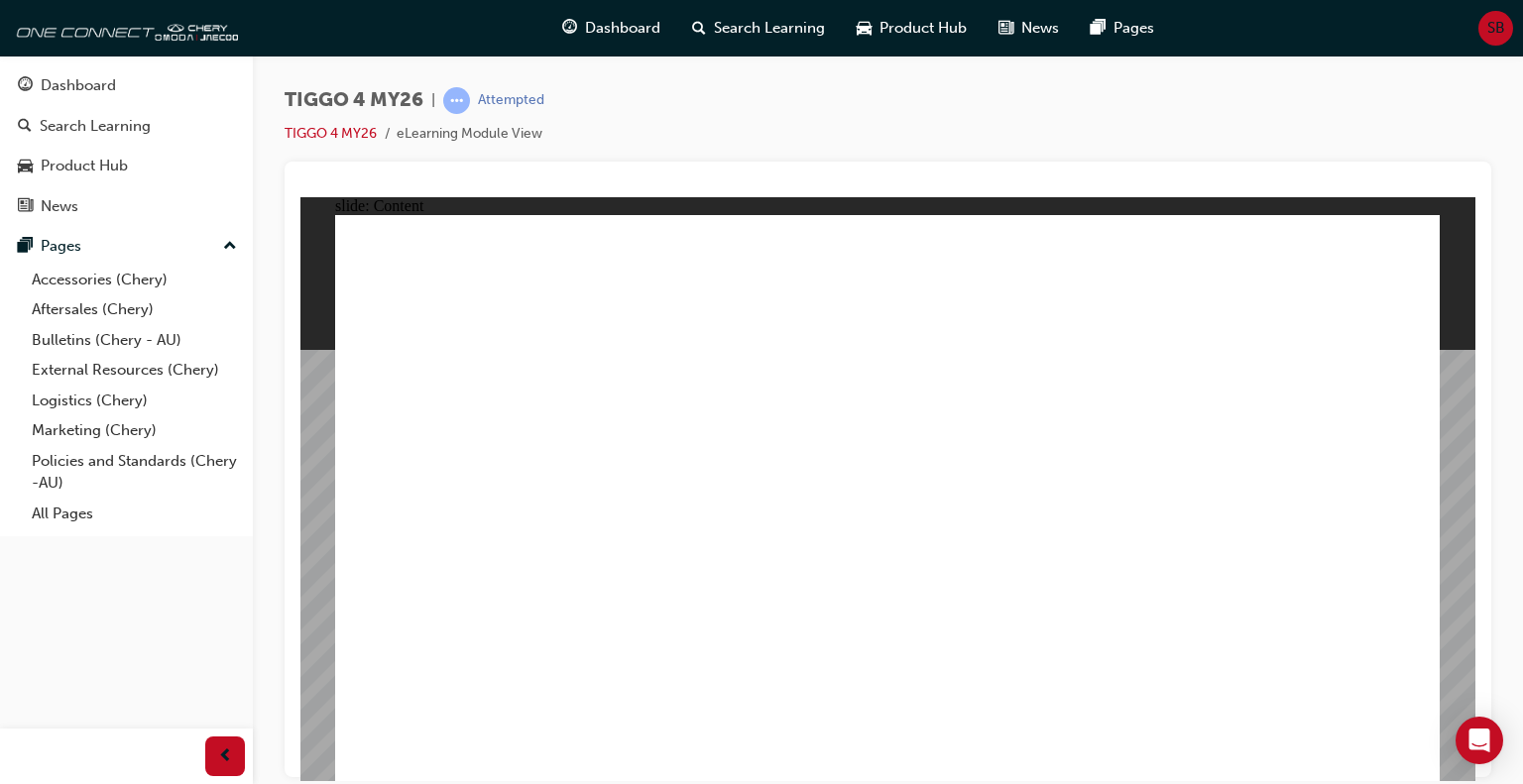 click 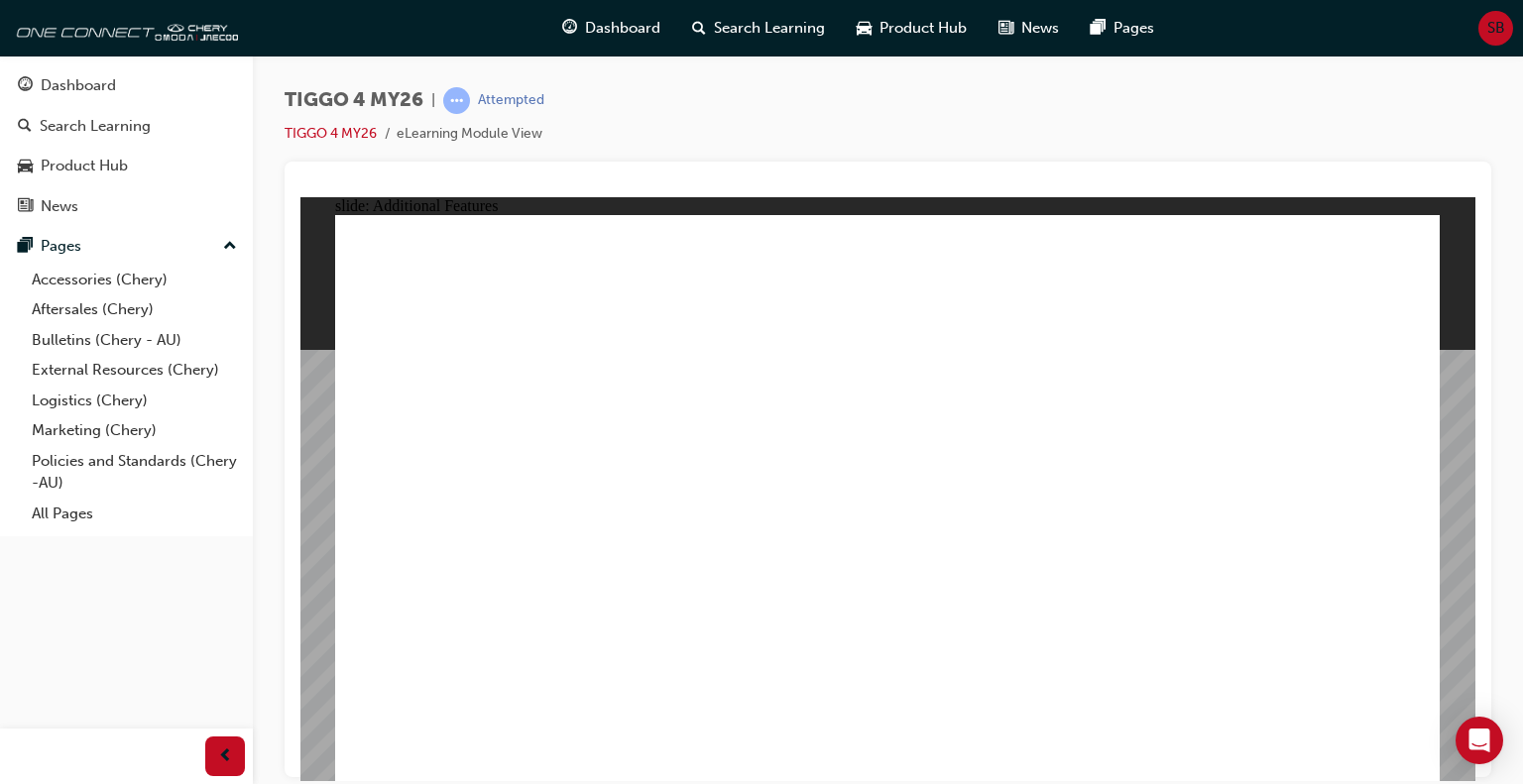 click 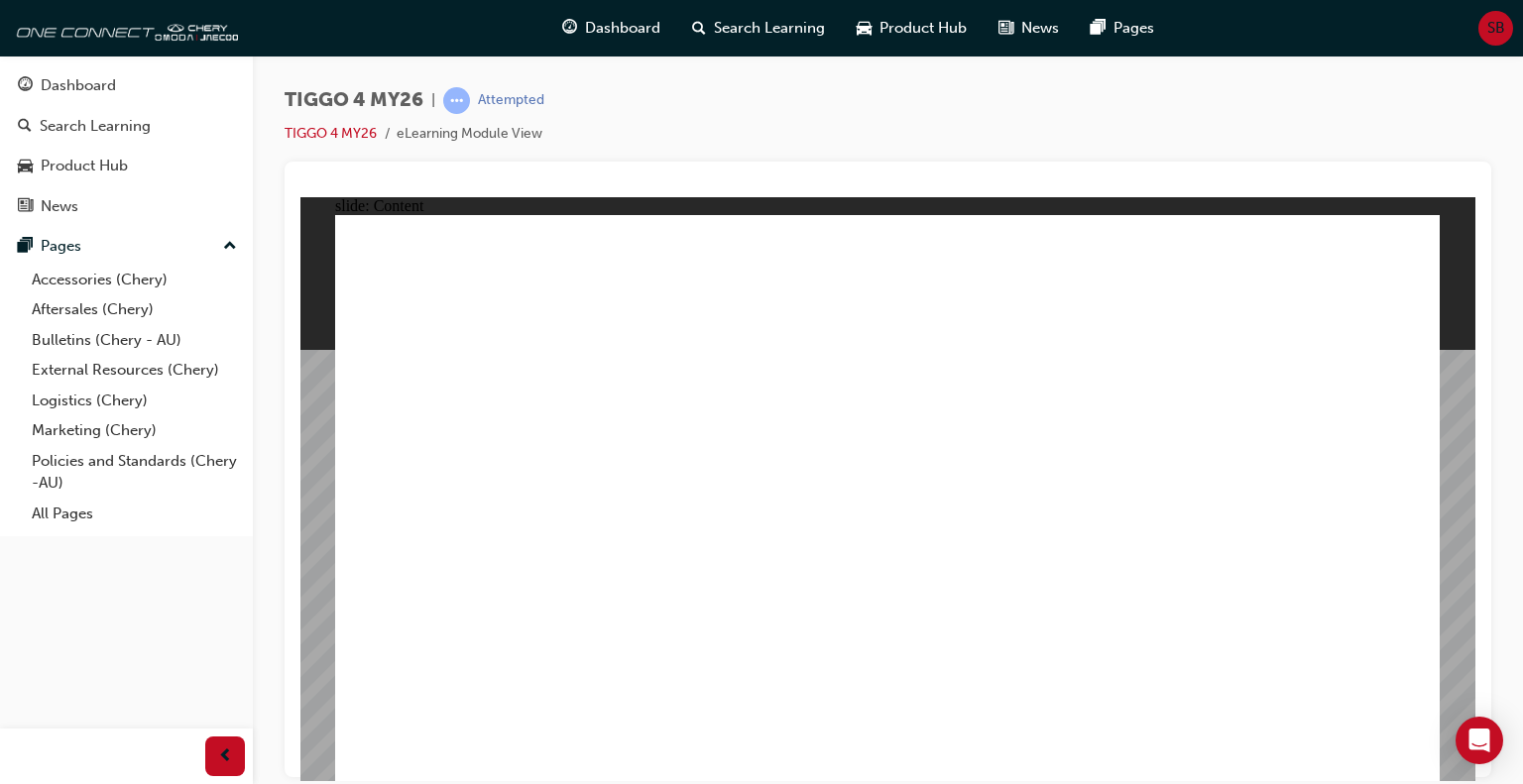 click 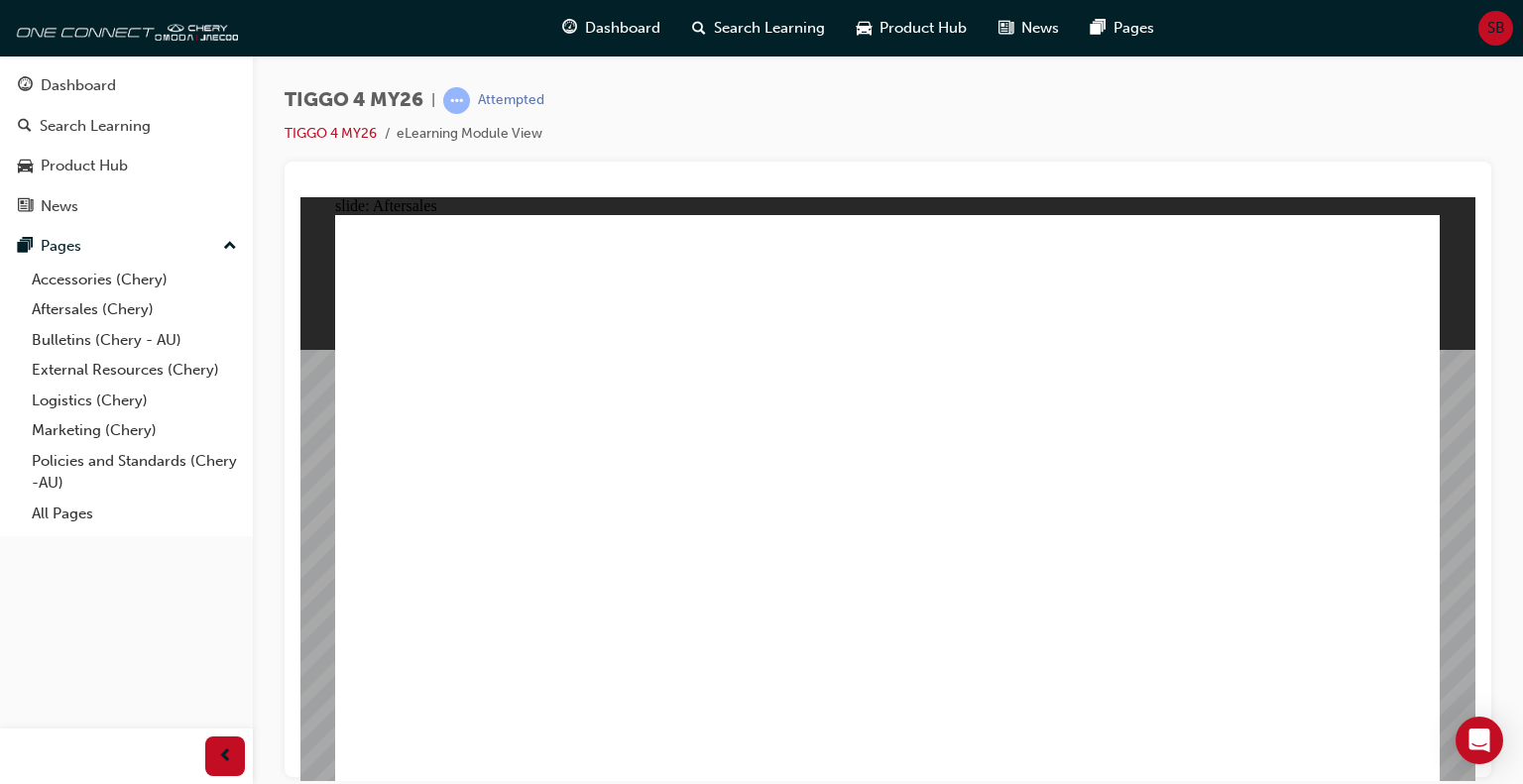click 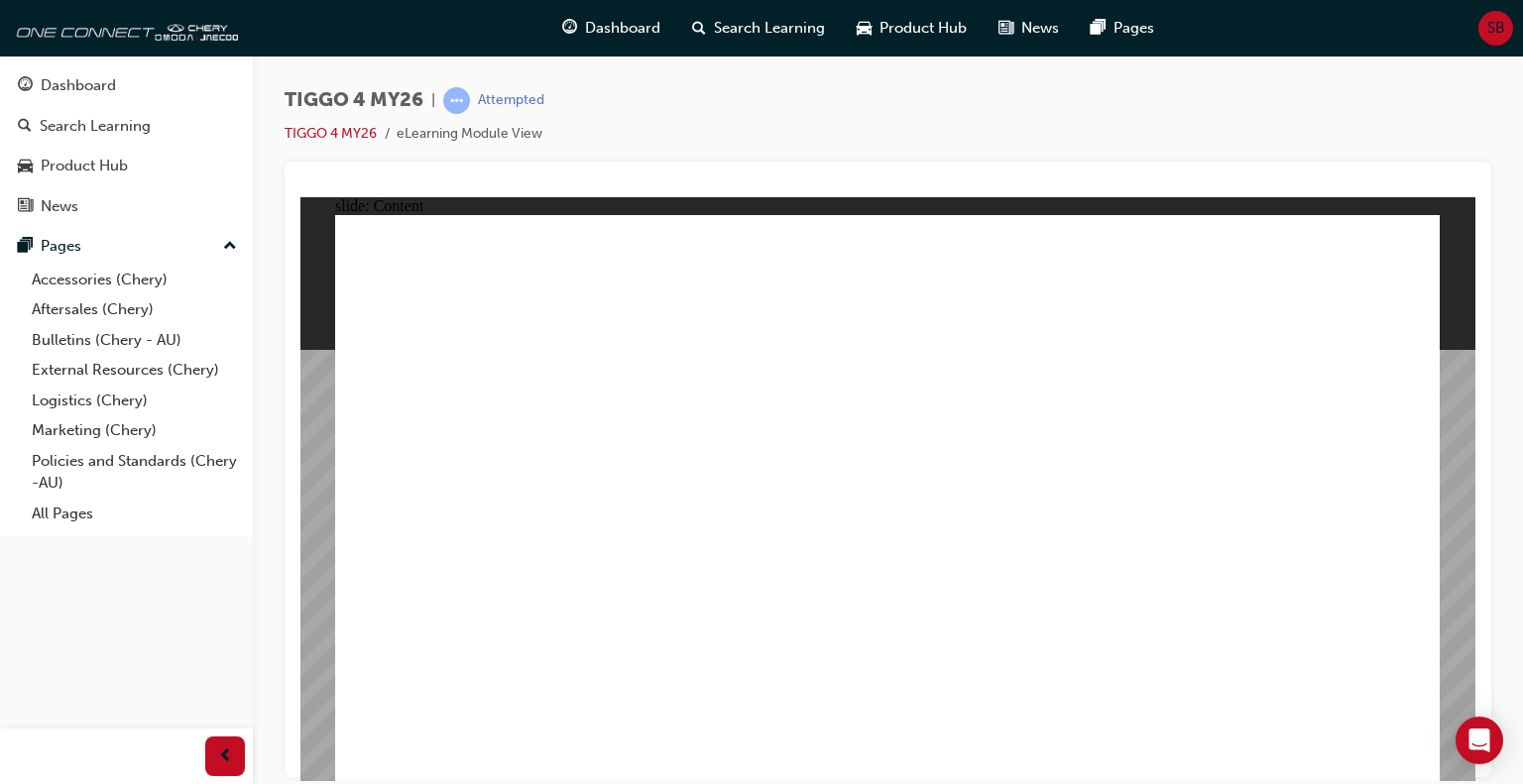 click 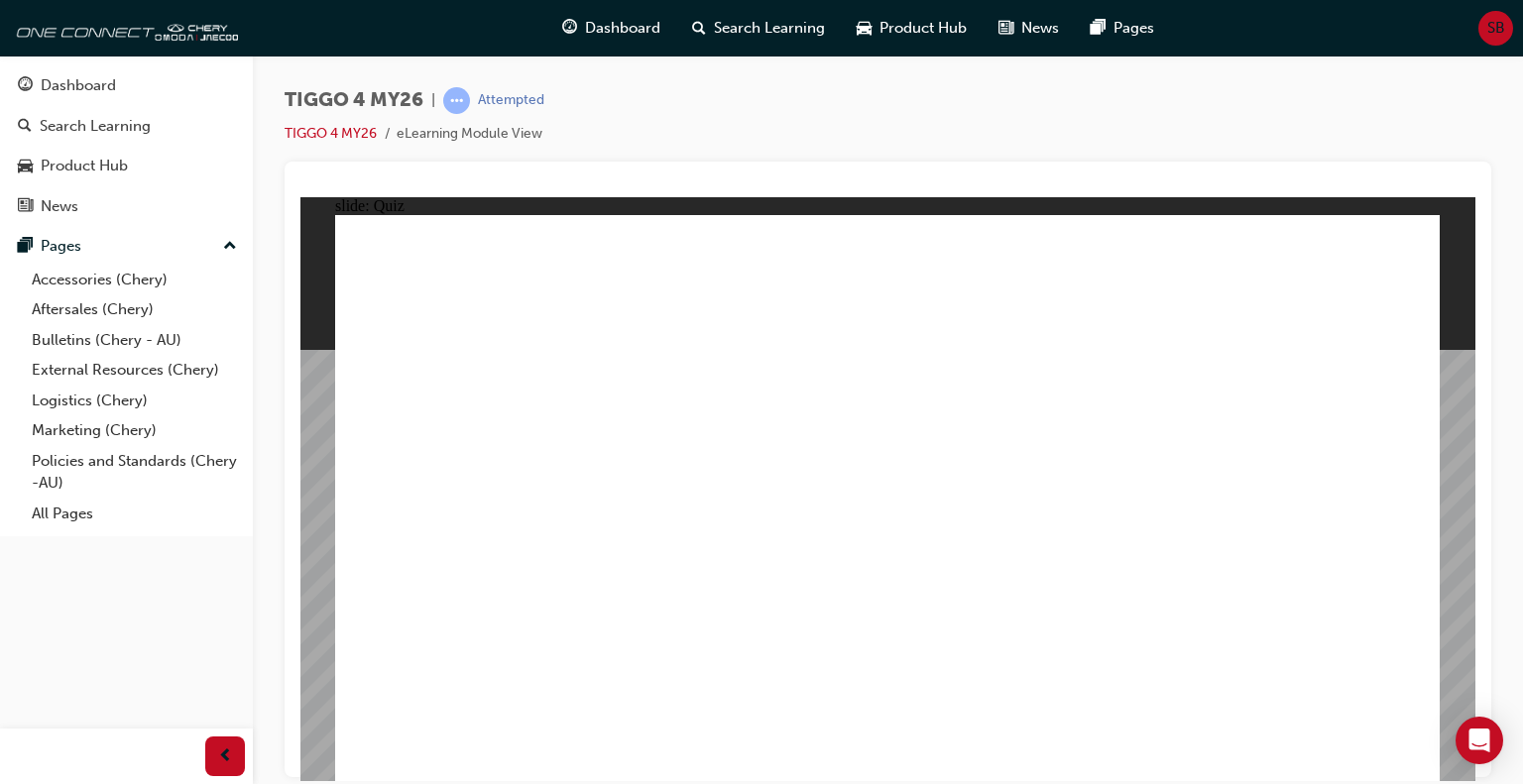 click on "eLearning Module View" at bounding box center (469, 134) 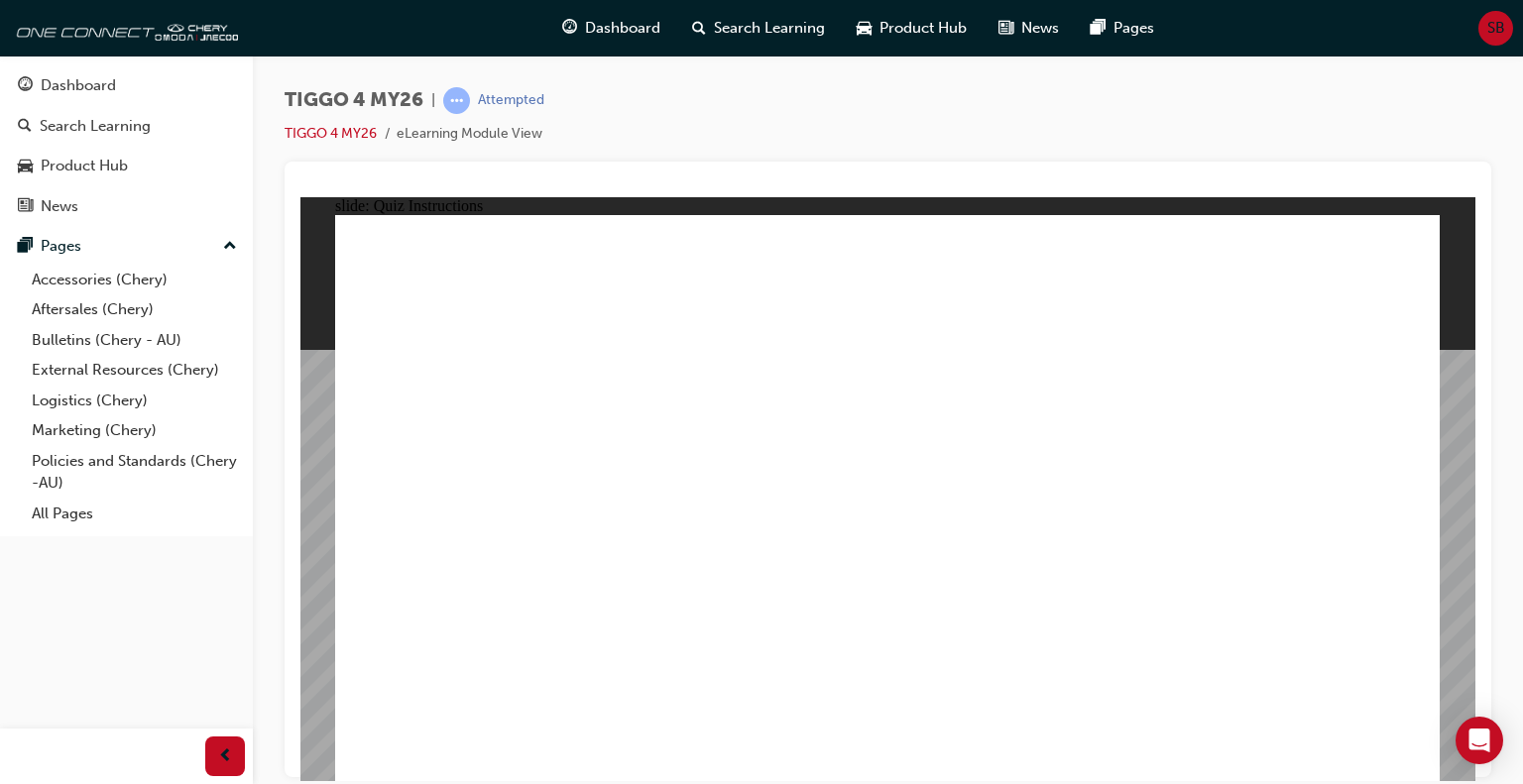 click 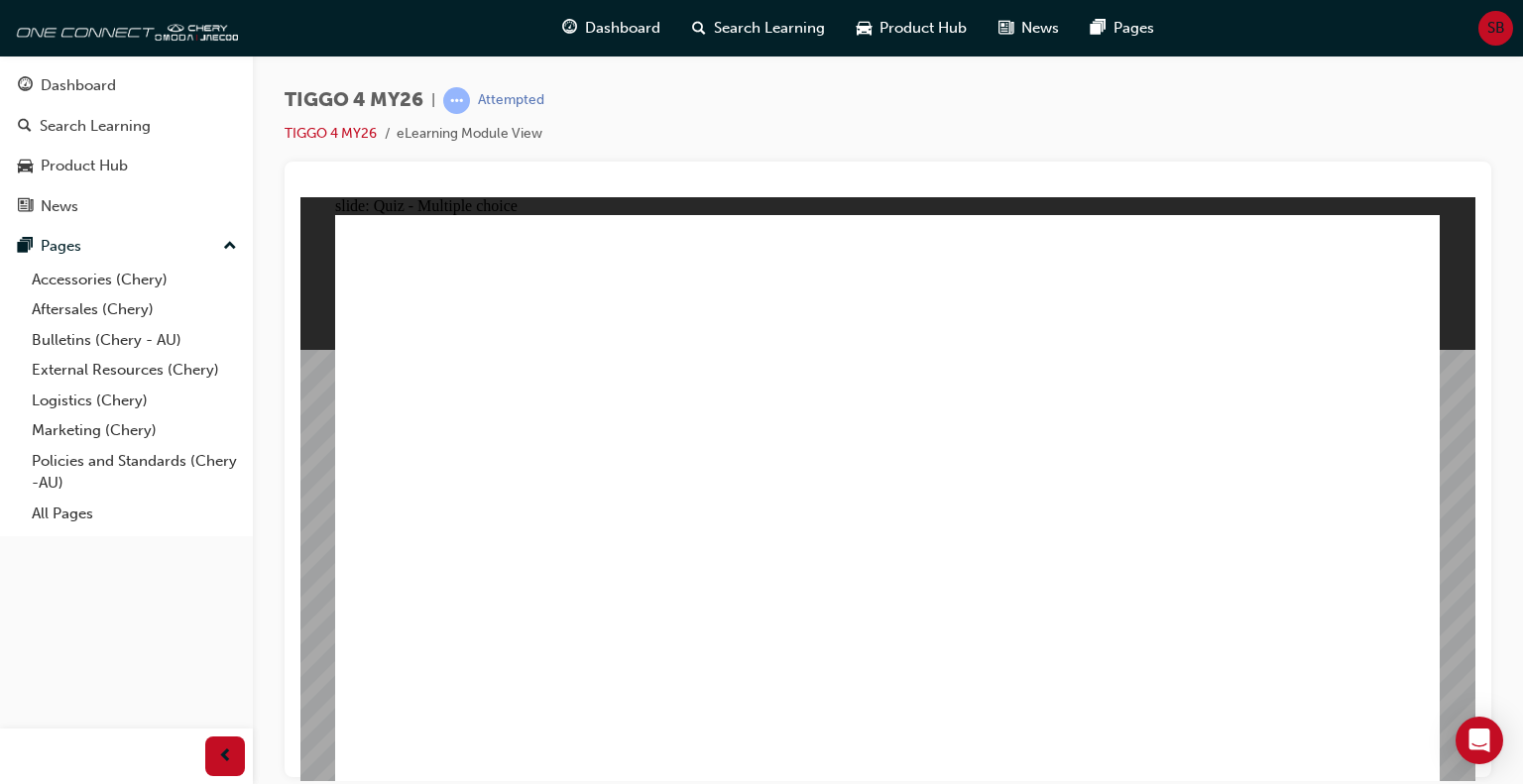 click 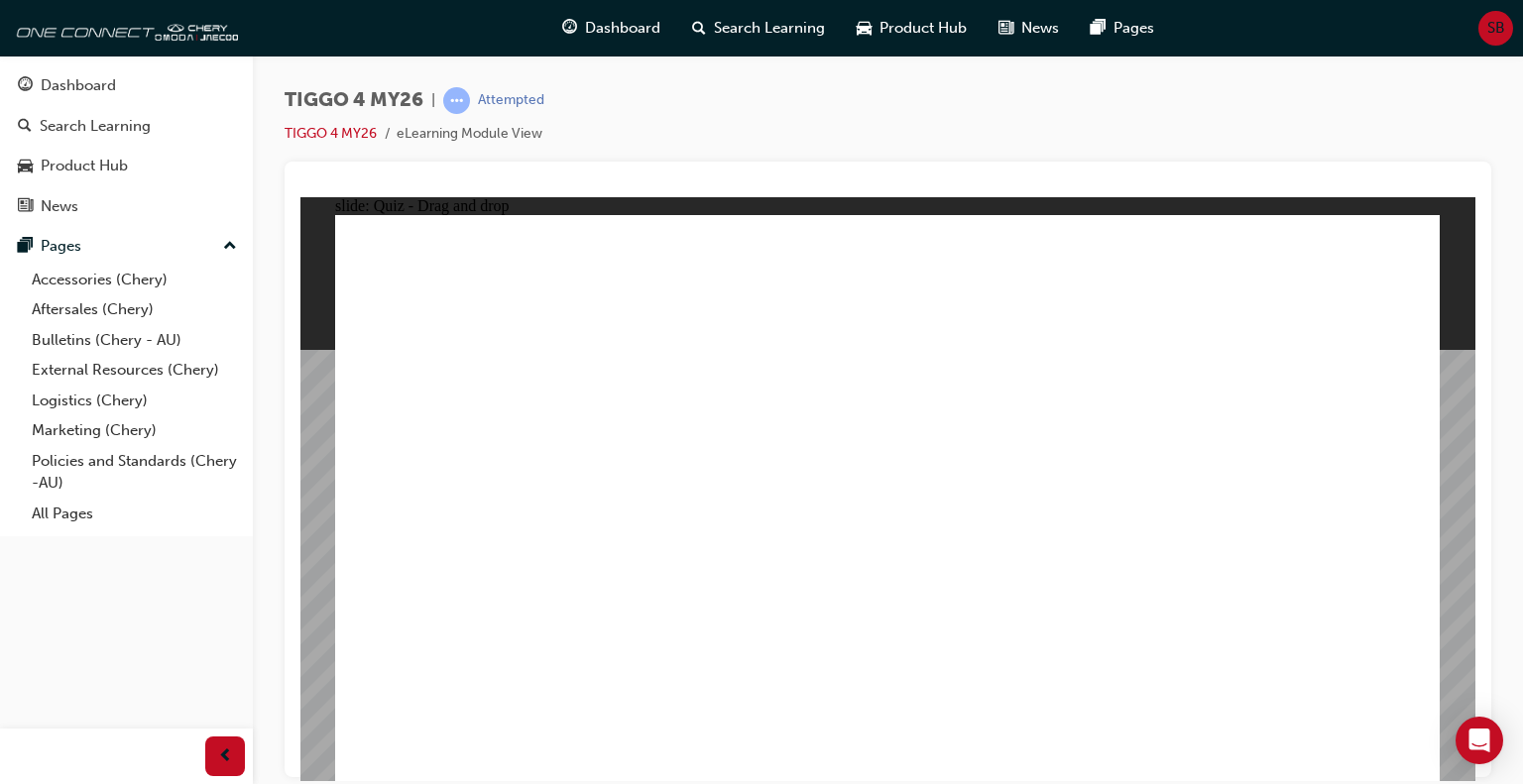 drag, startPoint x: 639, startPoint y: 399, endPoint x: 643, endPoint y: 622, distance: 223.03587 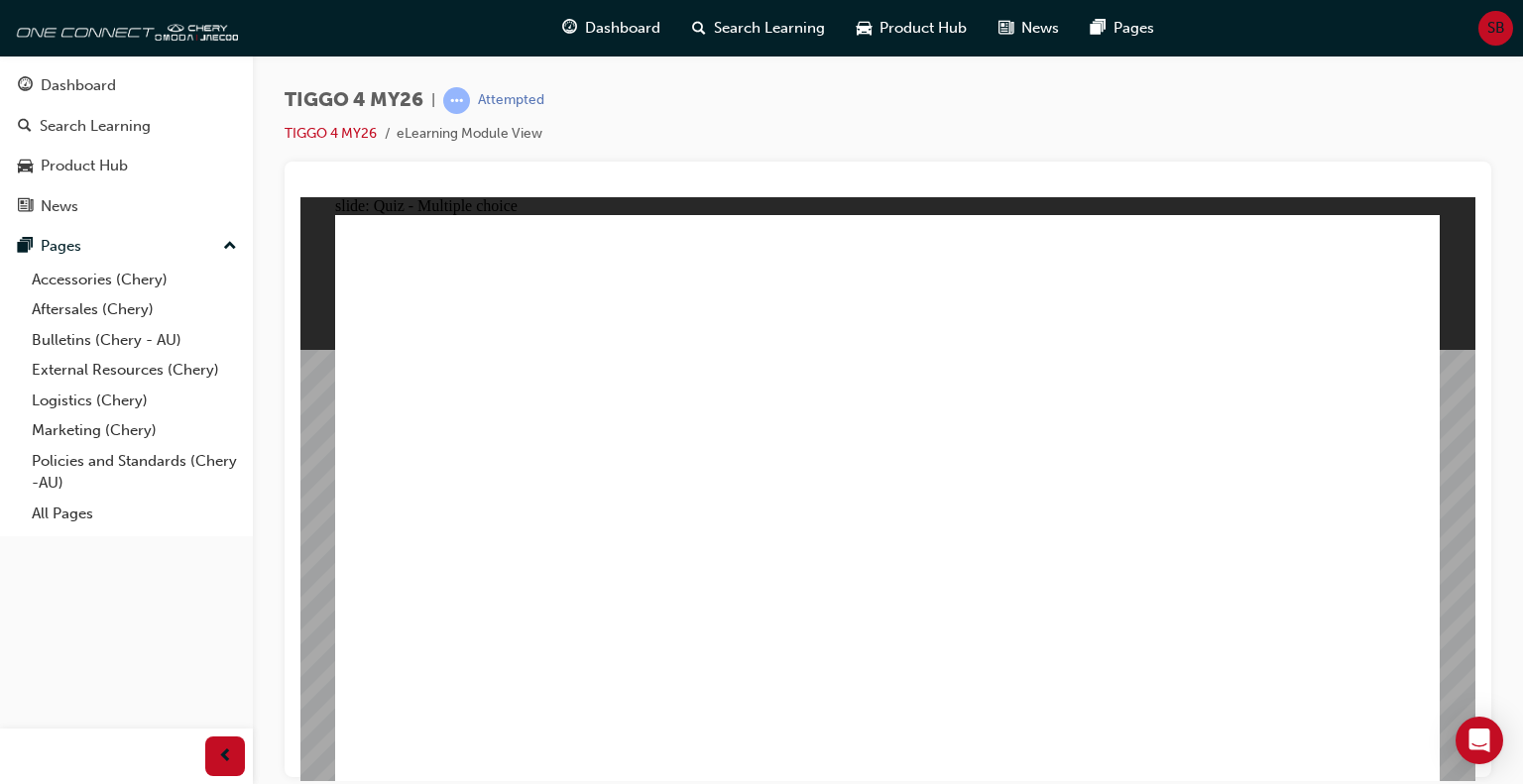 click 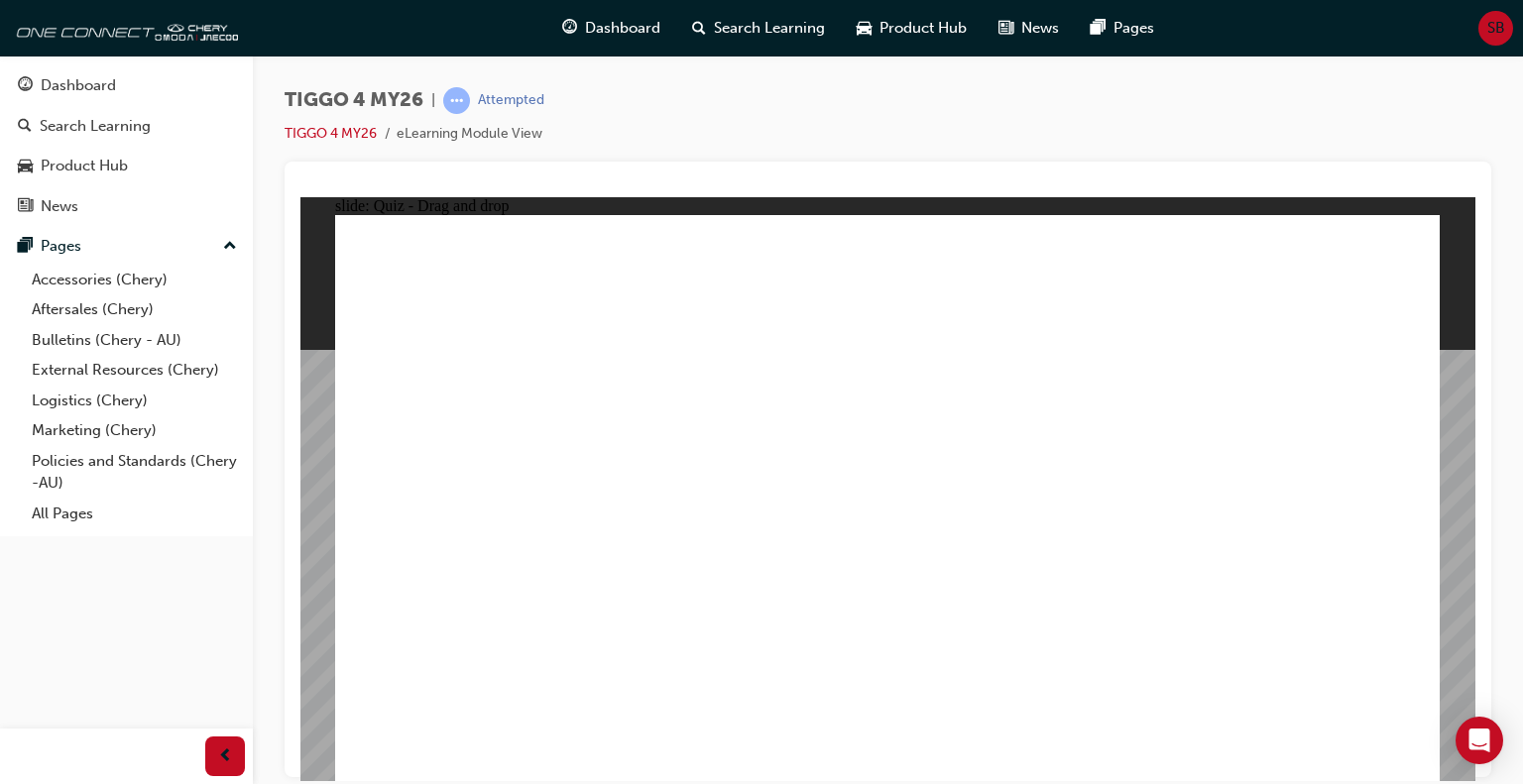 drag, startPoint x: 698, startPoint y: 437, endPoint x: 991, endPoint y: 357, distance: 303.7252 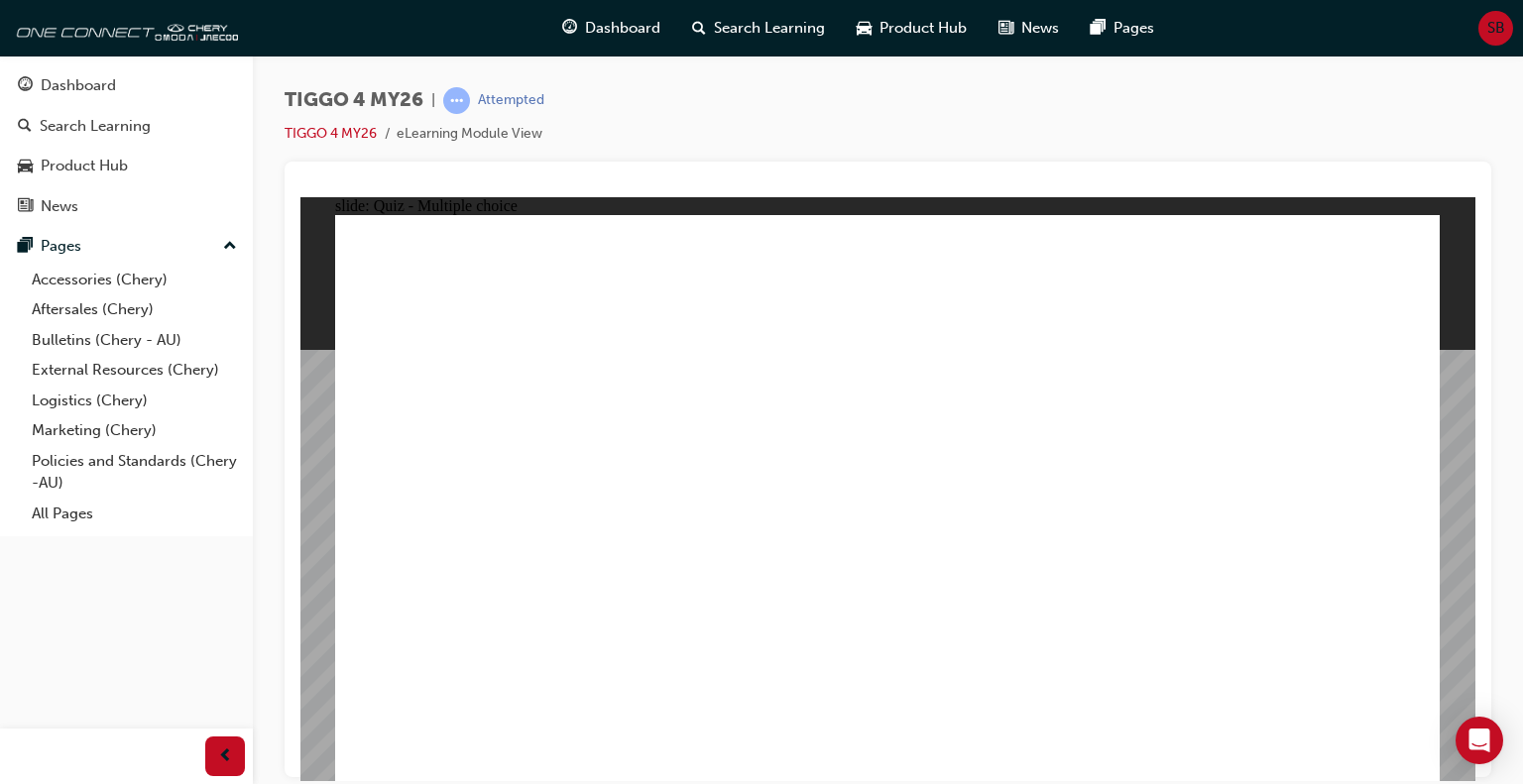 click 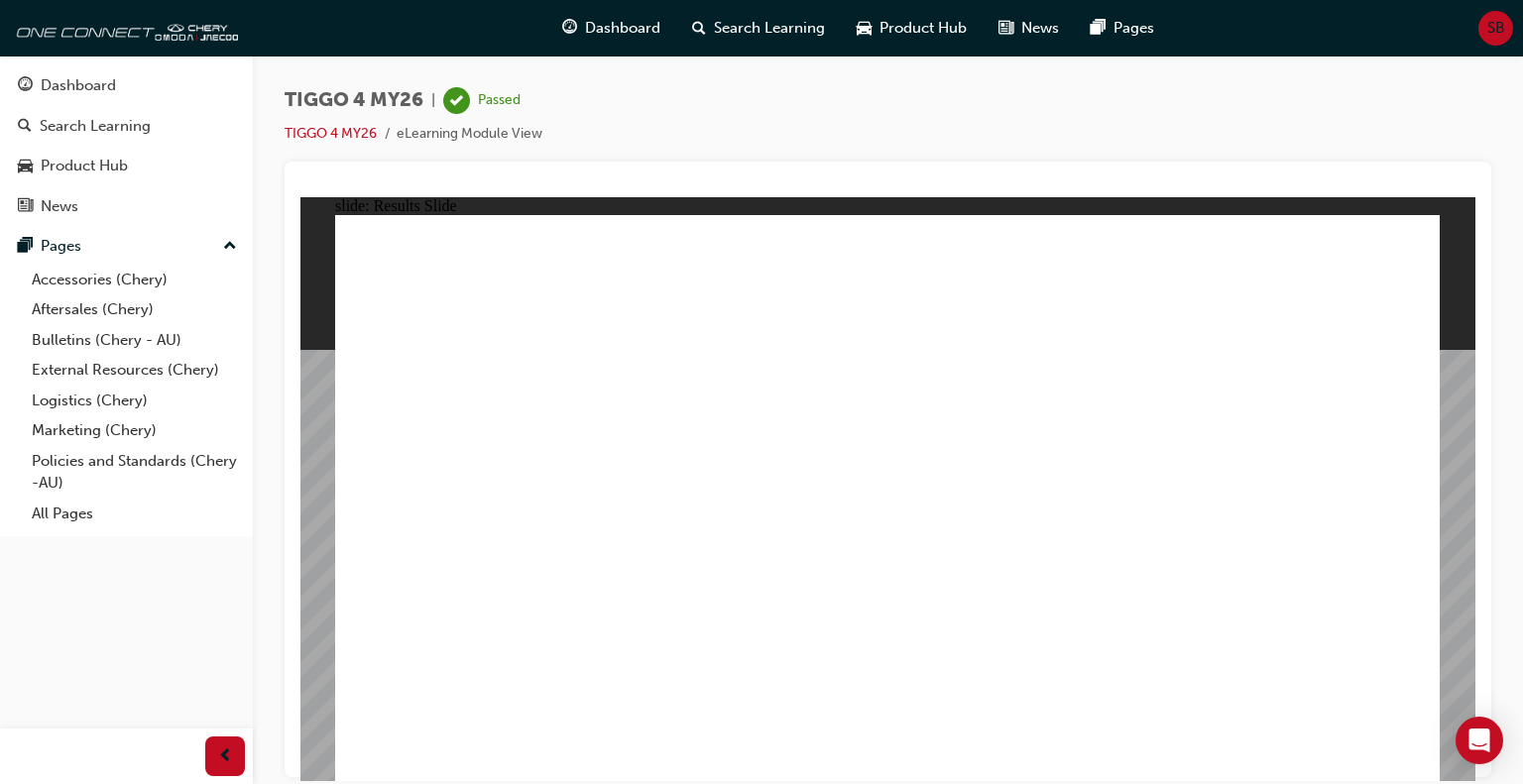 click 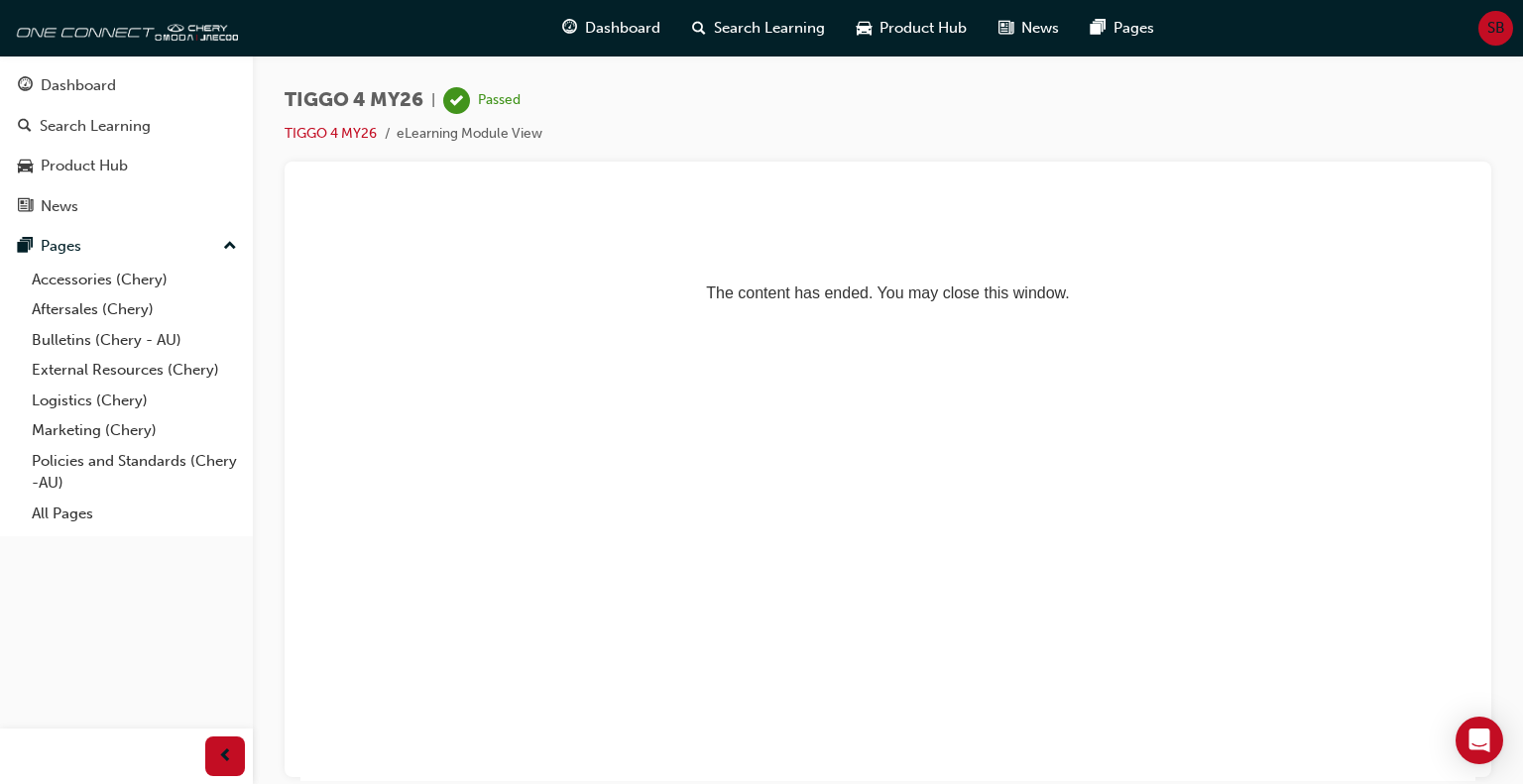 scroll, scrollTop: 0, scrollLeft: 0, axis: both 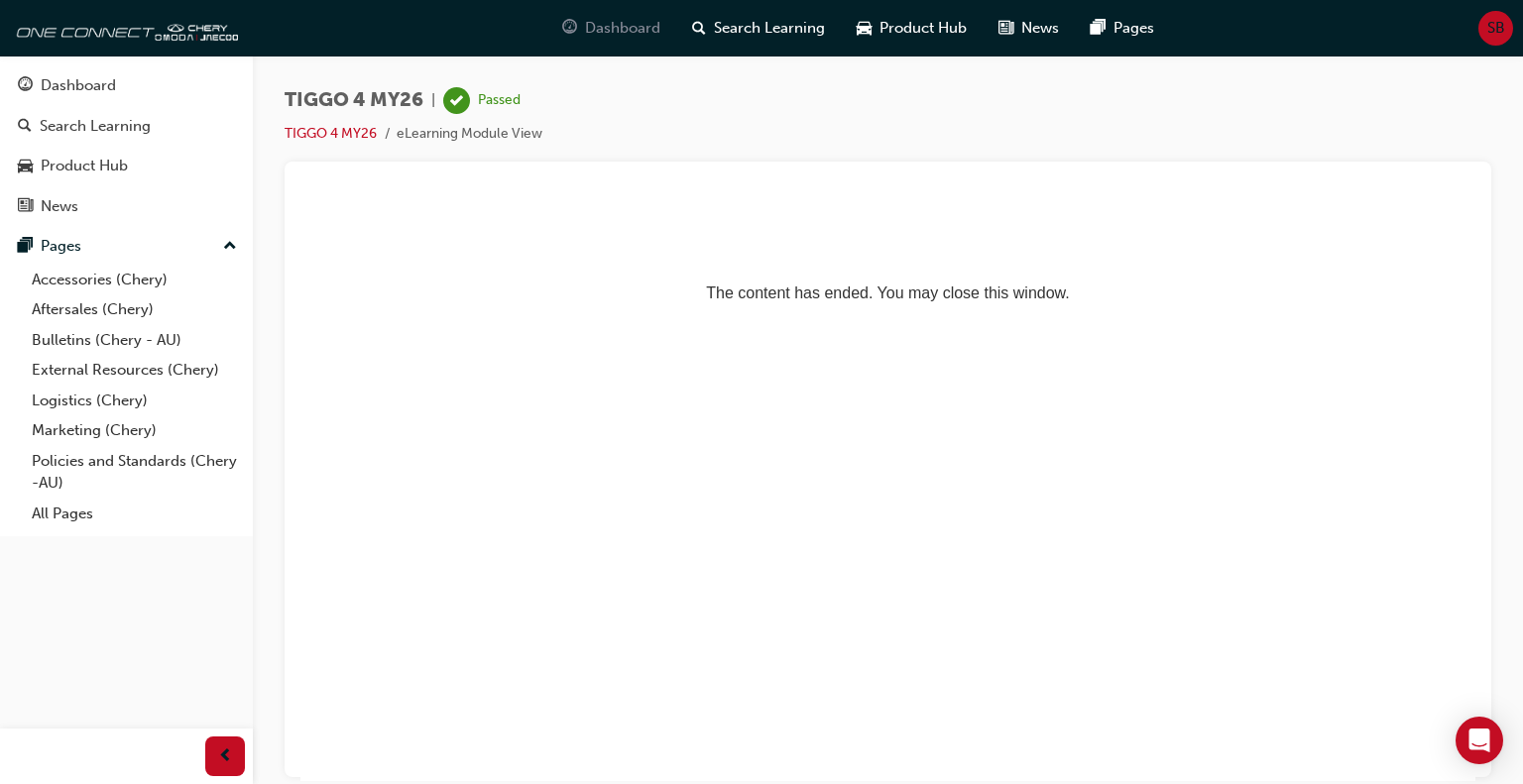 click on "Dashboard" at bounding box center (623, 28) 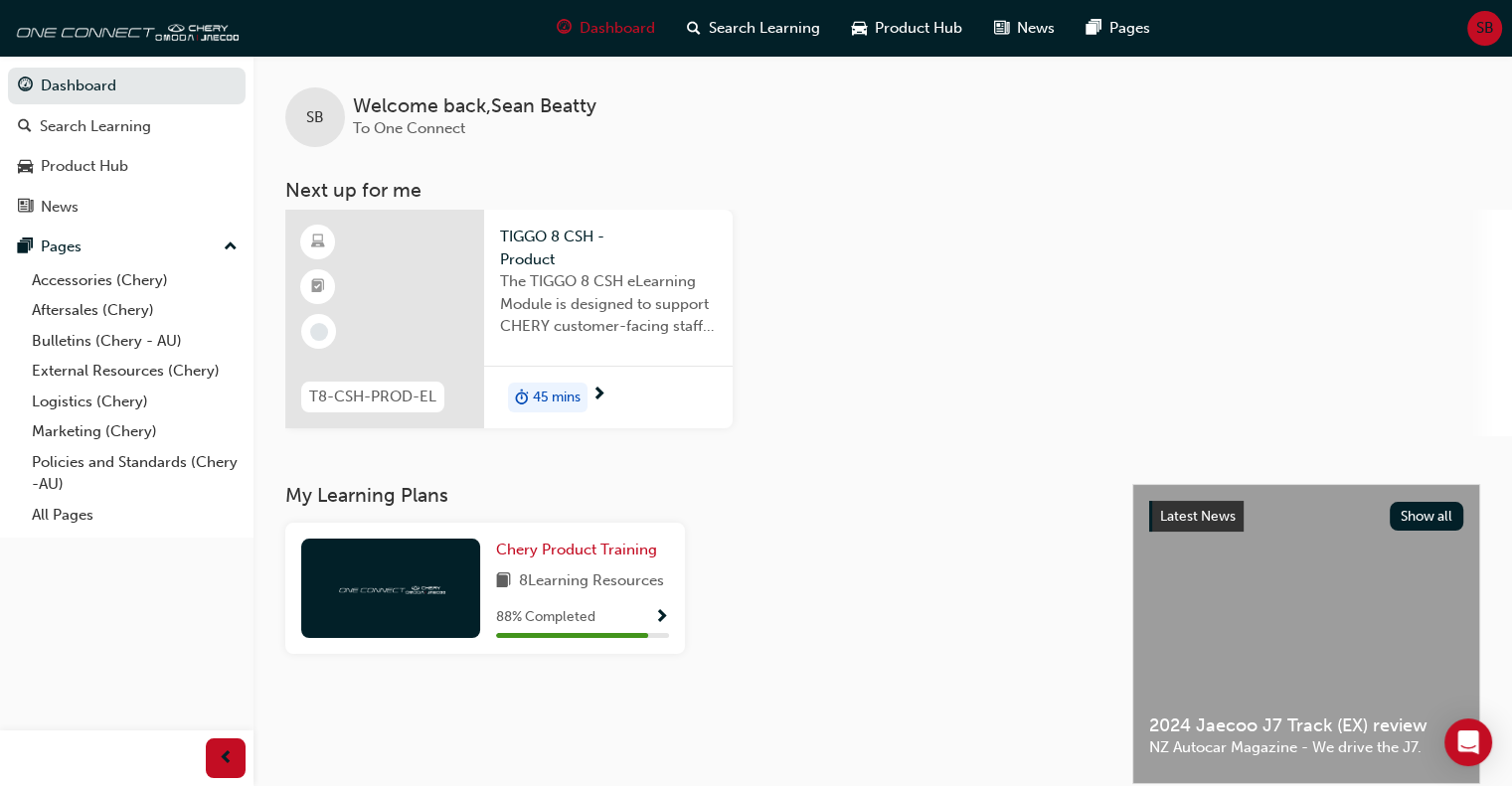 click on "45 mins" at bounding box center (557, 397) 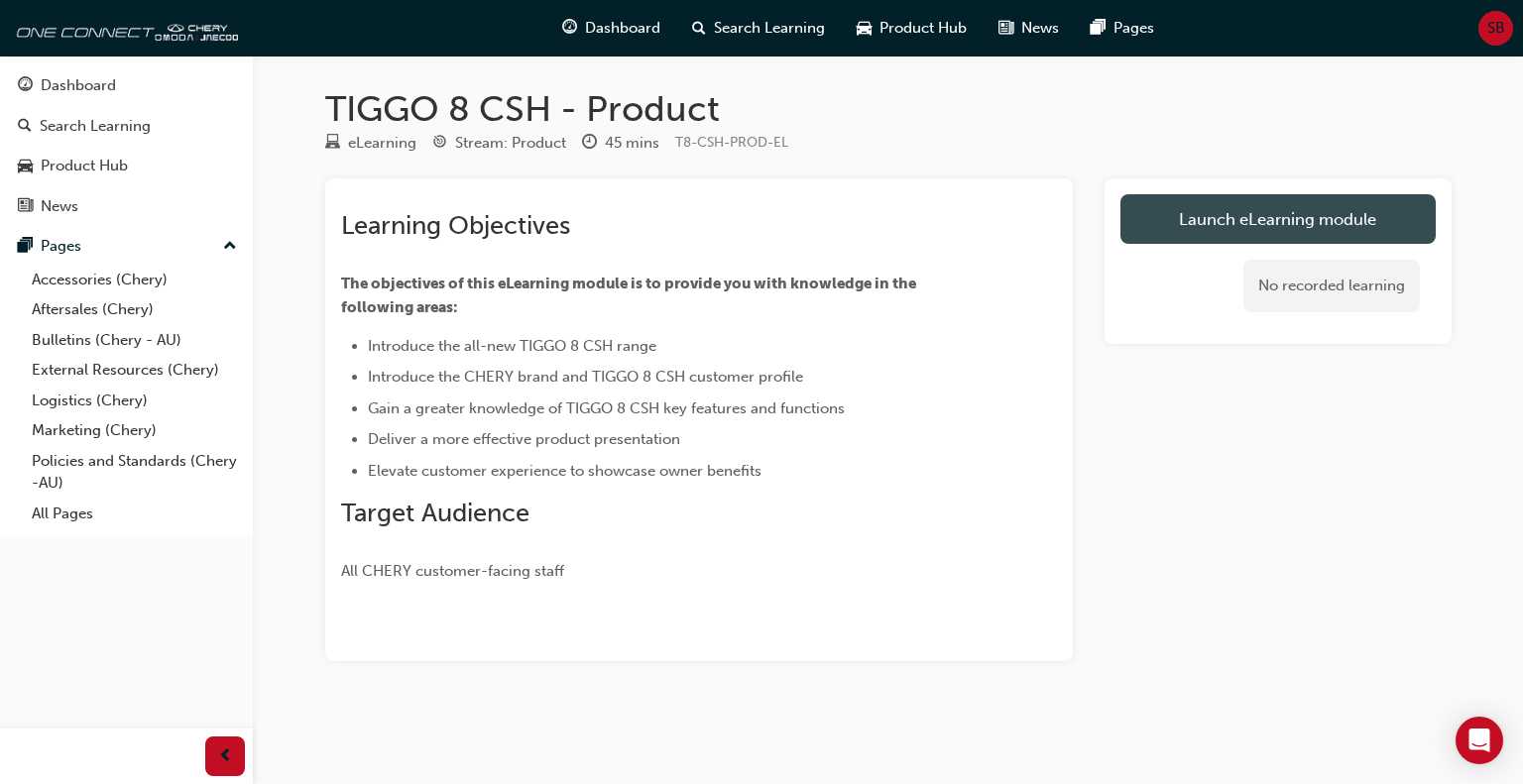 click on "Launch eLearning module" at bounding box center (1278, 219) 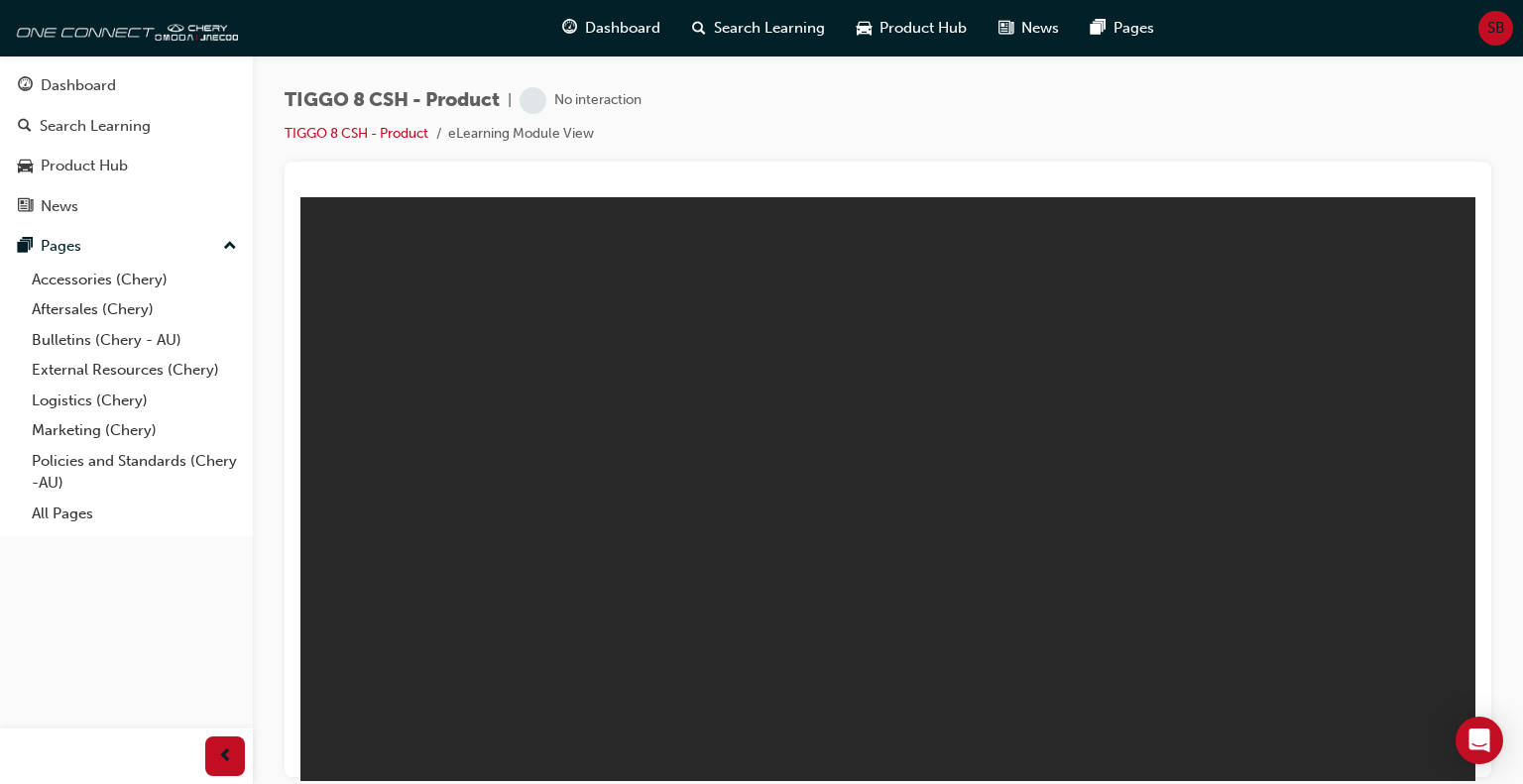 scroll, scrollTop: 0, scrollLeft: 0, axis: both 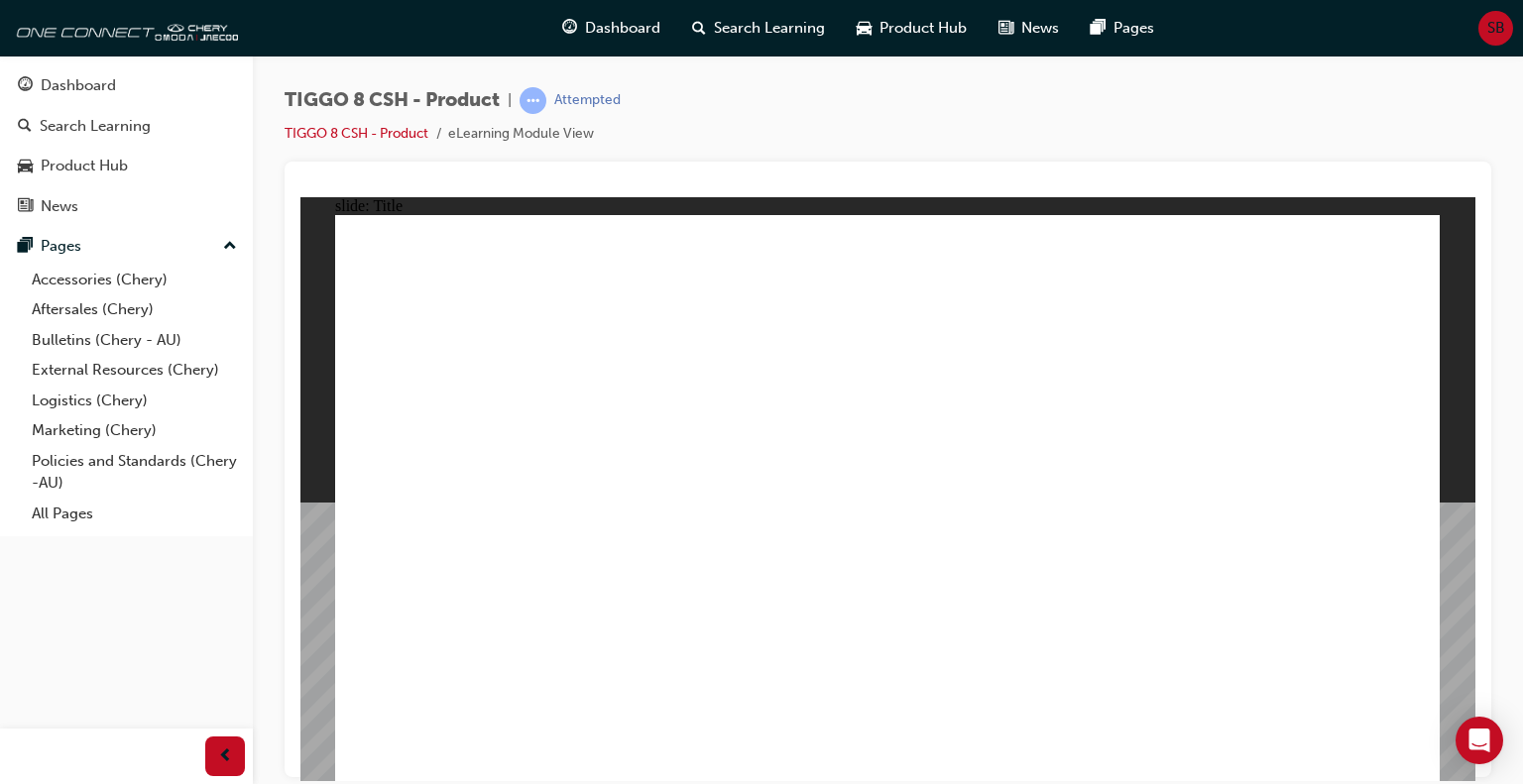 click 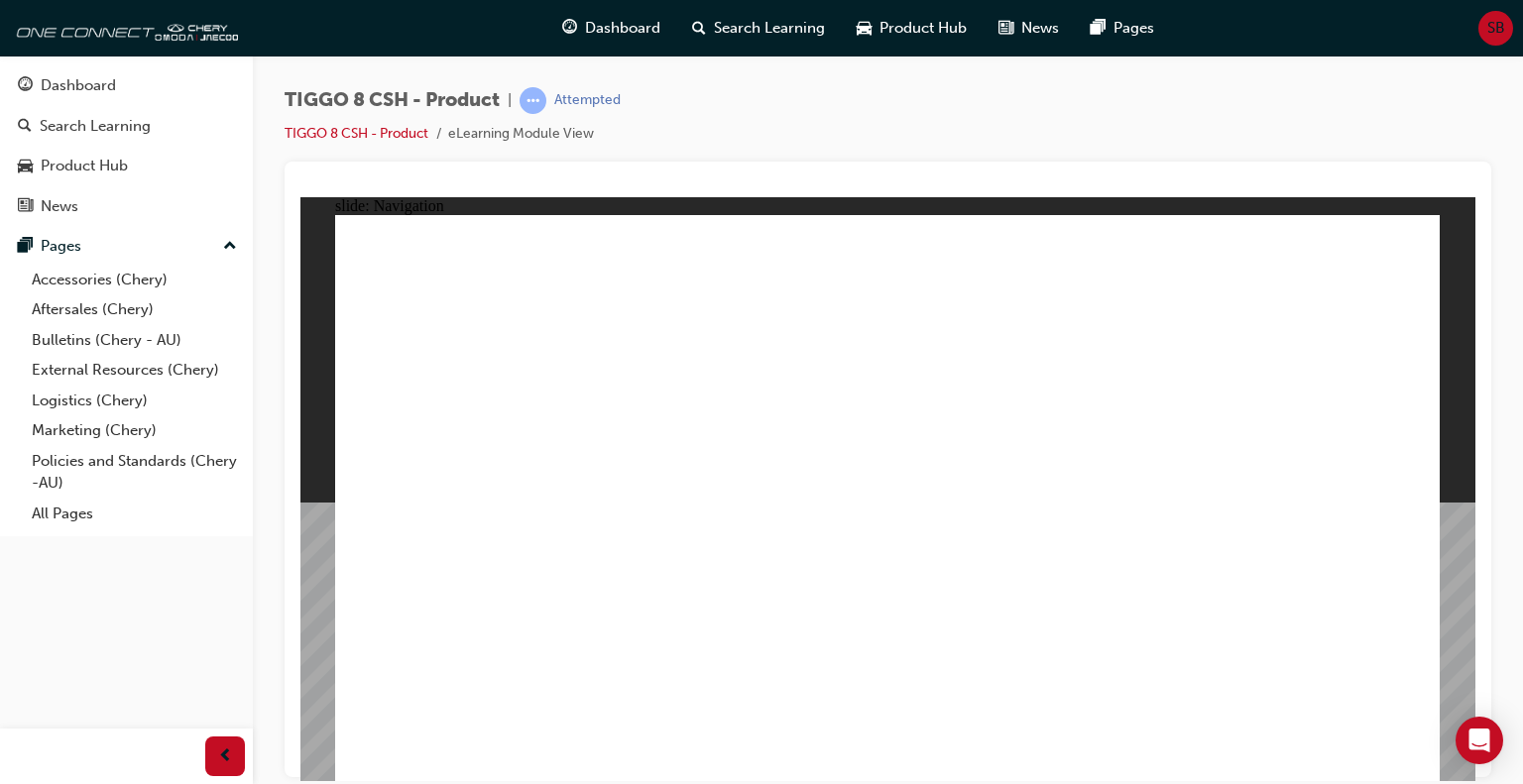 click 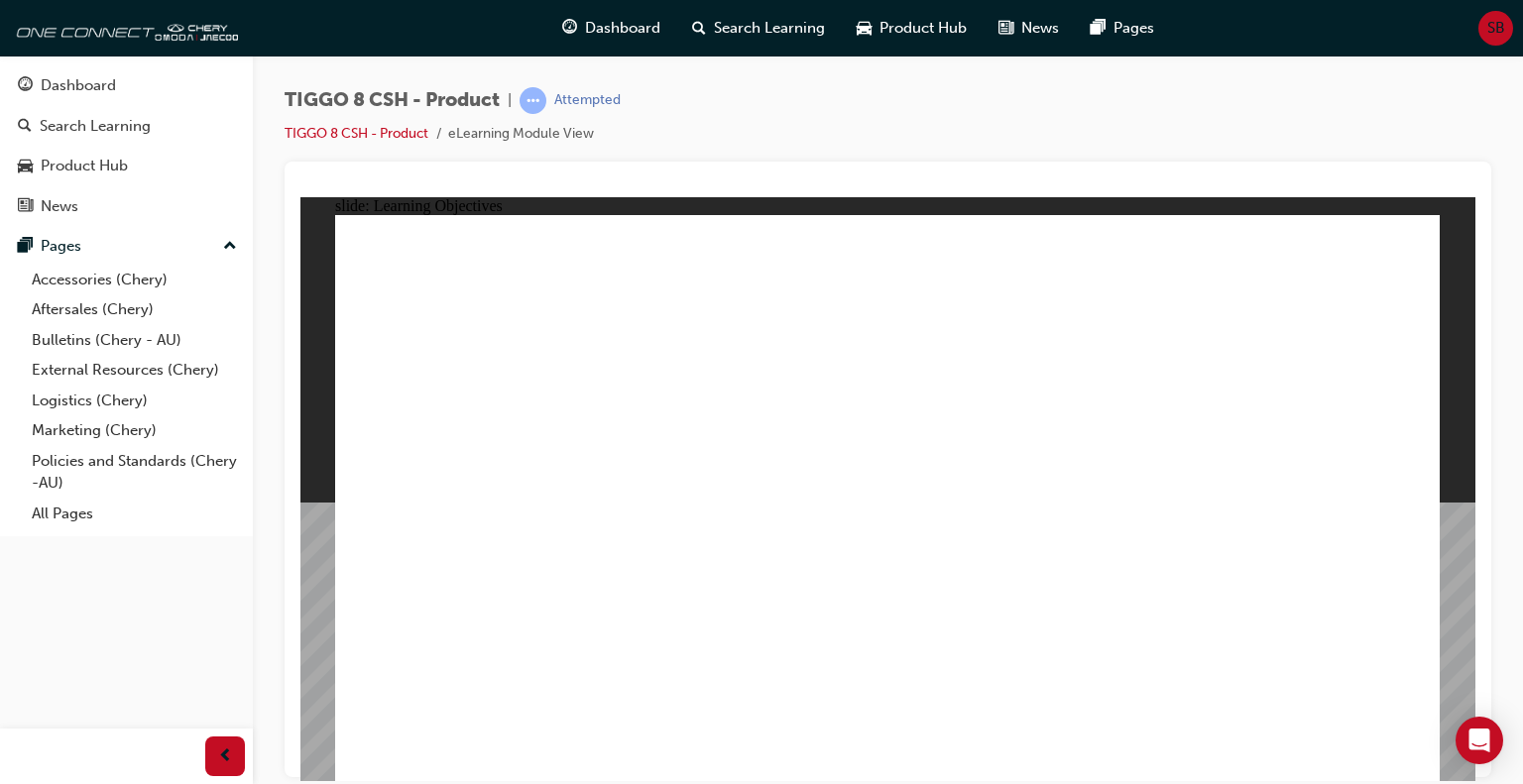 click 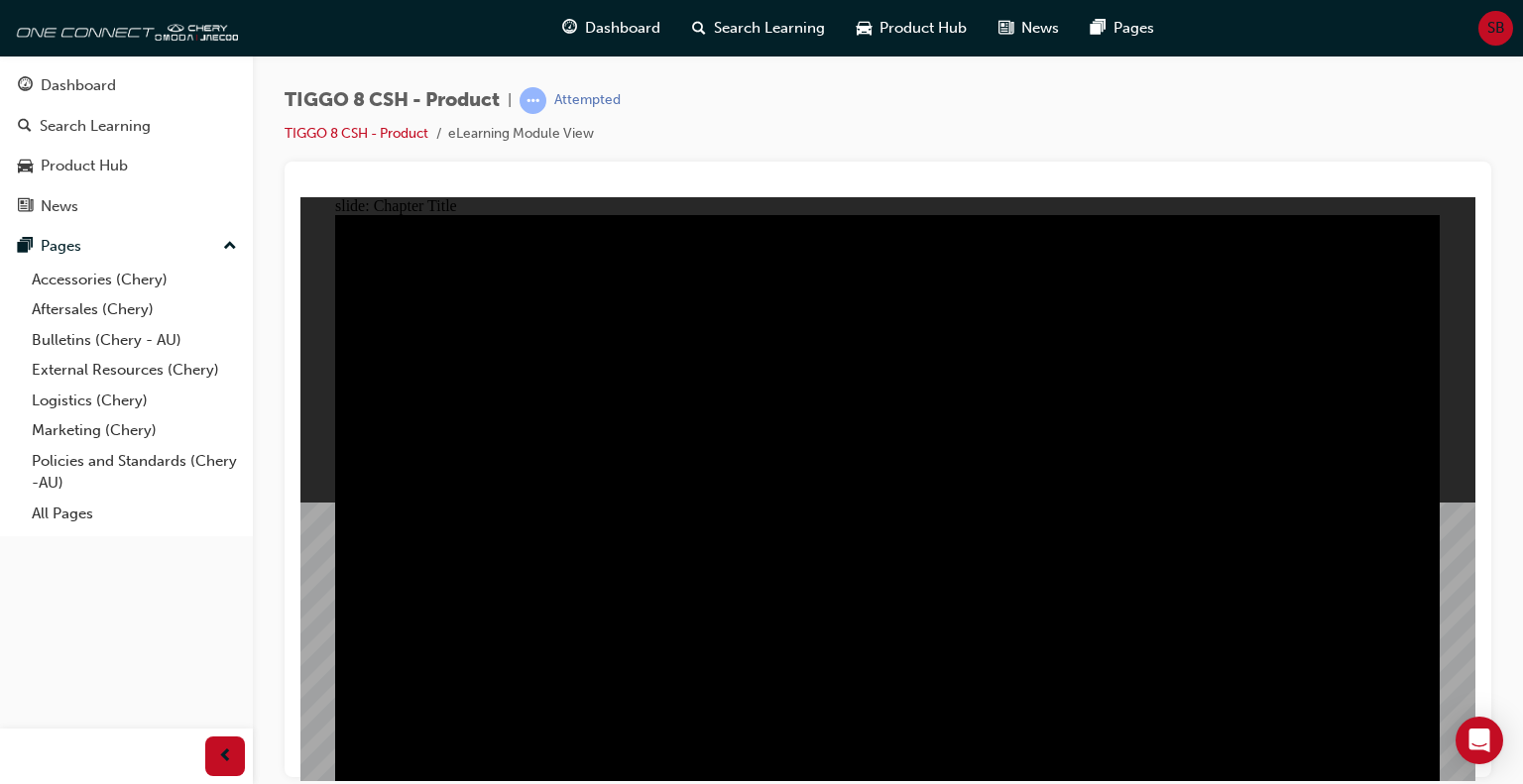 click on "slide: Chapter Title
Group 1 INTRODUCTION Line 1 Rectangle MENU RESOURCES left-arrow.png right-arrow.png MENU RESOURCES INTRODUCTION" at bounding box center [887, 489] 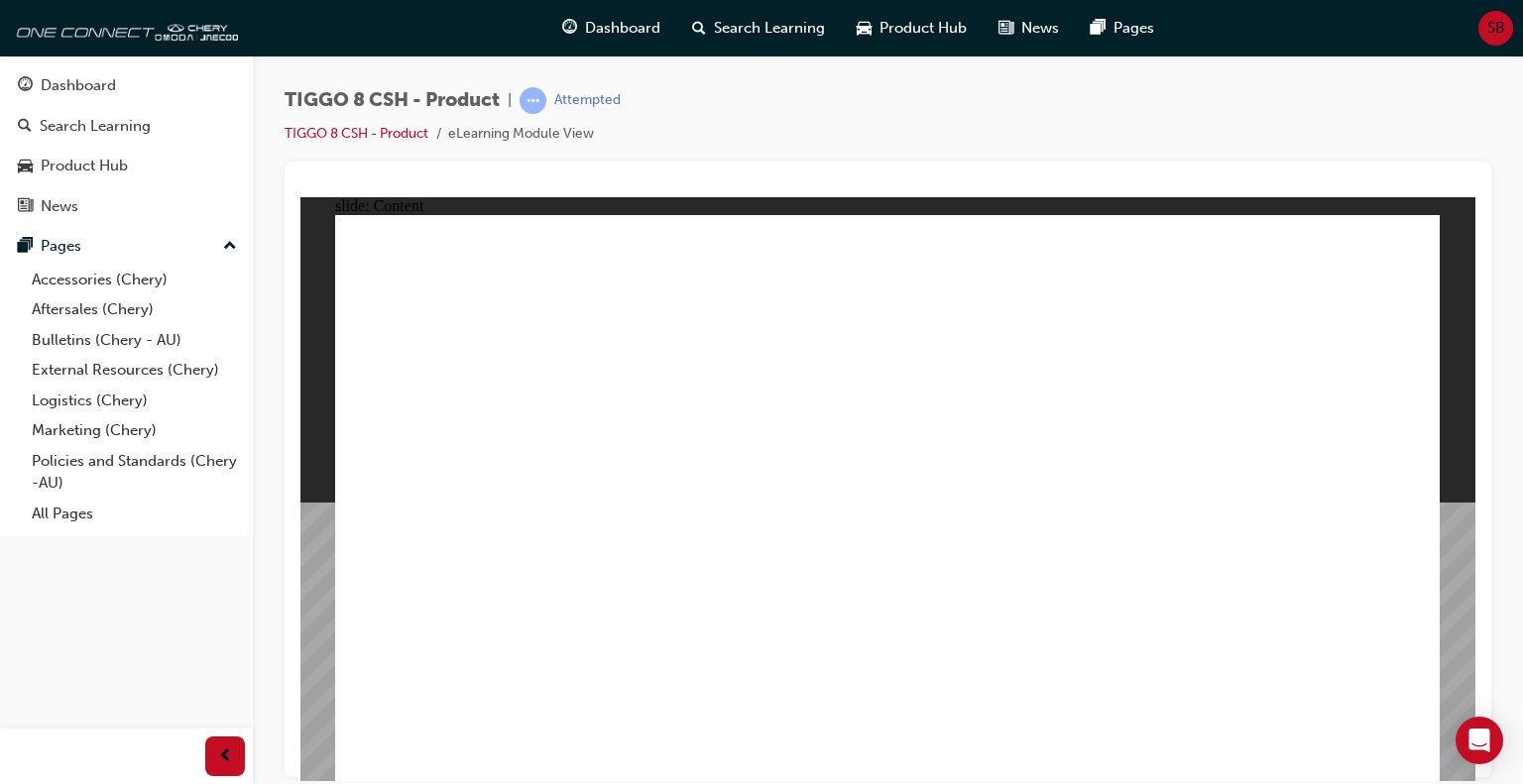 click 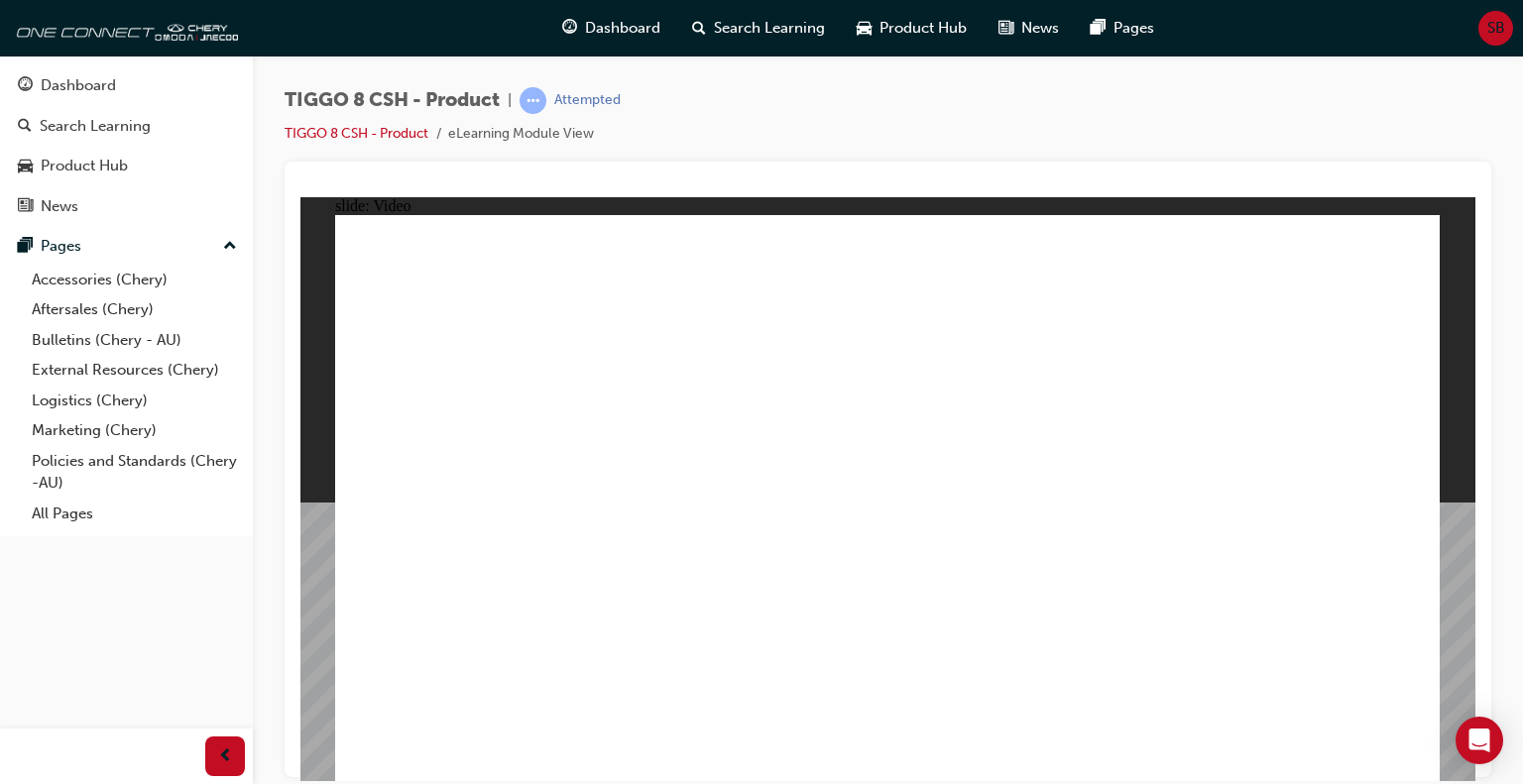 click 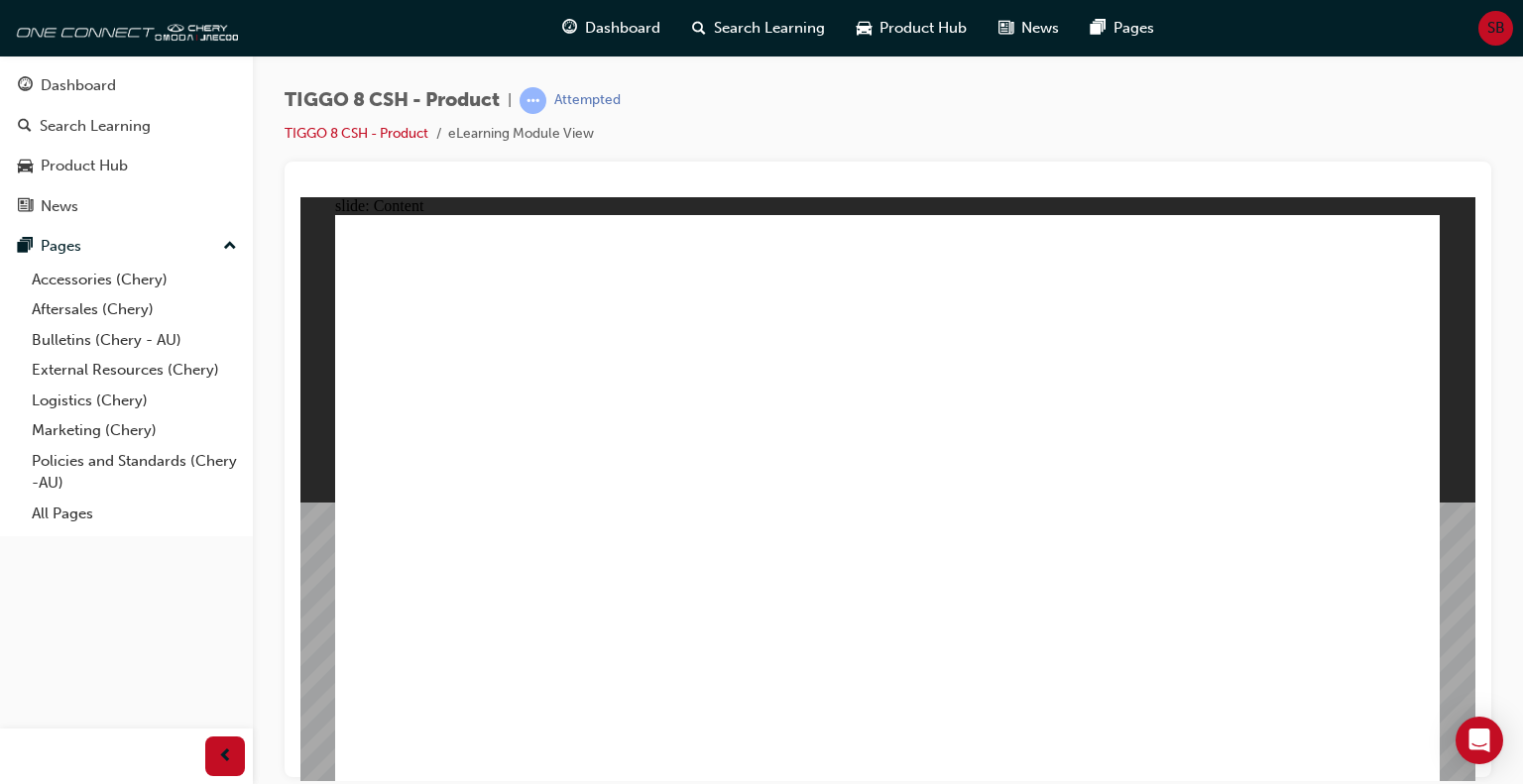 drag, startPoint x: 1392, startPoint y: 751, endPoint x: 1408, endPoint y: 755, distance: 16.492423 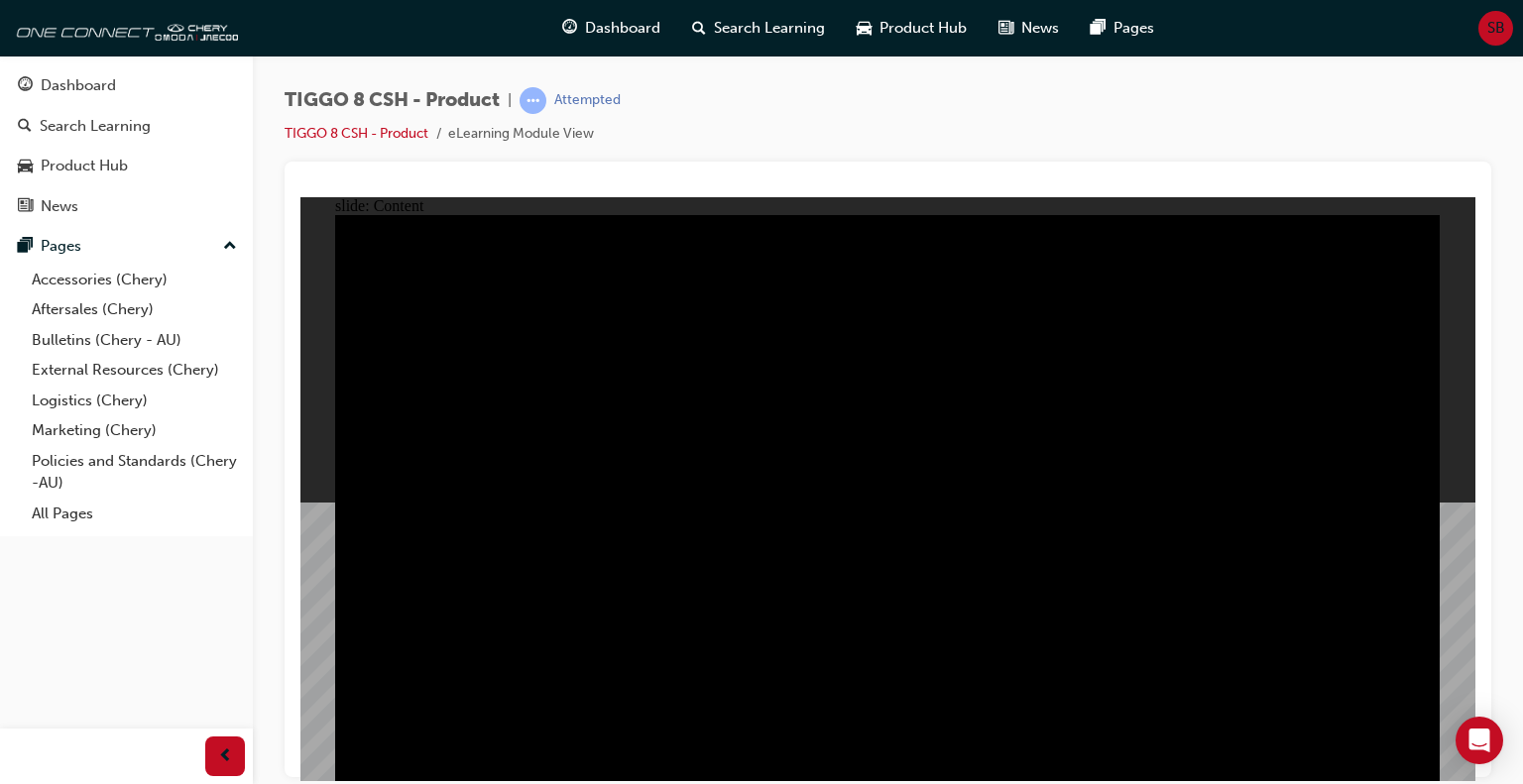 click 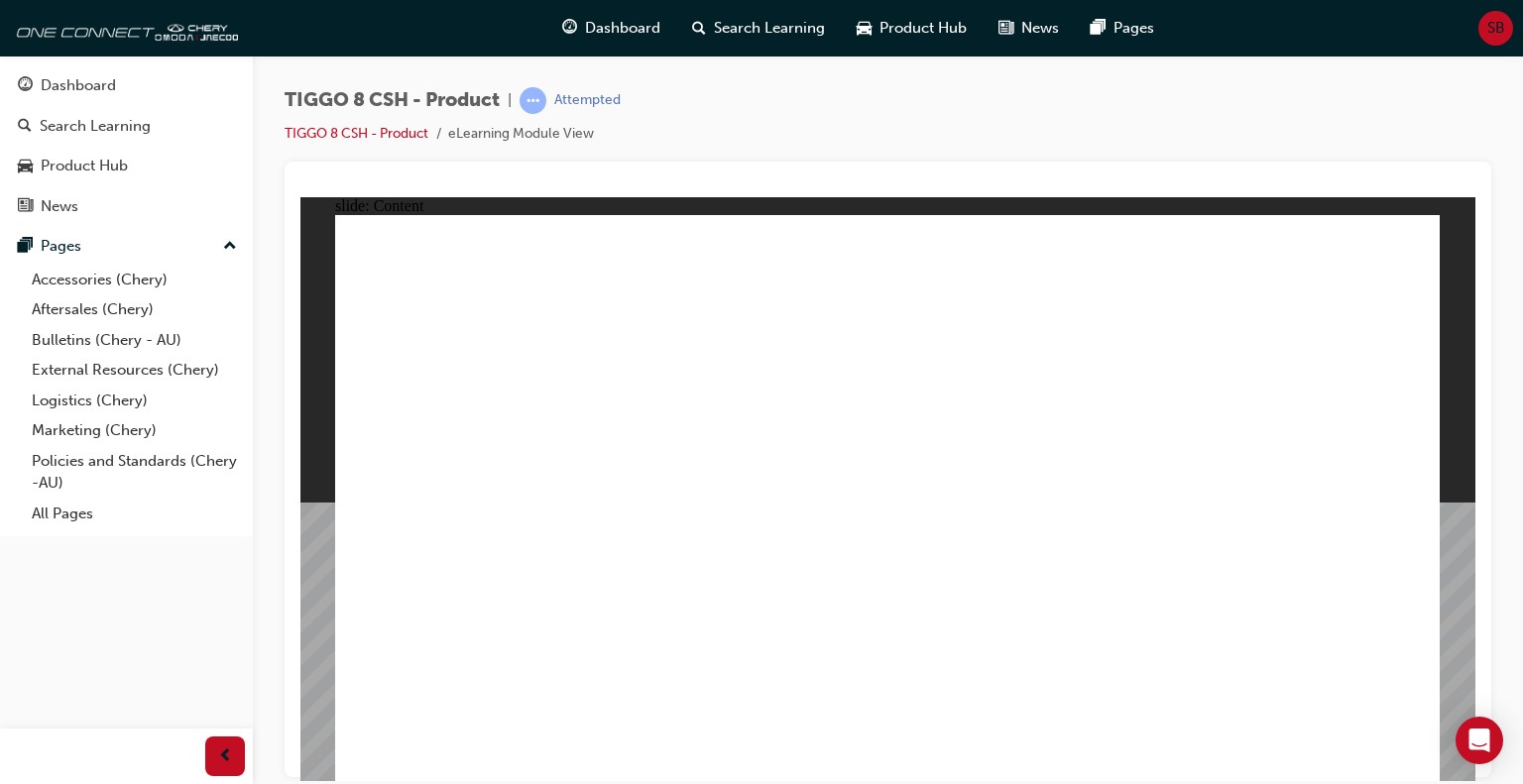click 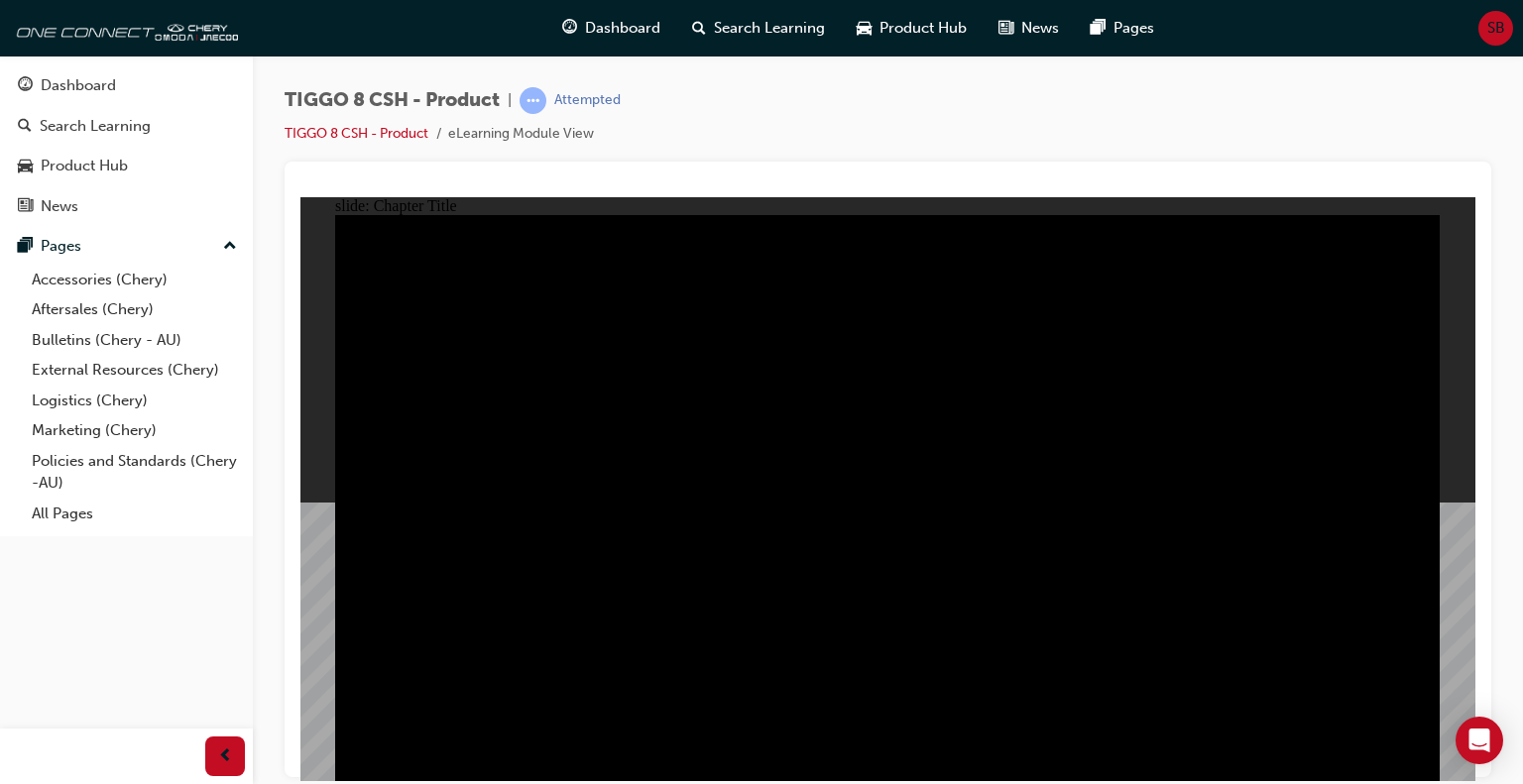 drag, startPoint x: 1407, startPoint y: 742, endPoint x: 1408, endPoint y: 761, distance: 19.026298 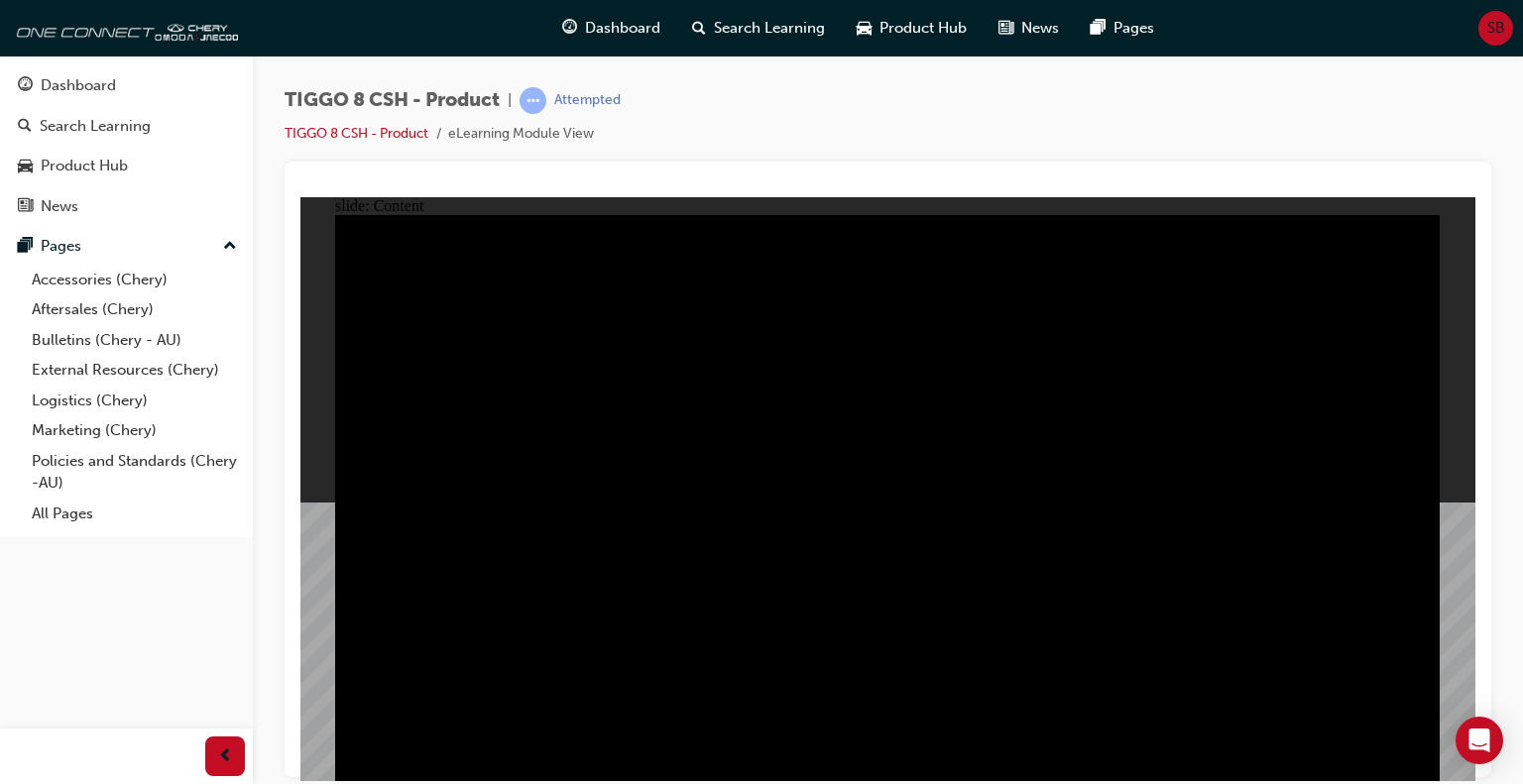 click 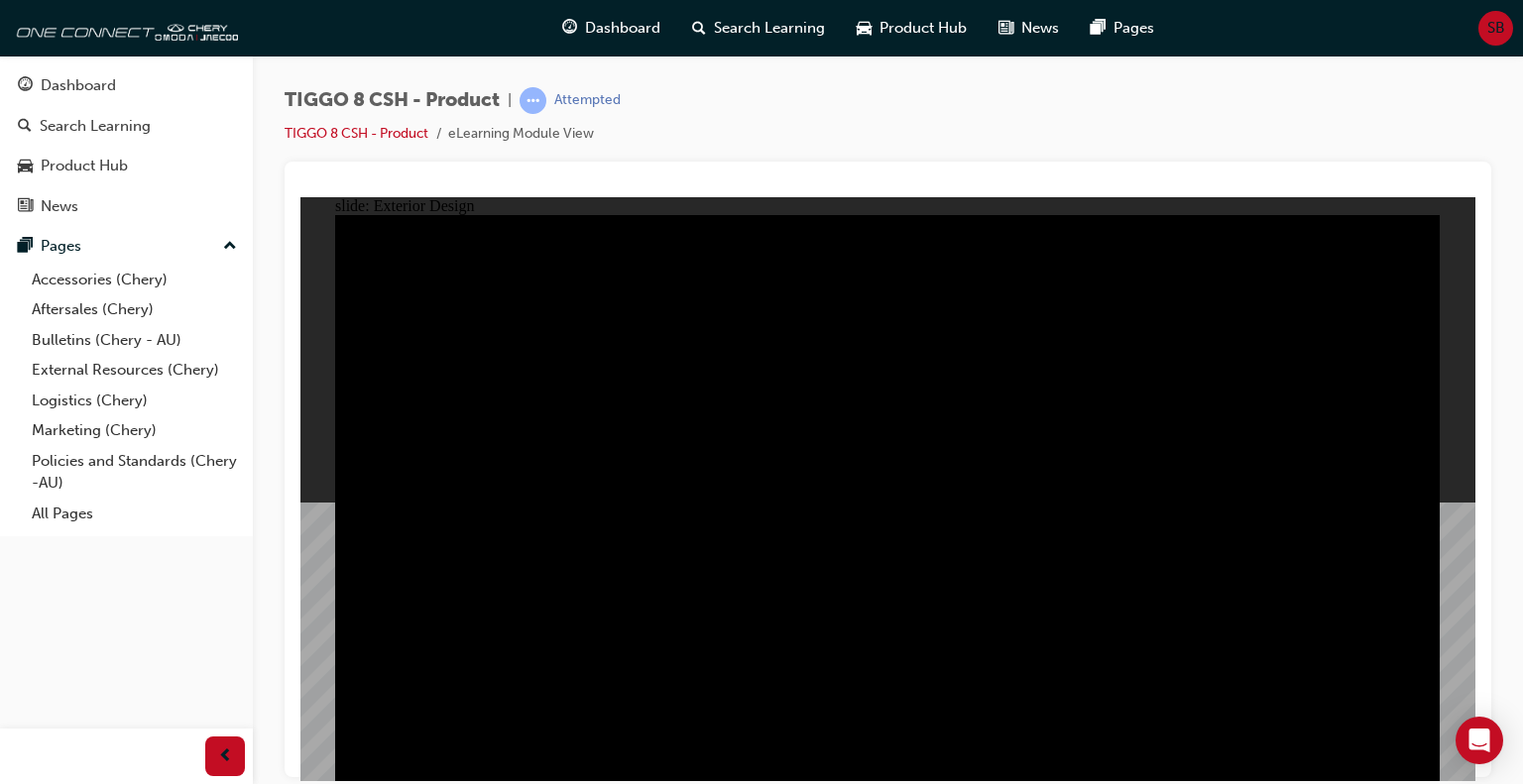 click 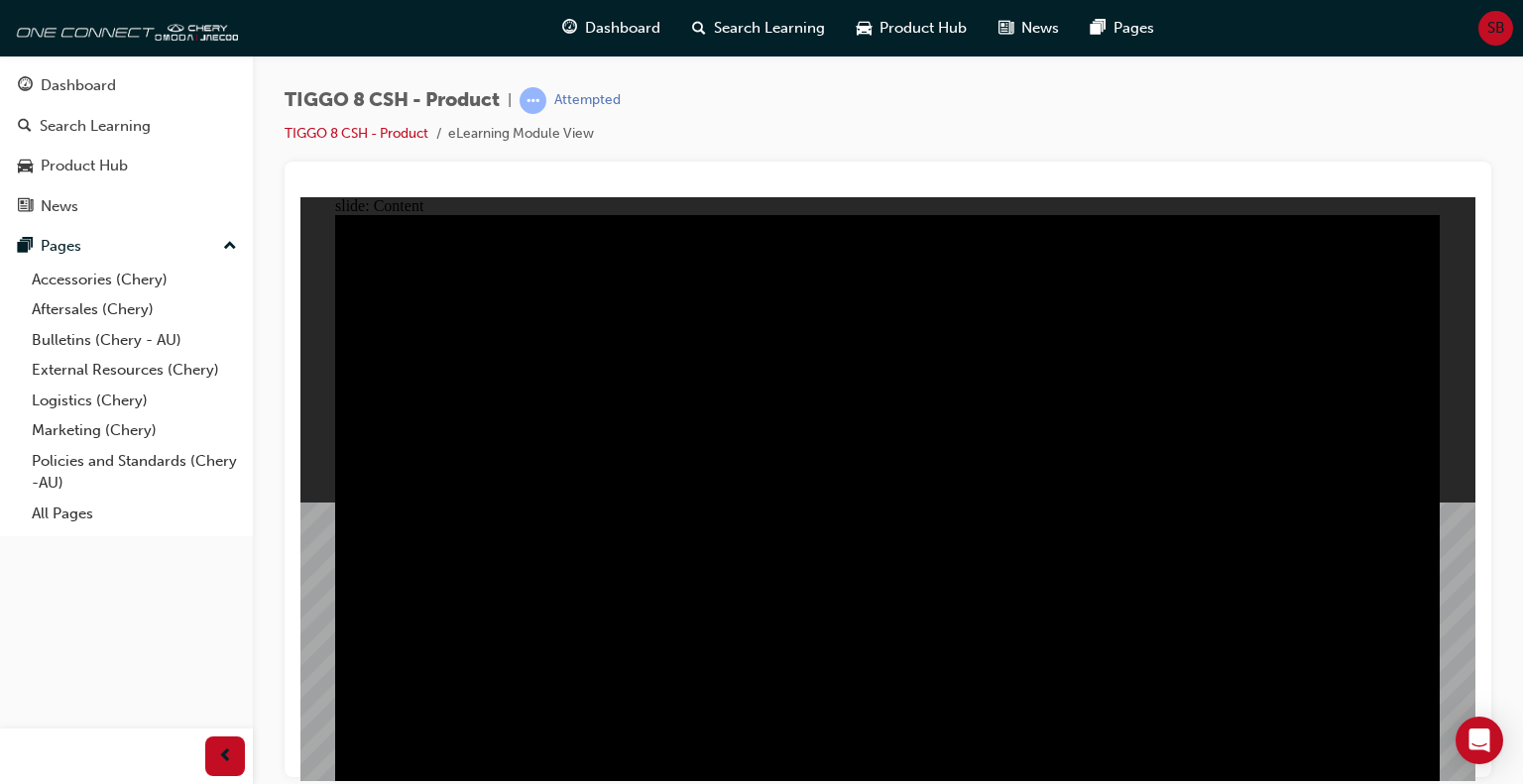 click 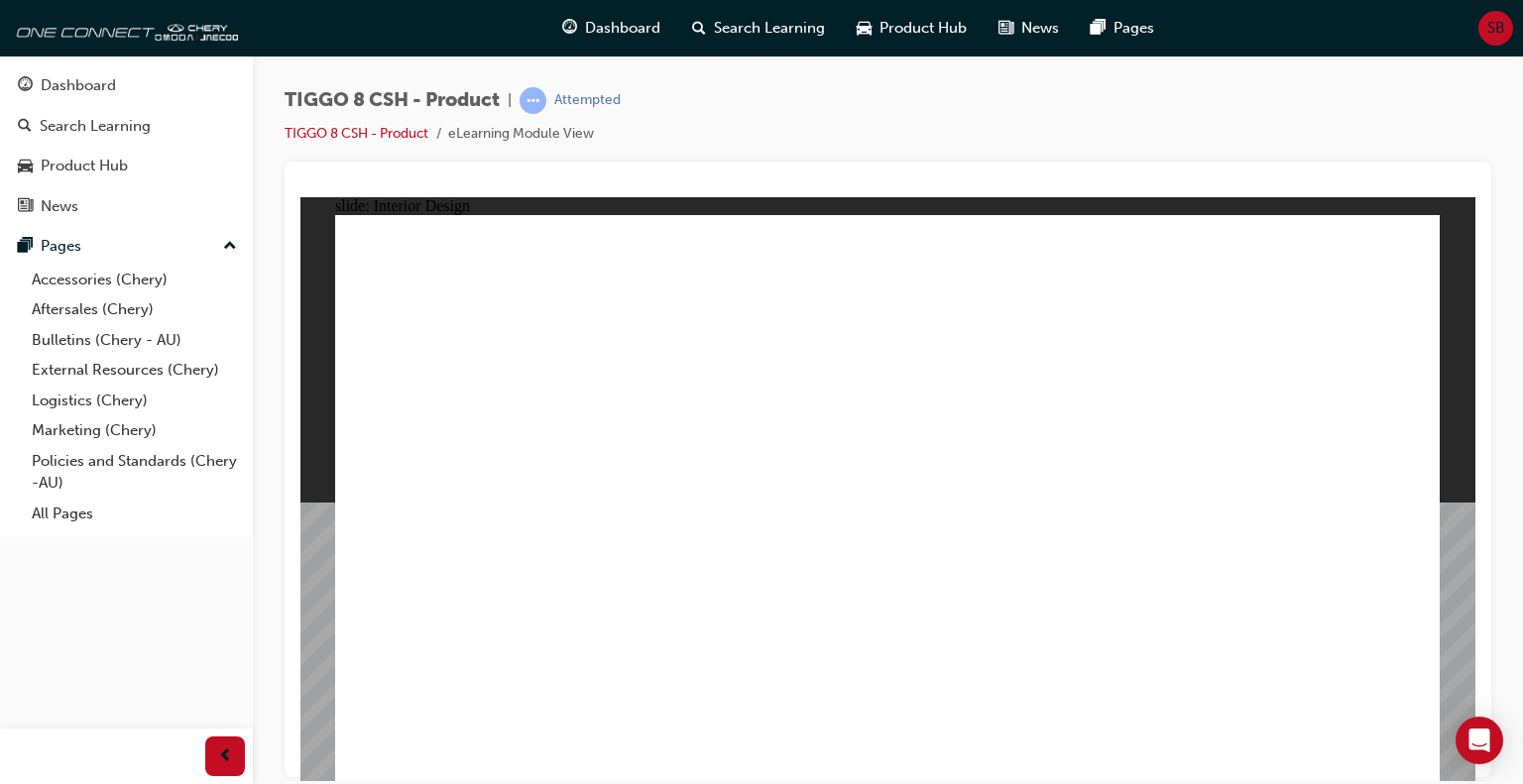 click 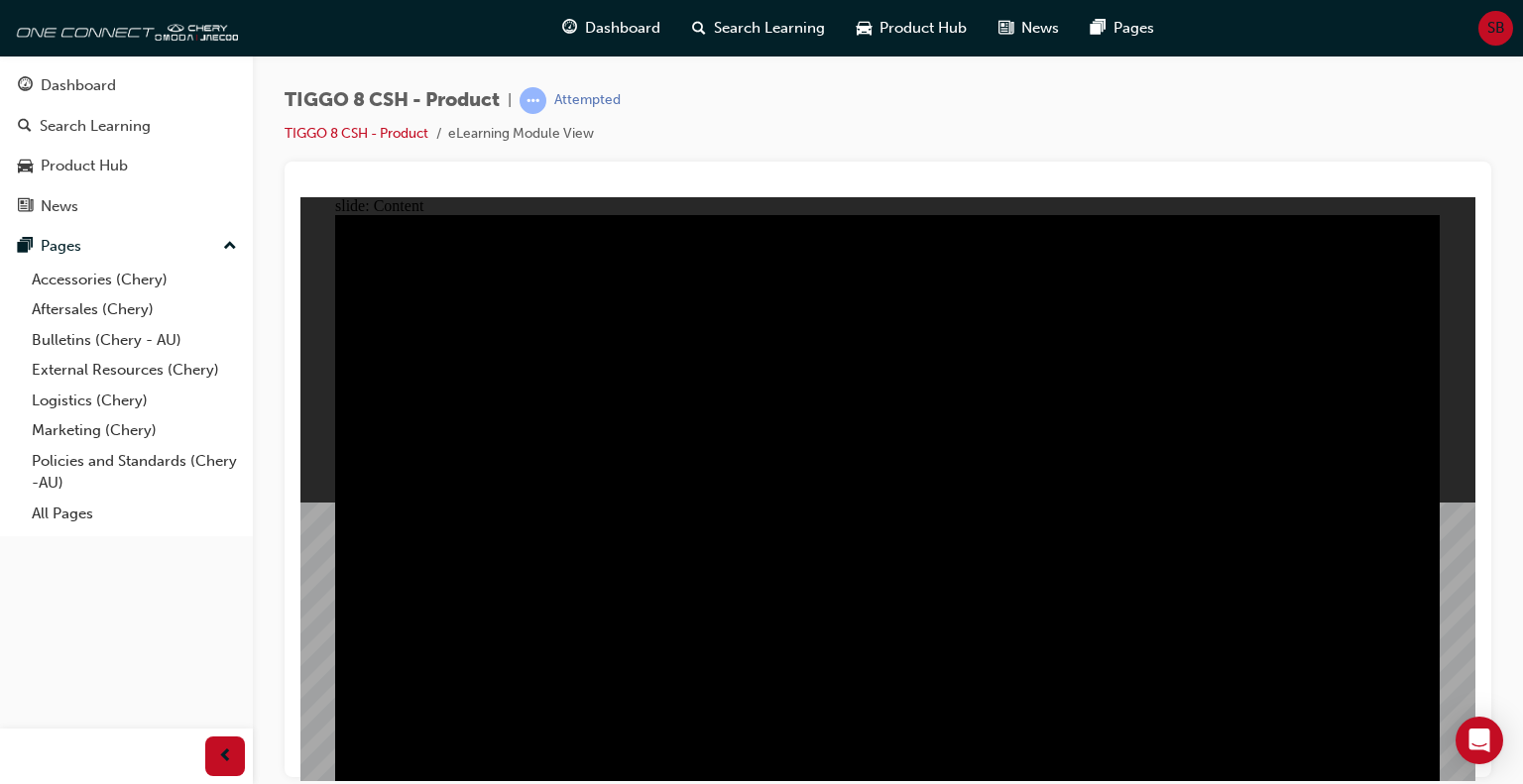 click 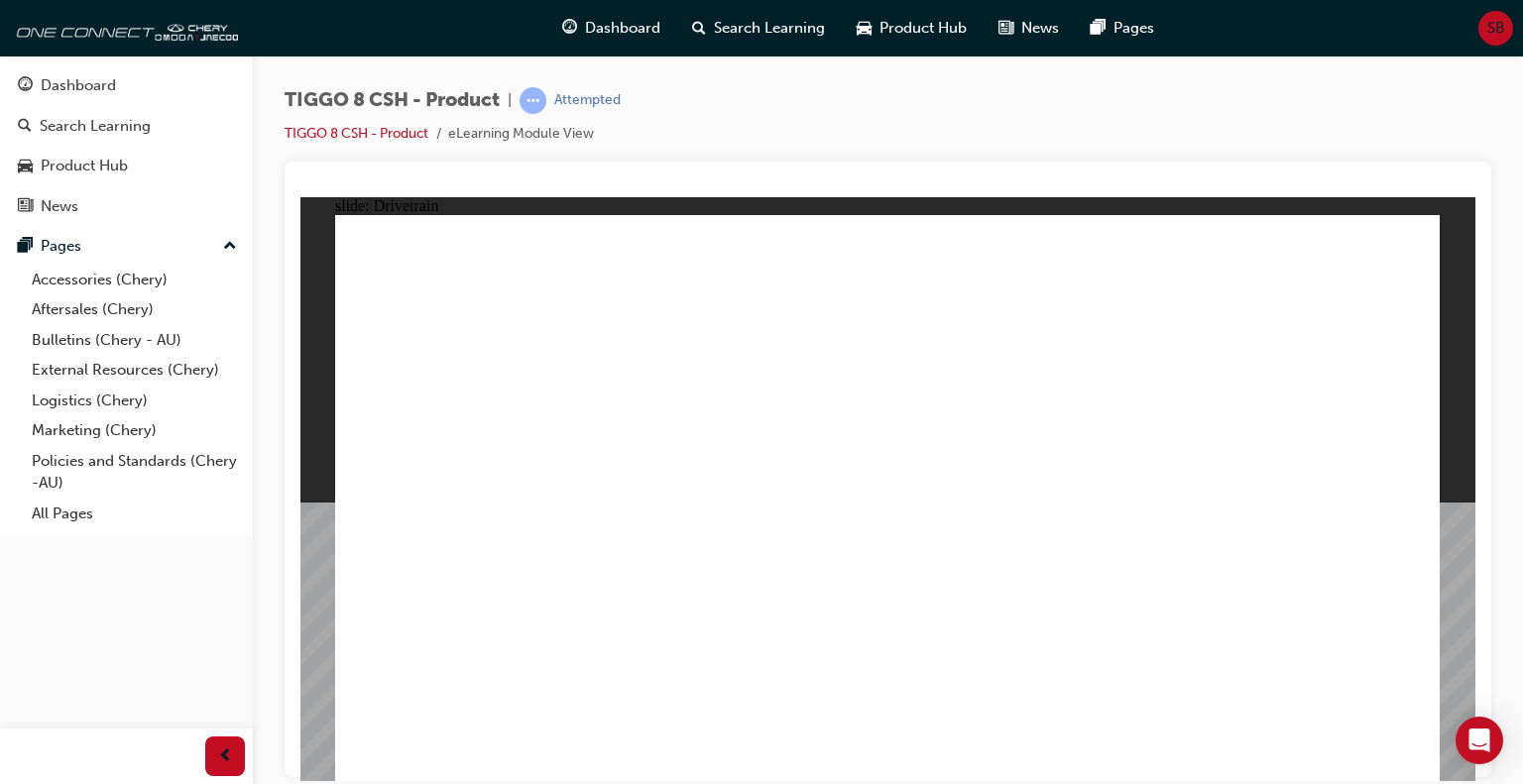 click 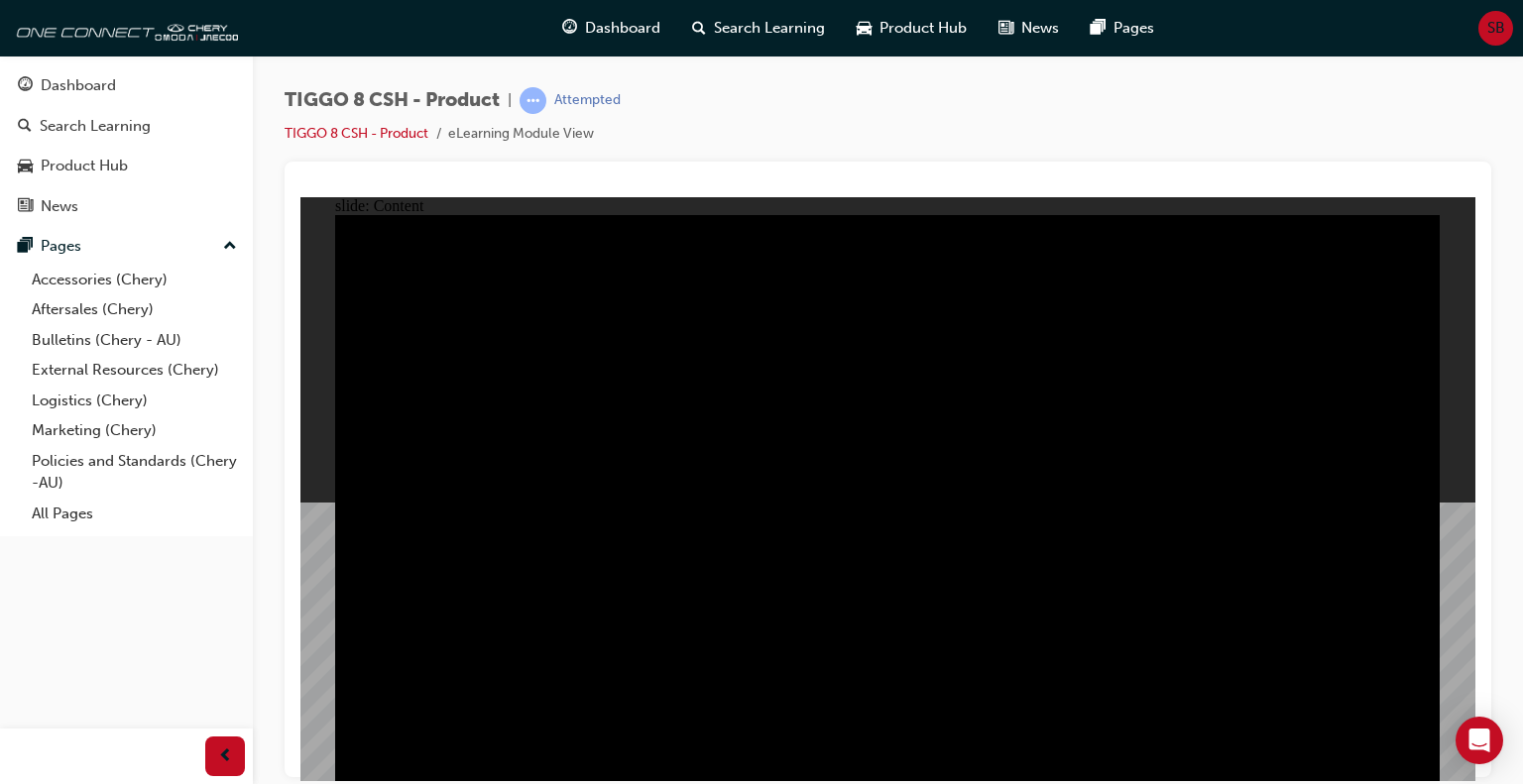 click 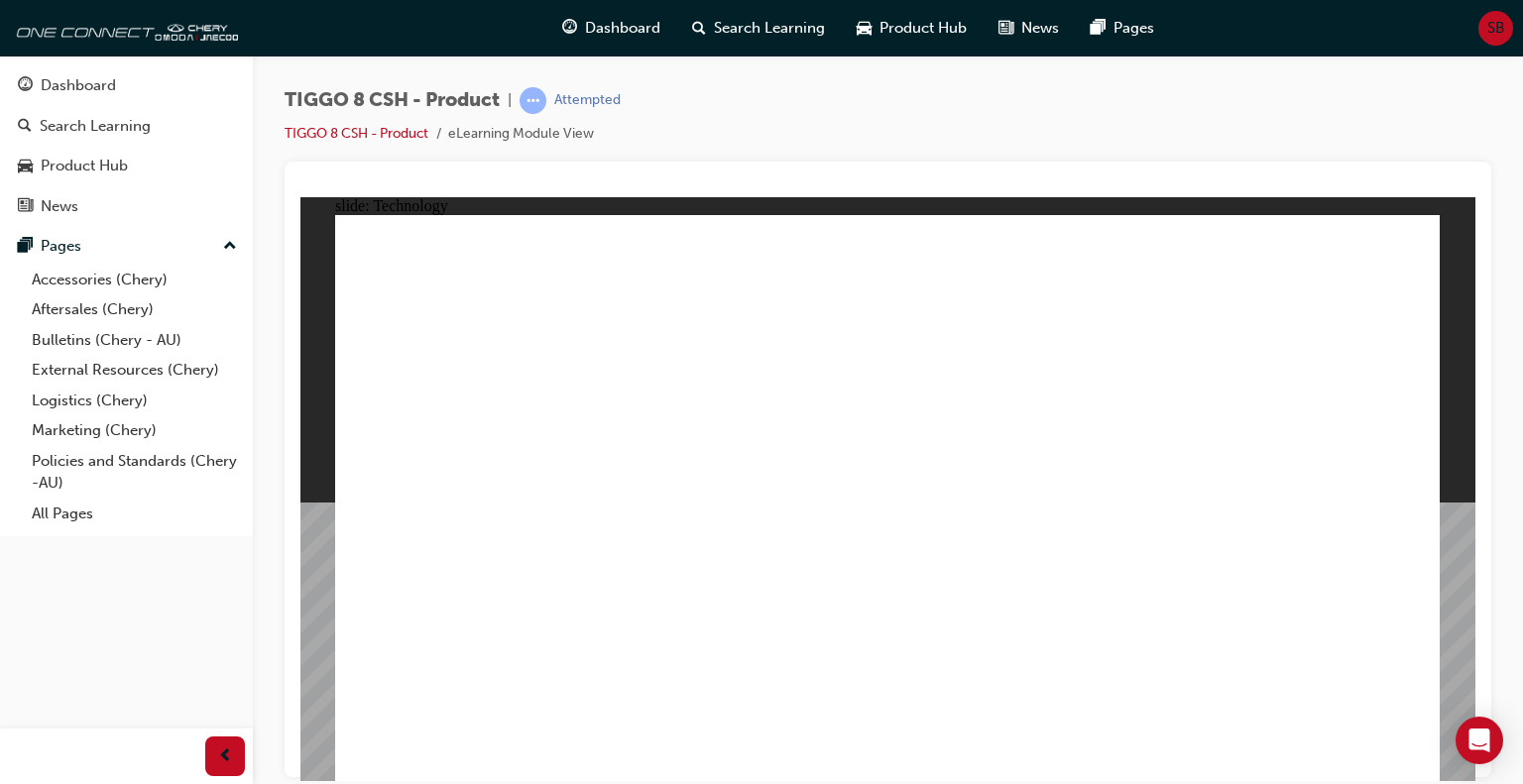 click 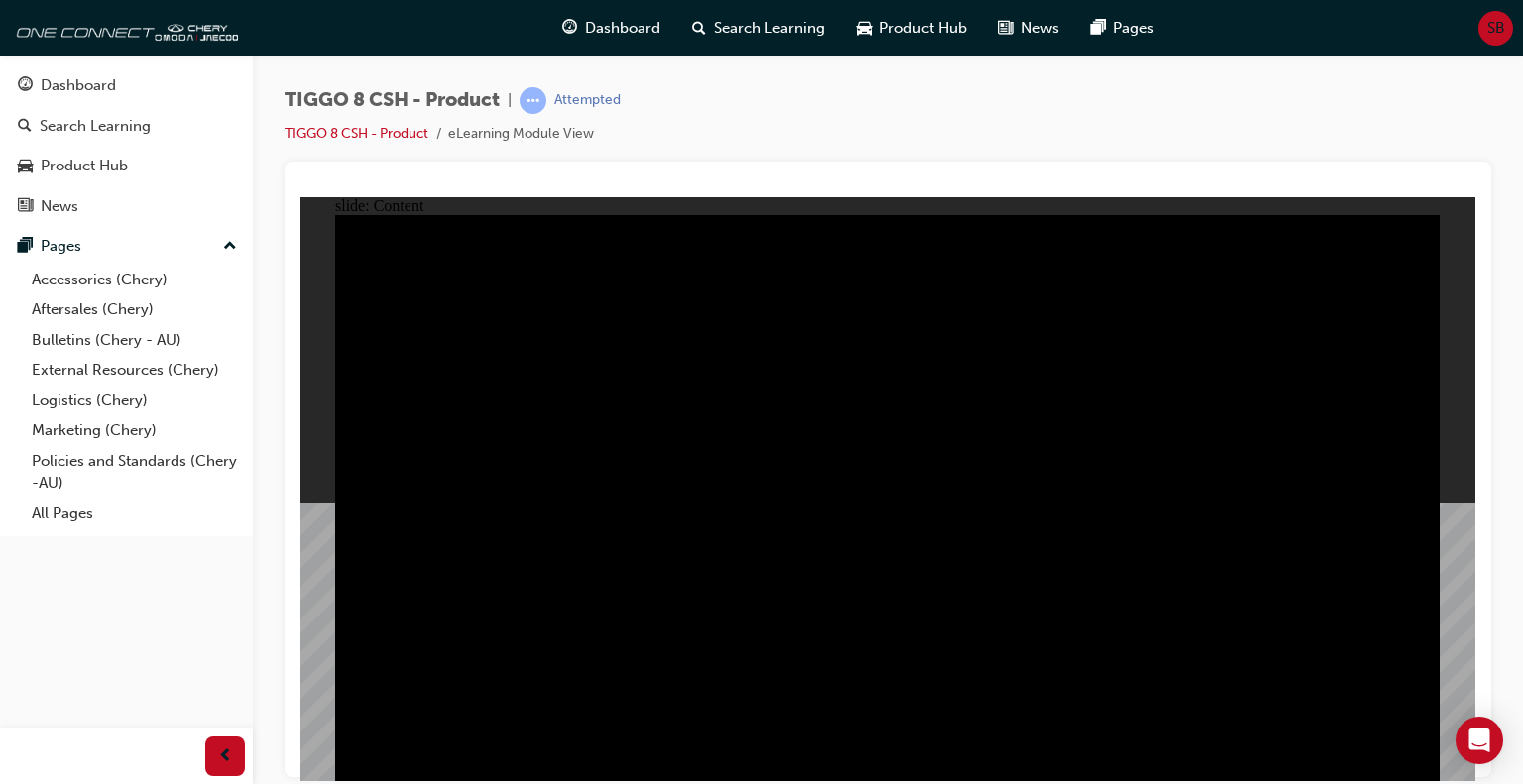 click 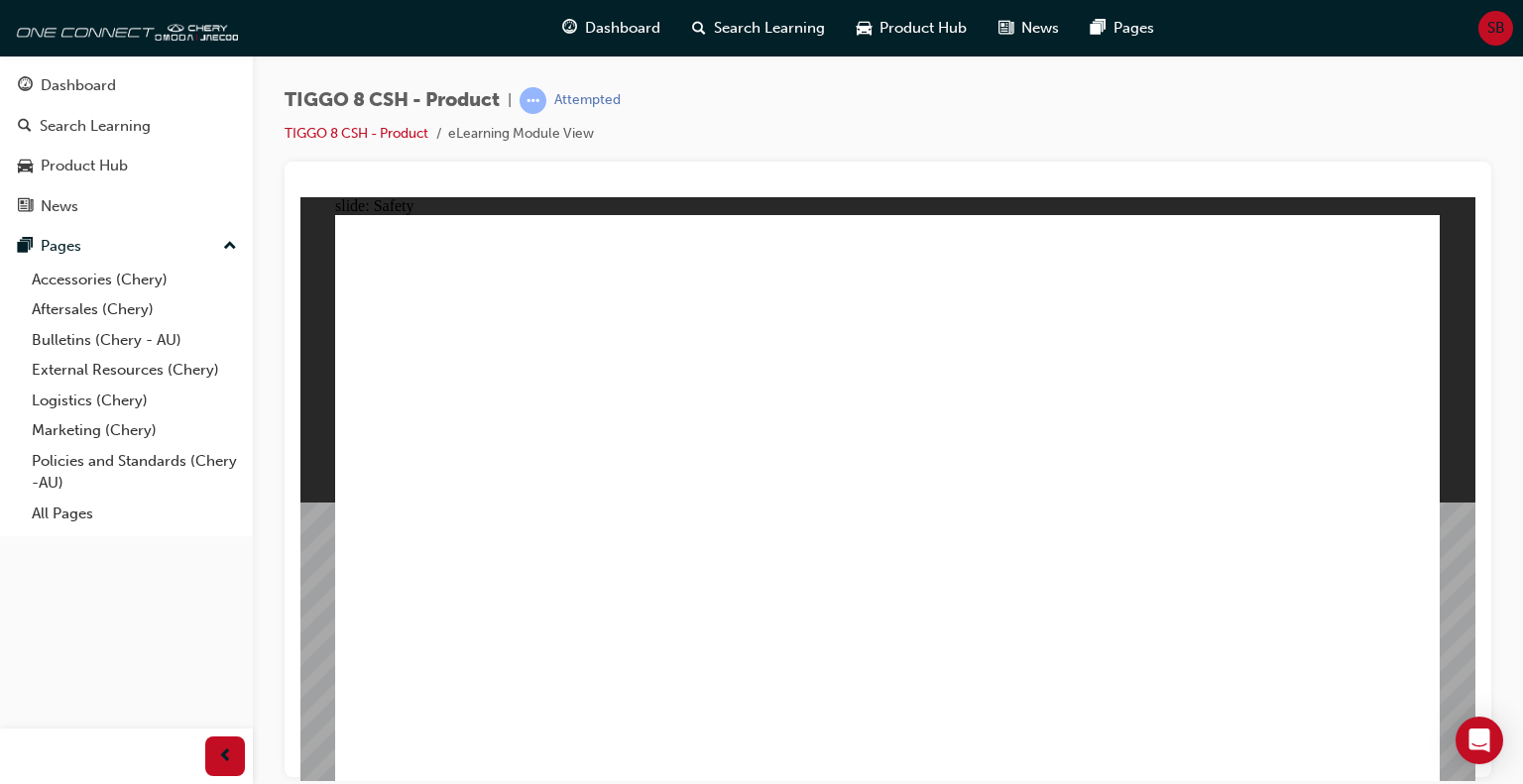 click 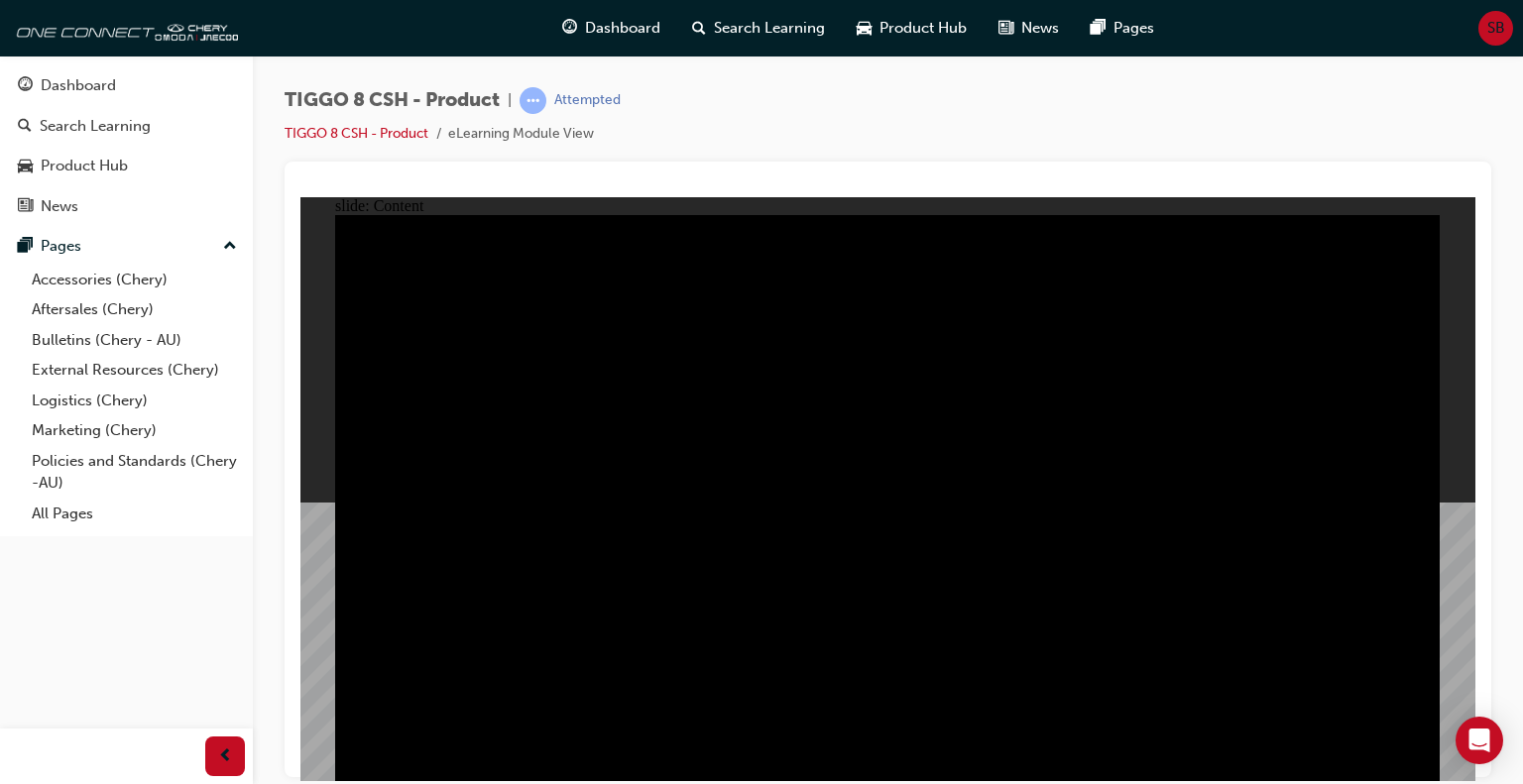 click 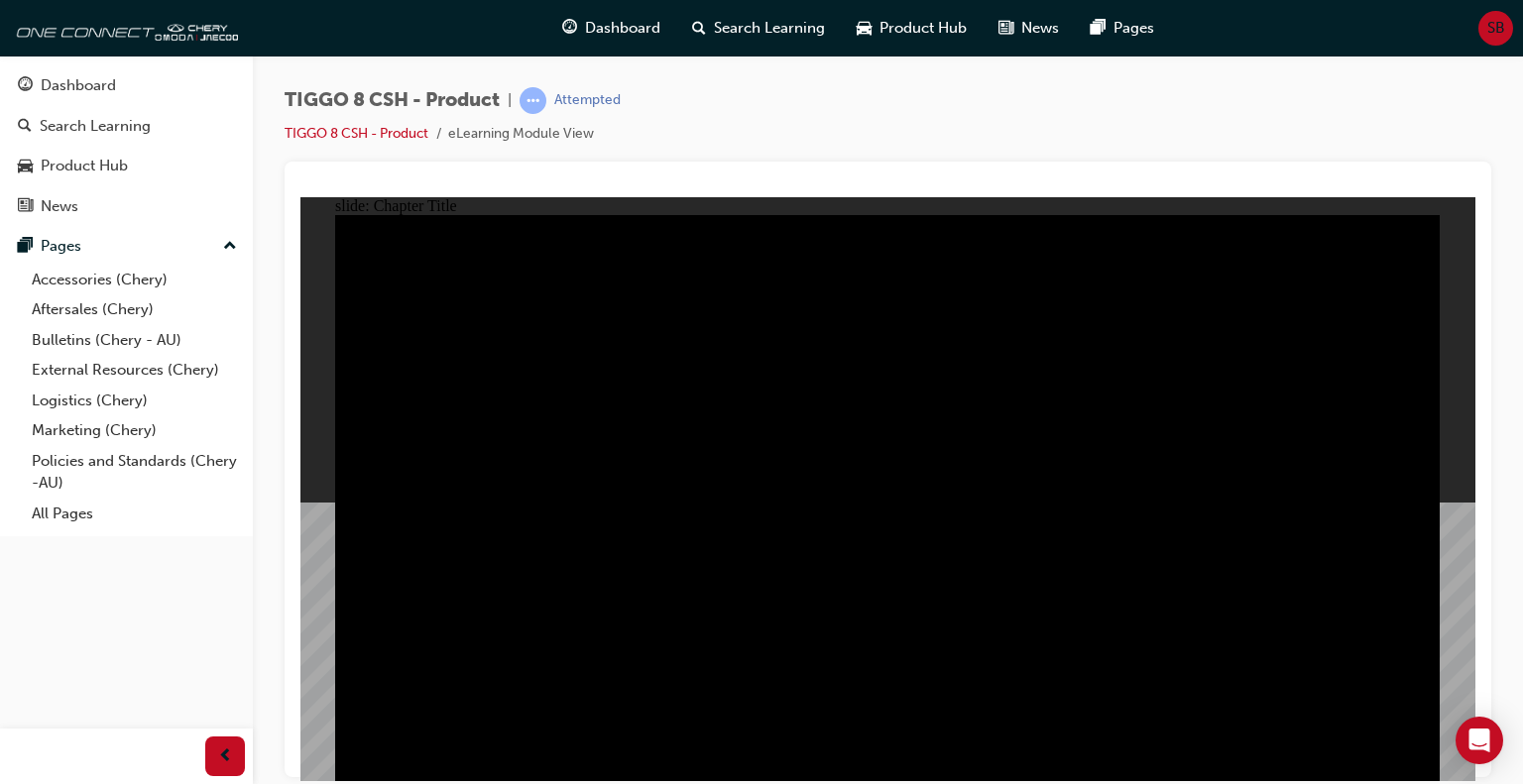 click 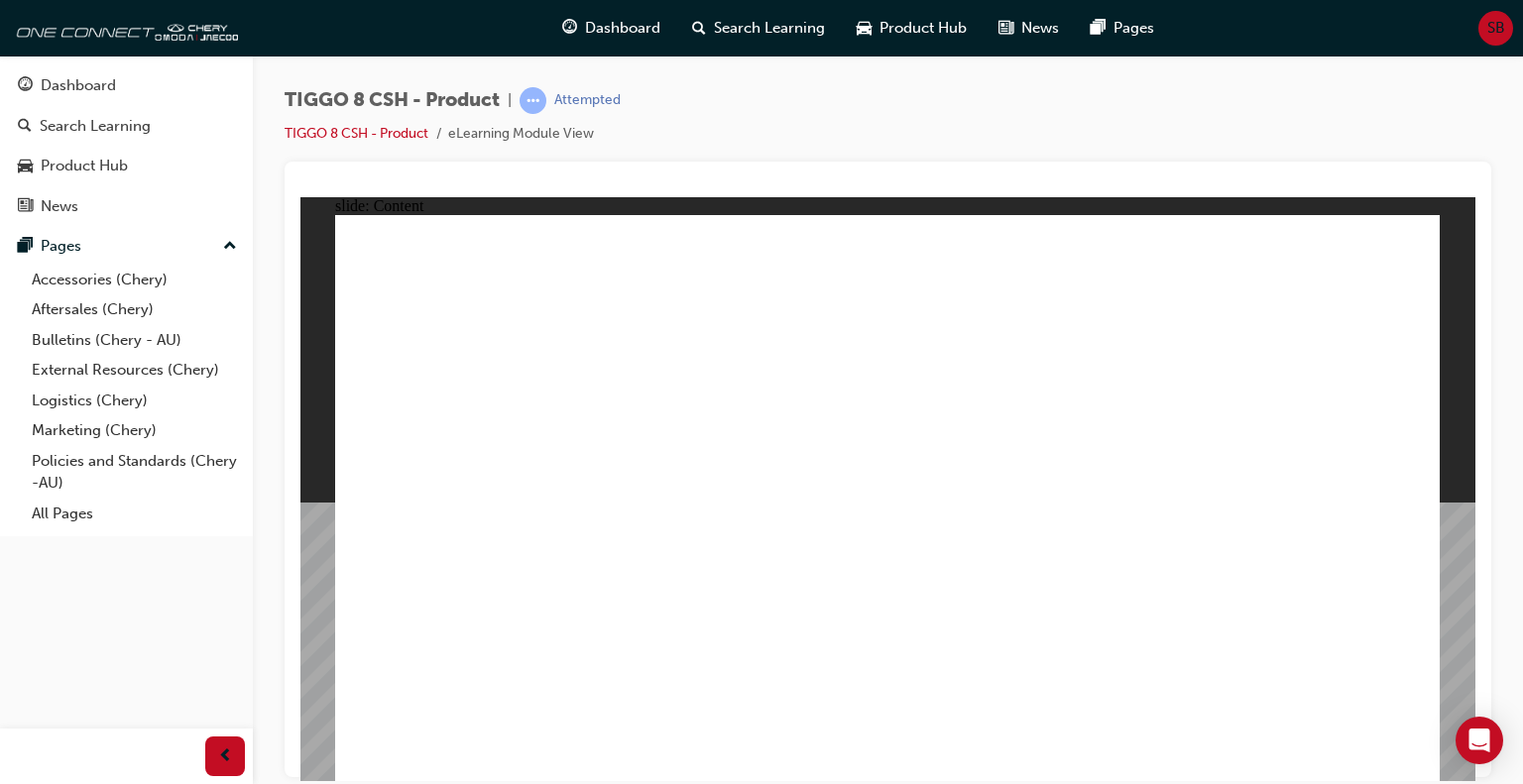 click 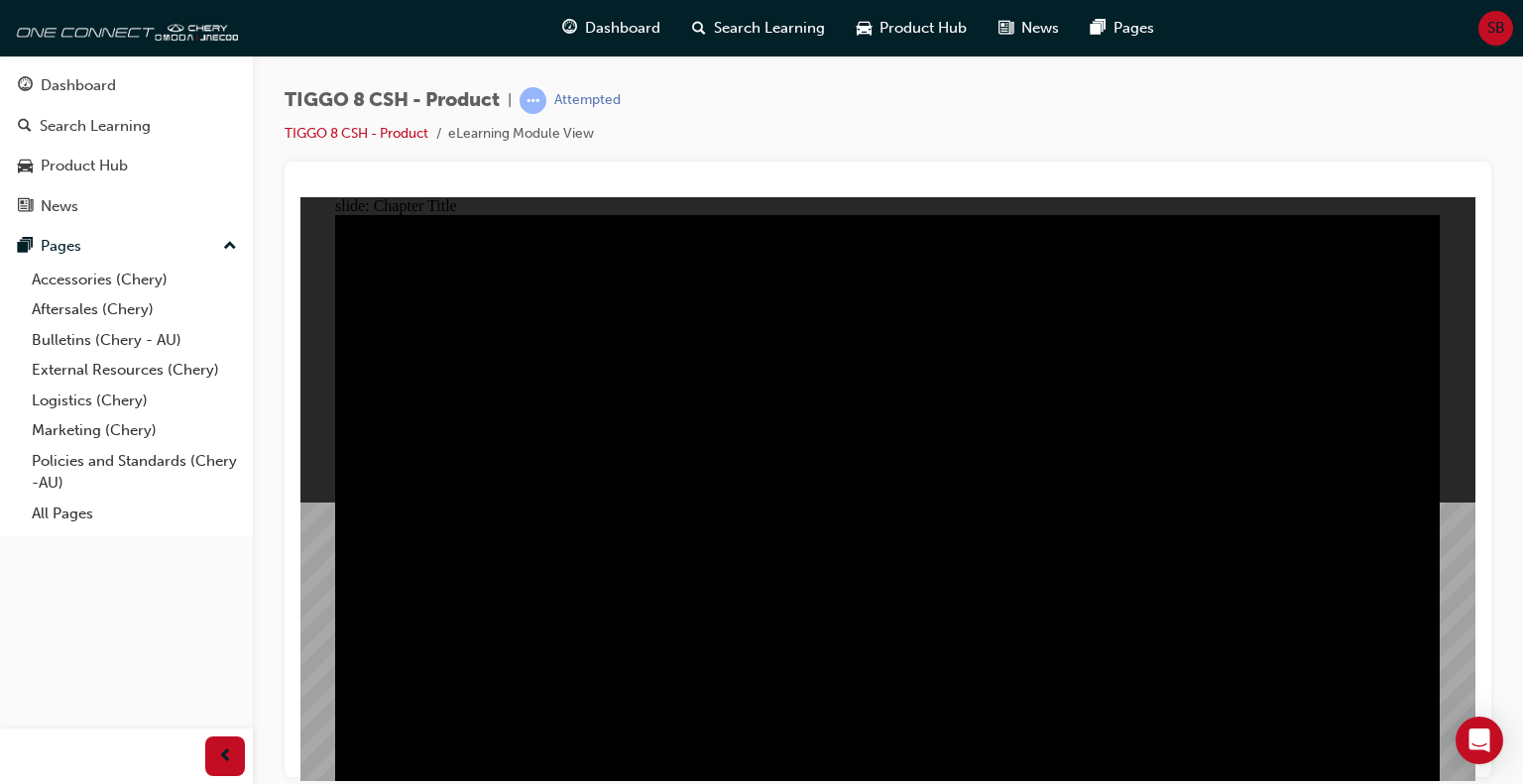 click 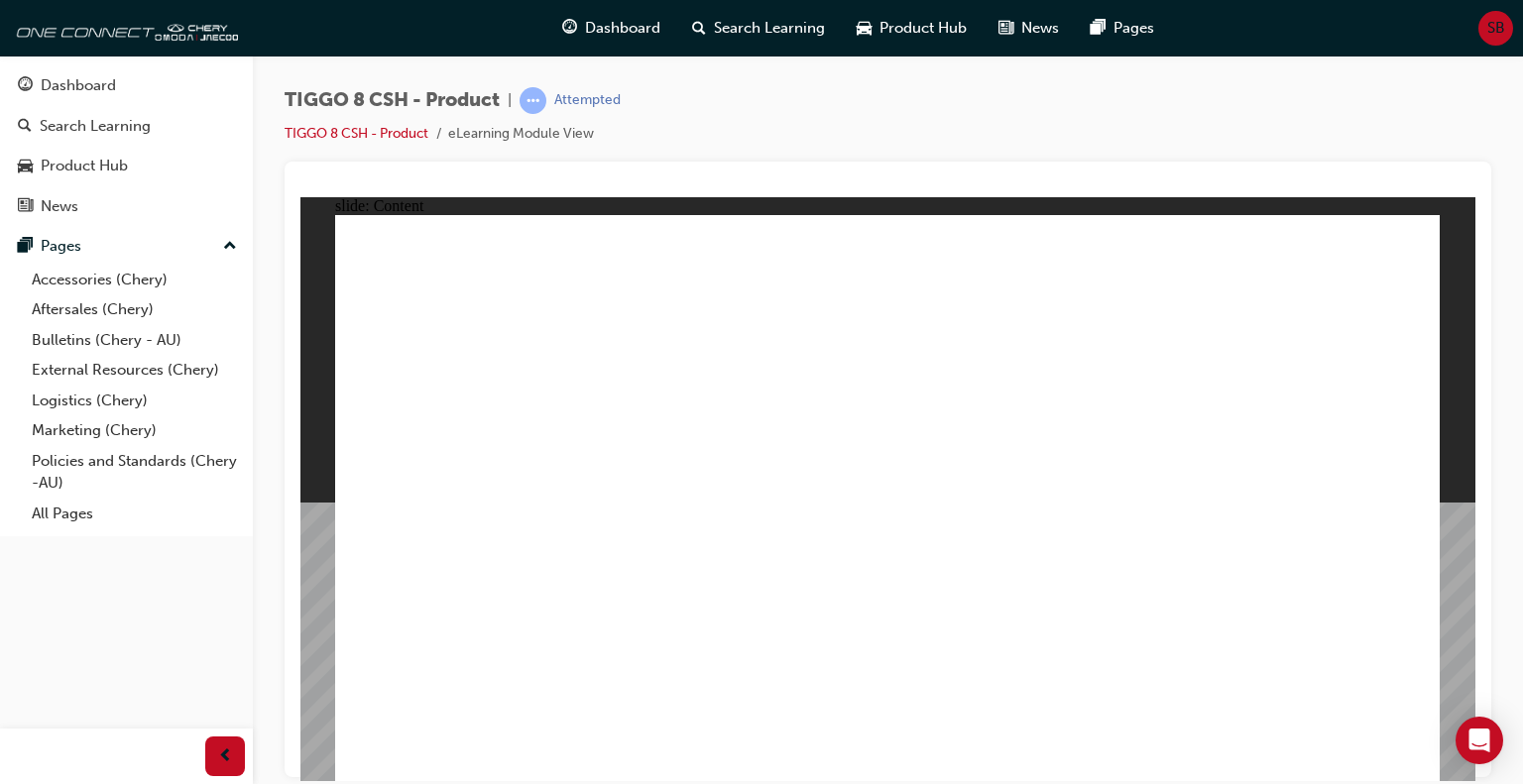 click 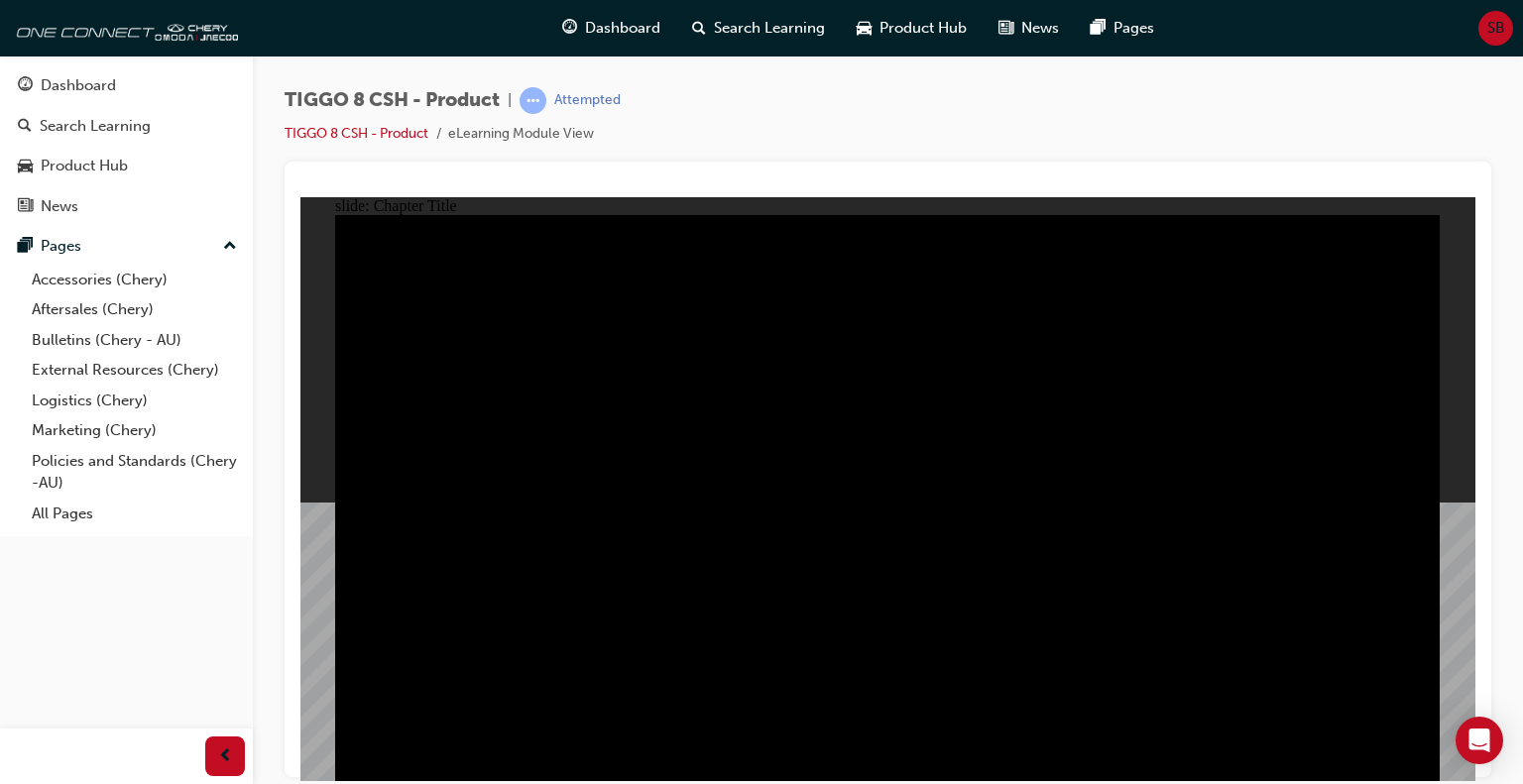 click 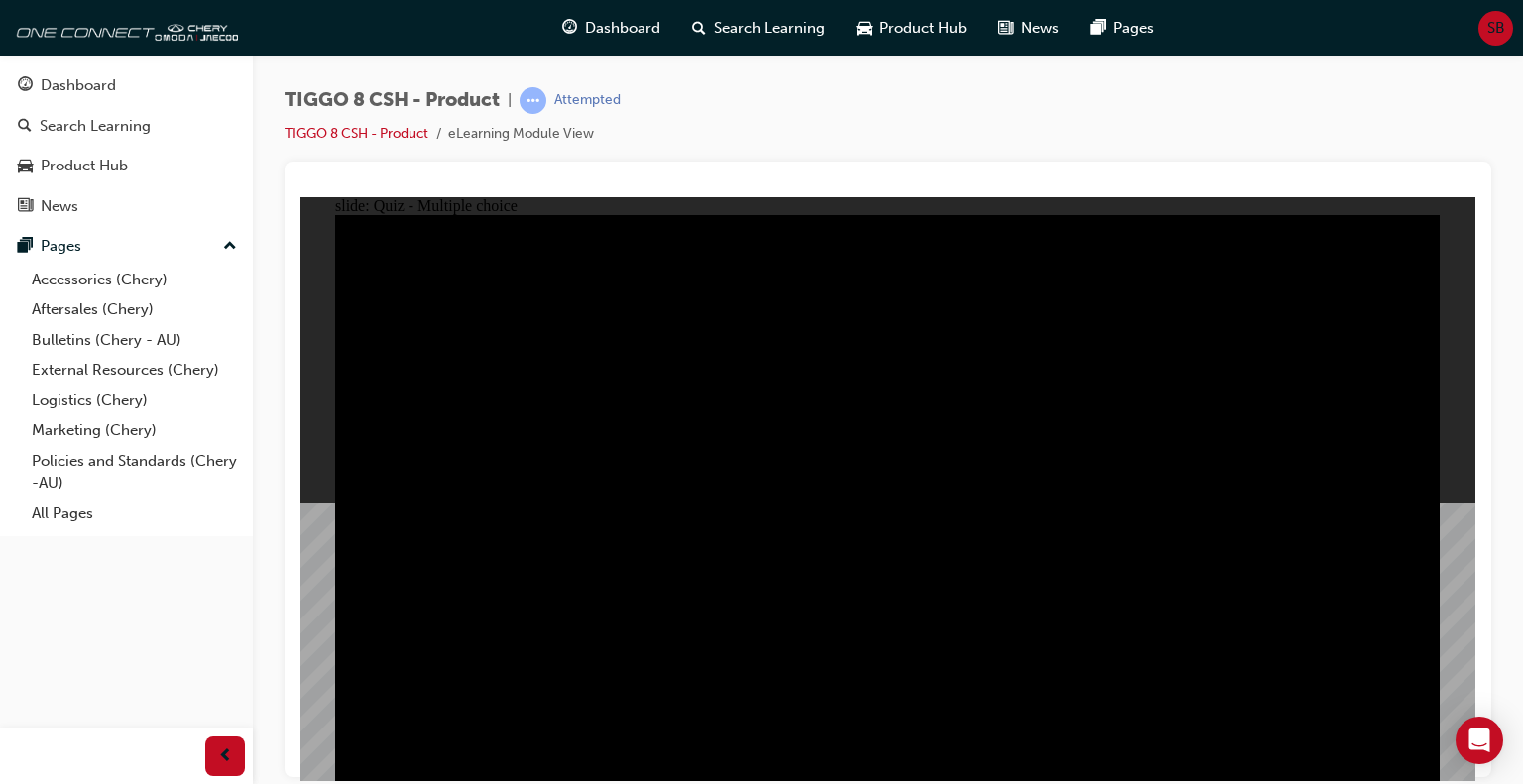 click 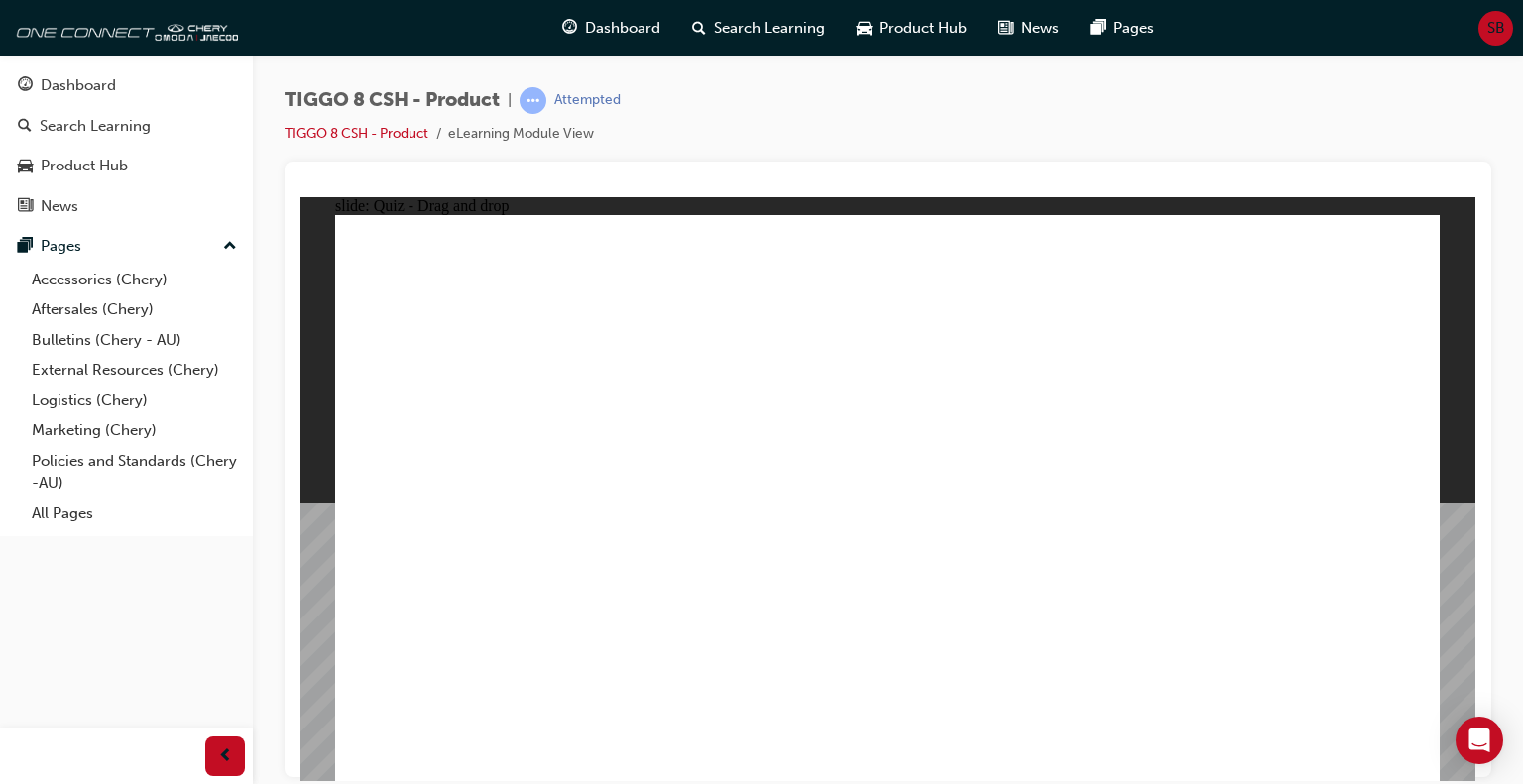 drag, startPoint x: 1296, startPoint y: 259, endPoint x: 457, endPoint y: 513, distance: 876.60538 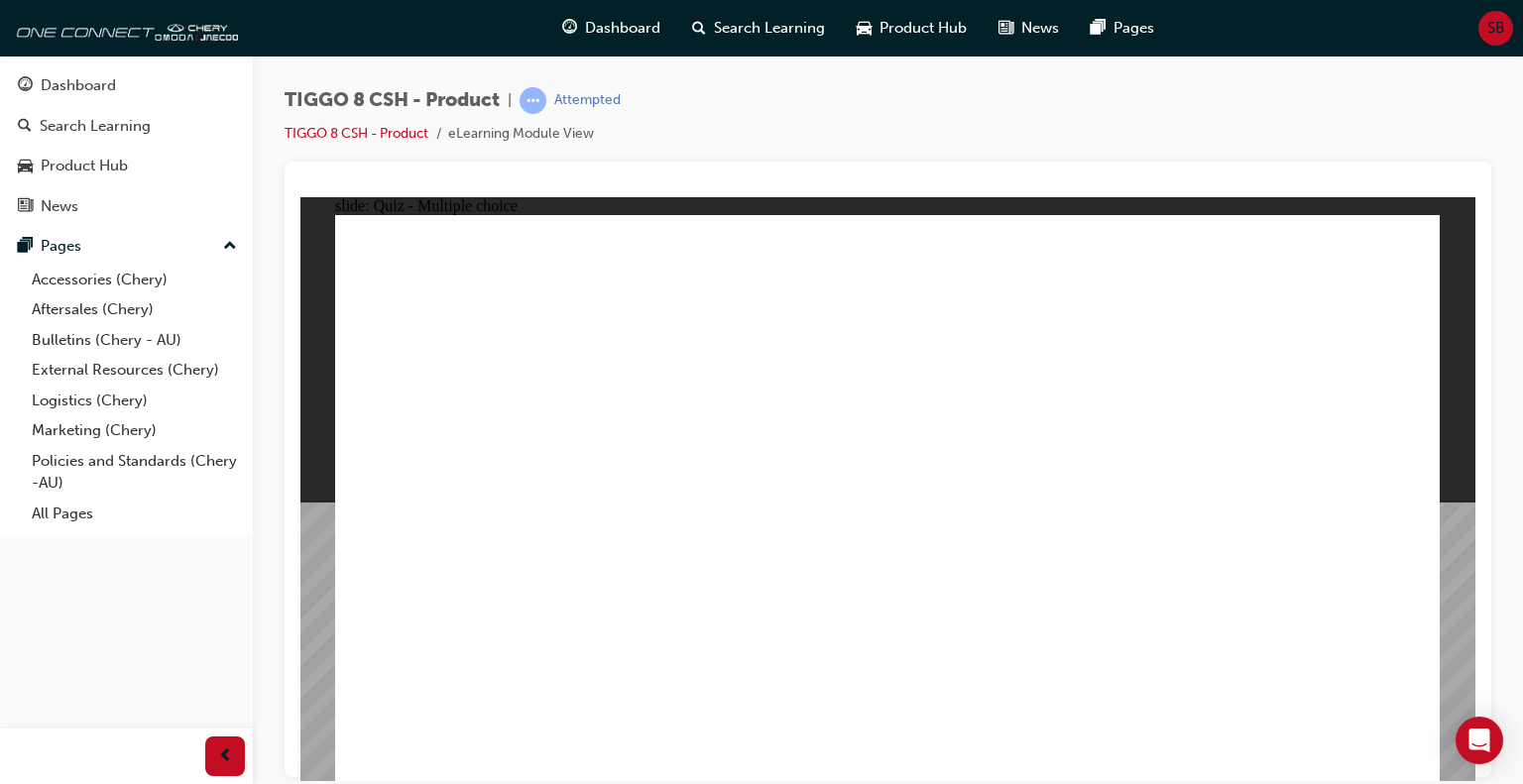 click 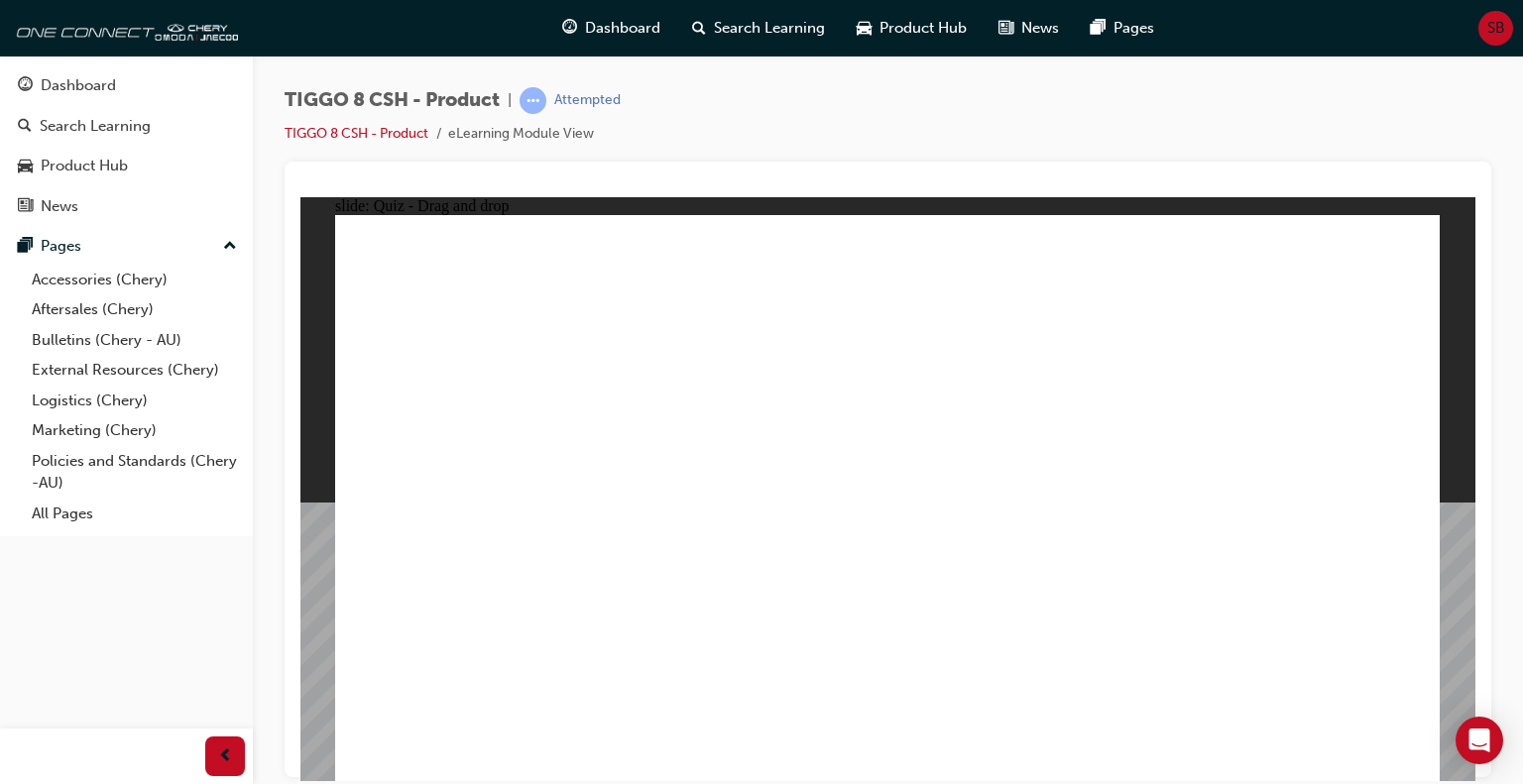 drag, startPoint x: 904, startPoint y: 307, endPoint x: 1012, endPoint y: 549, distance: 265.0057 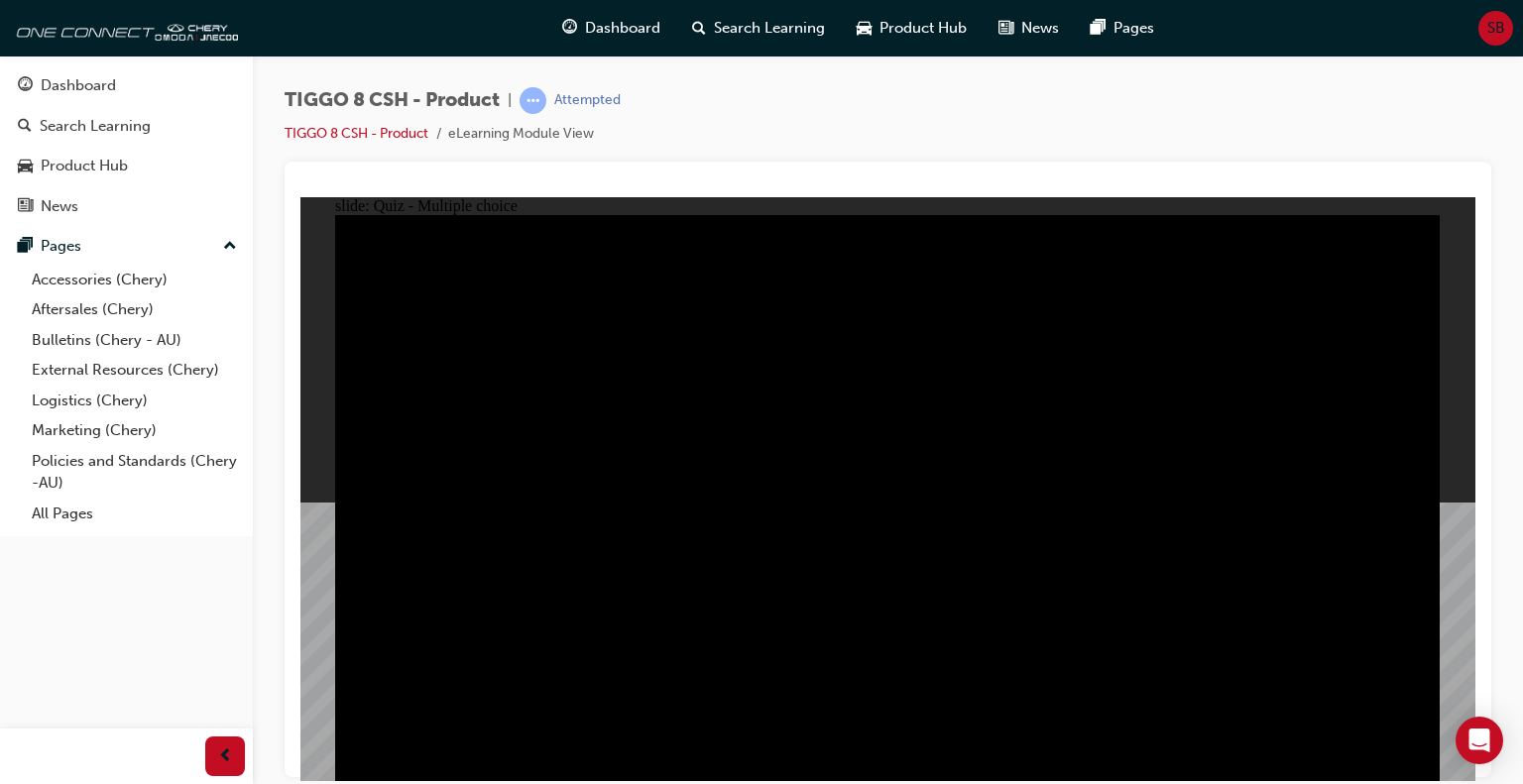 click 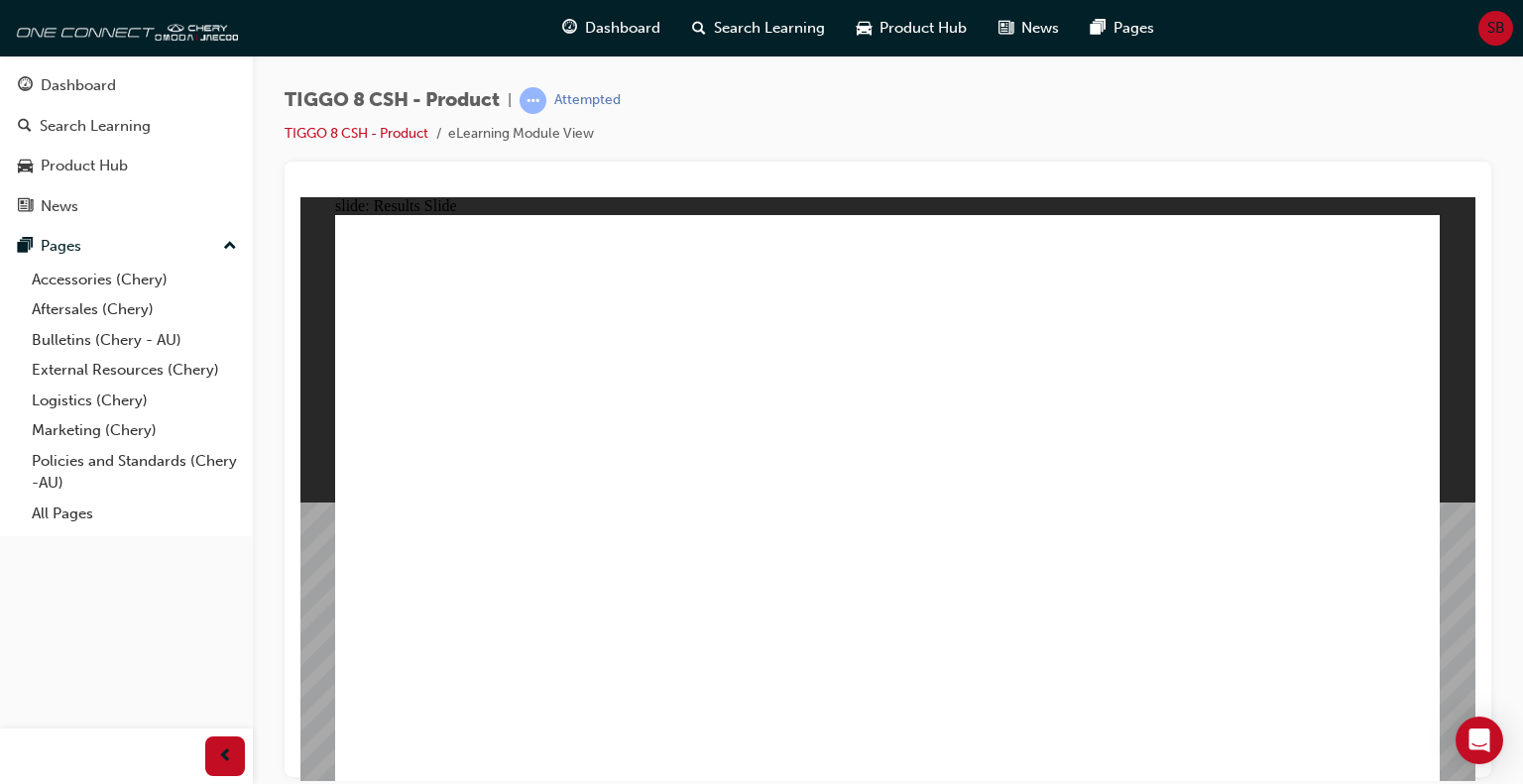 click 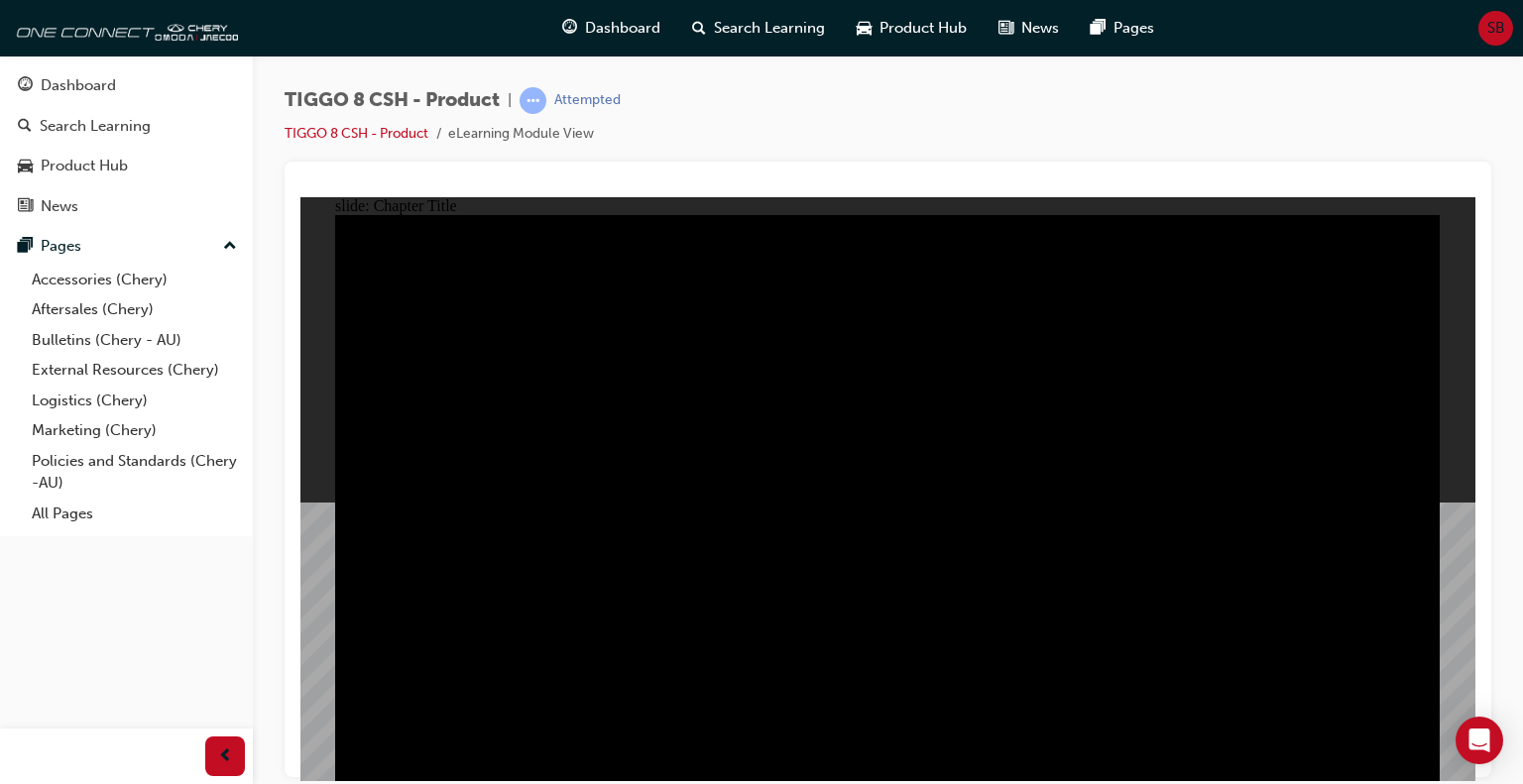 click 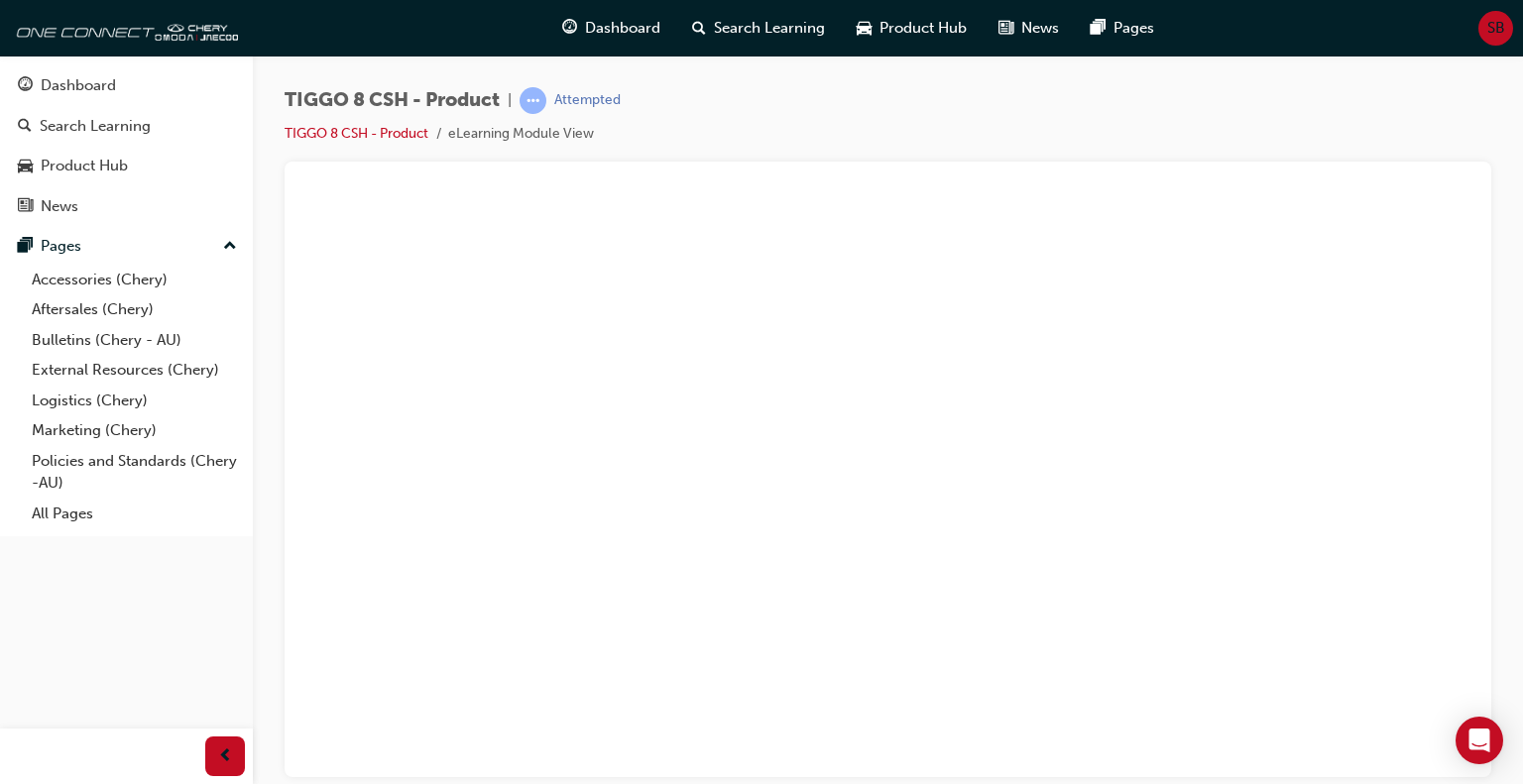 scroll, scrollTop: 0, scrollLeft: 0, axis: both 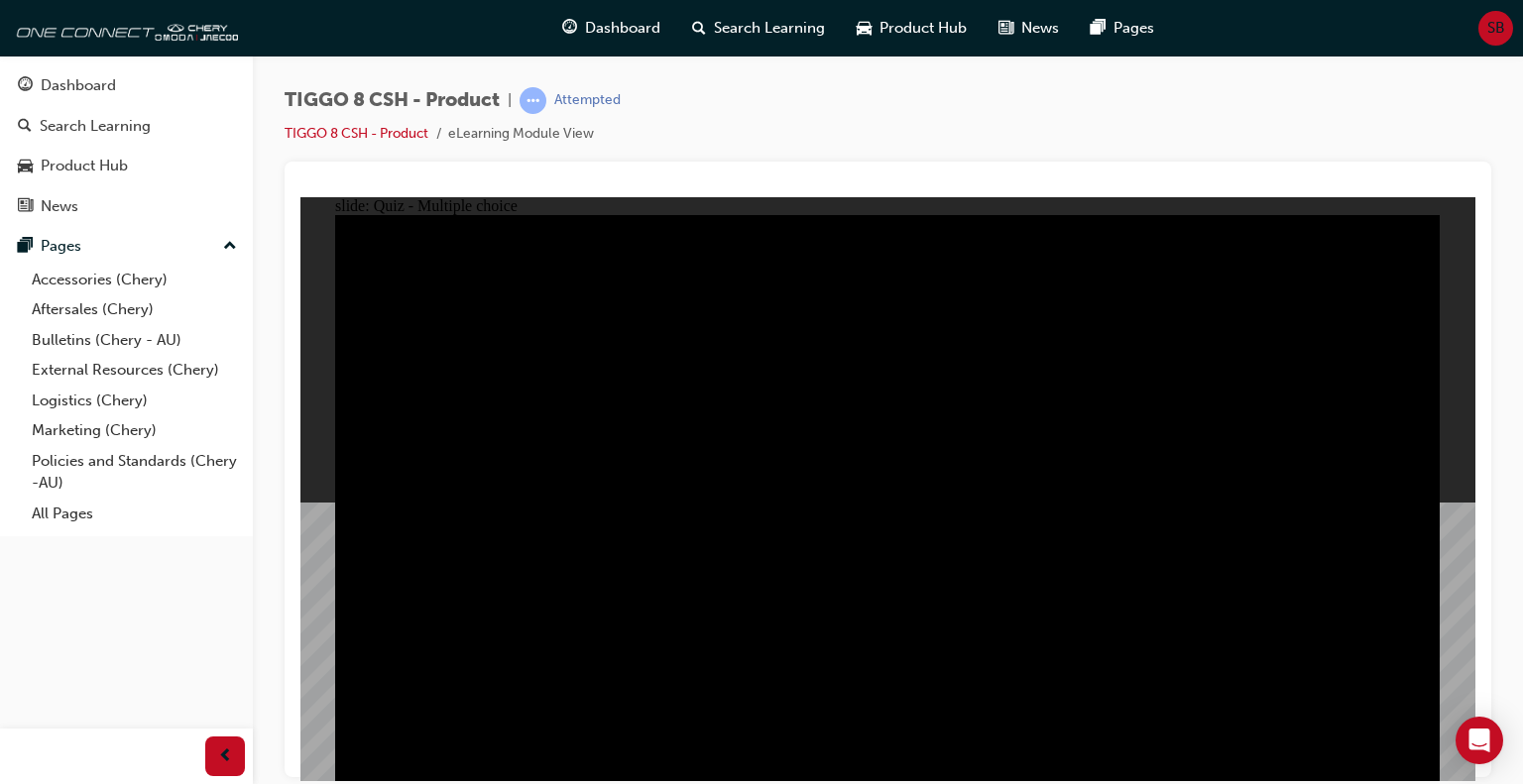 click 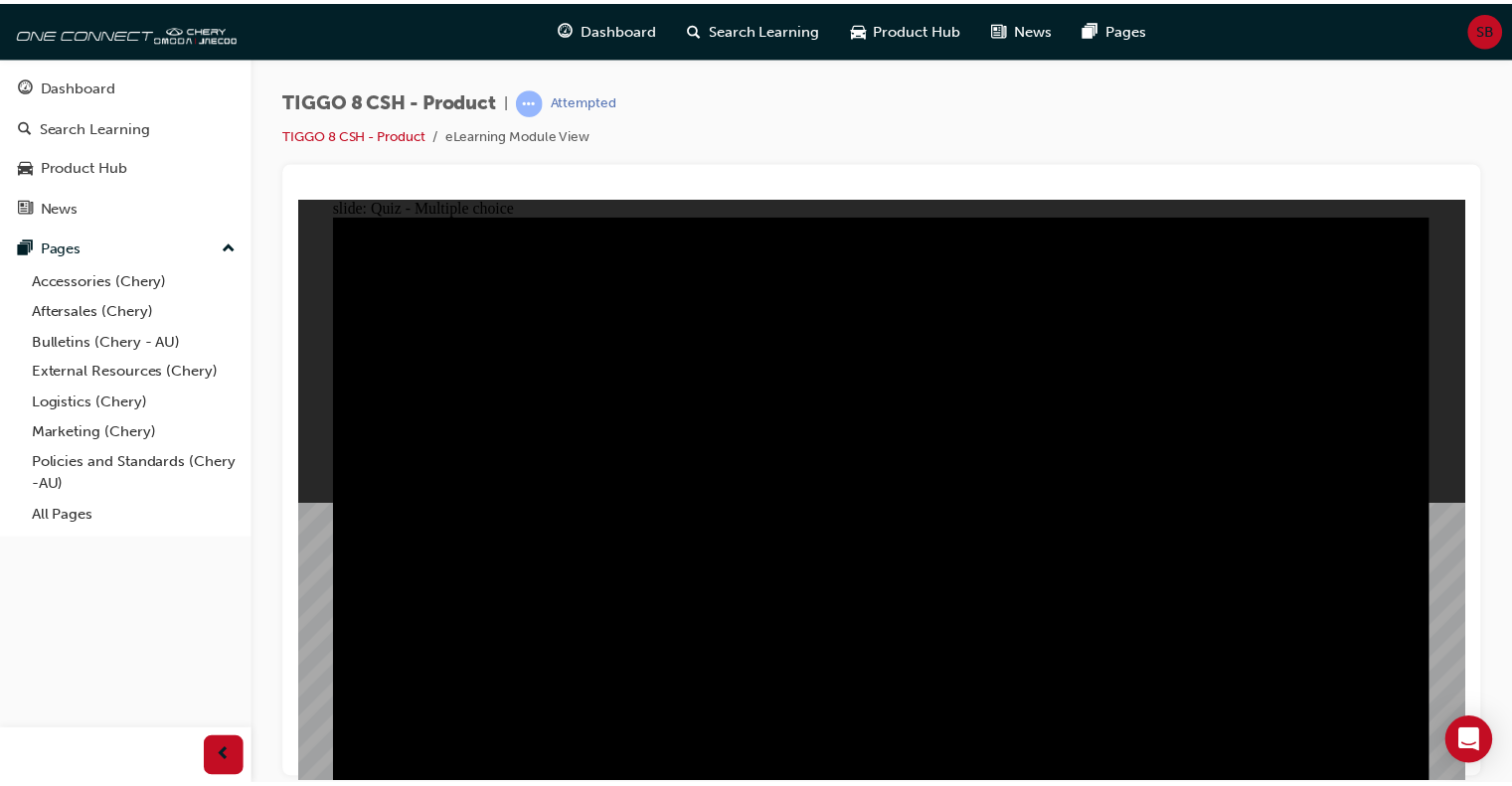 scroll, scrollTop: 0, scrollLeft: 0, axis: both 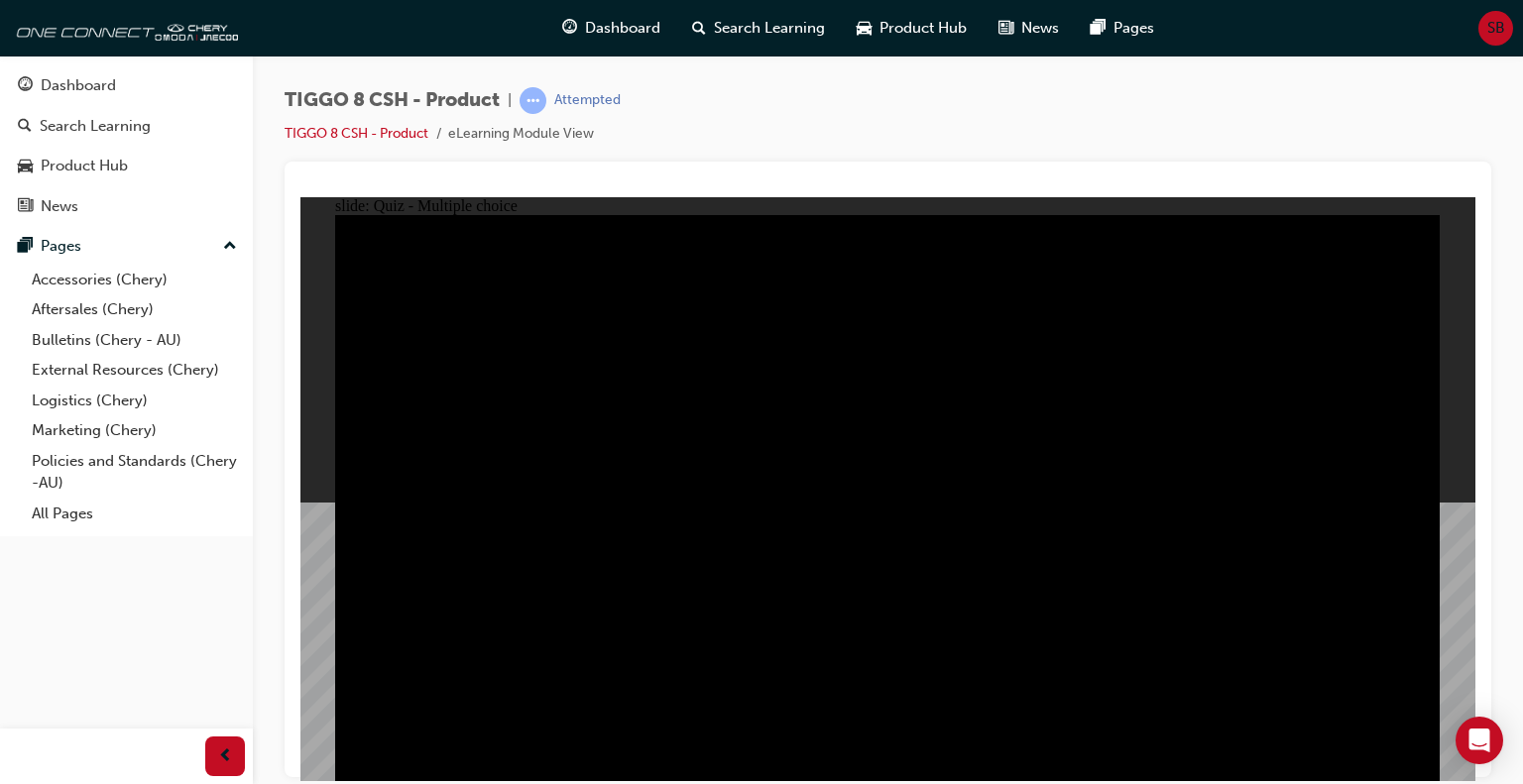 click 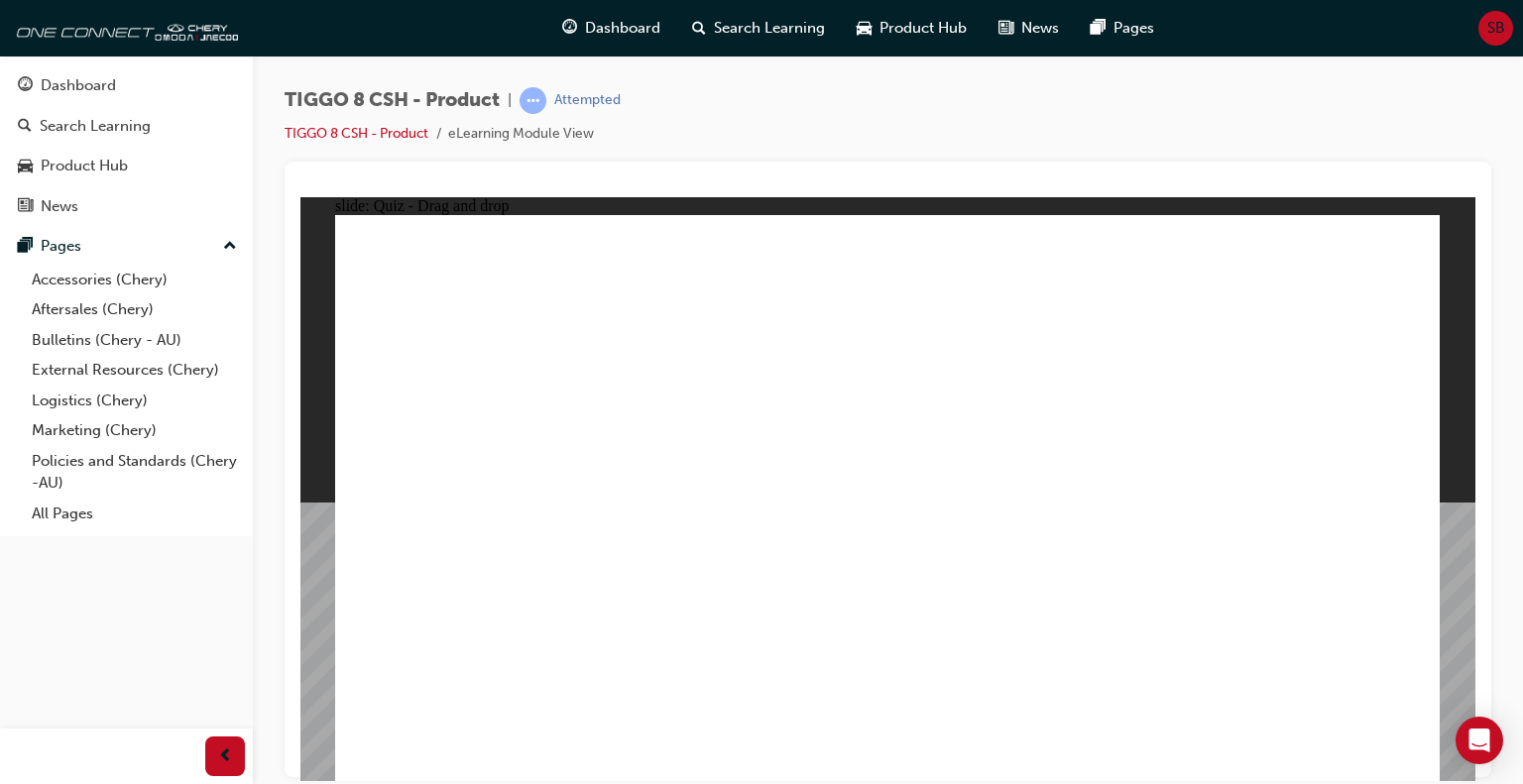 drag, startPoint x: 925, startPoint y: 376, endPoint x: 866, endPoint y: 474, distance: 114.38968 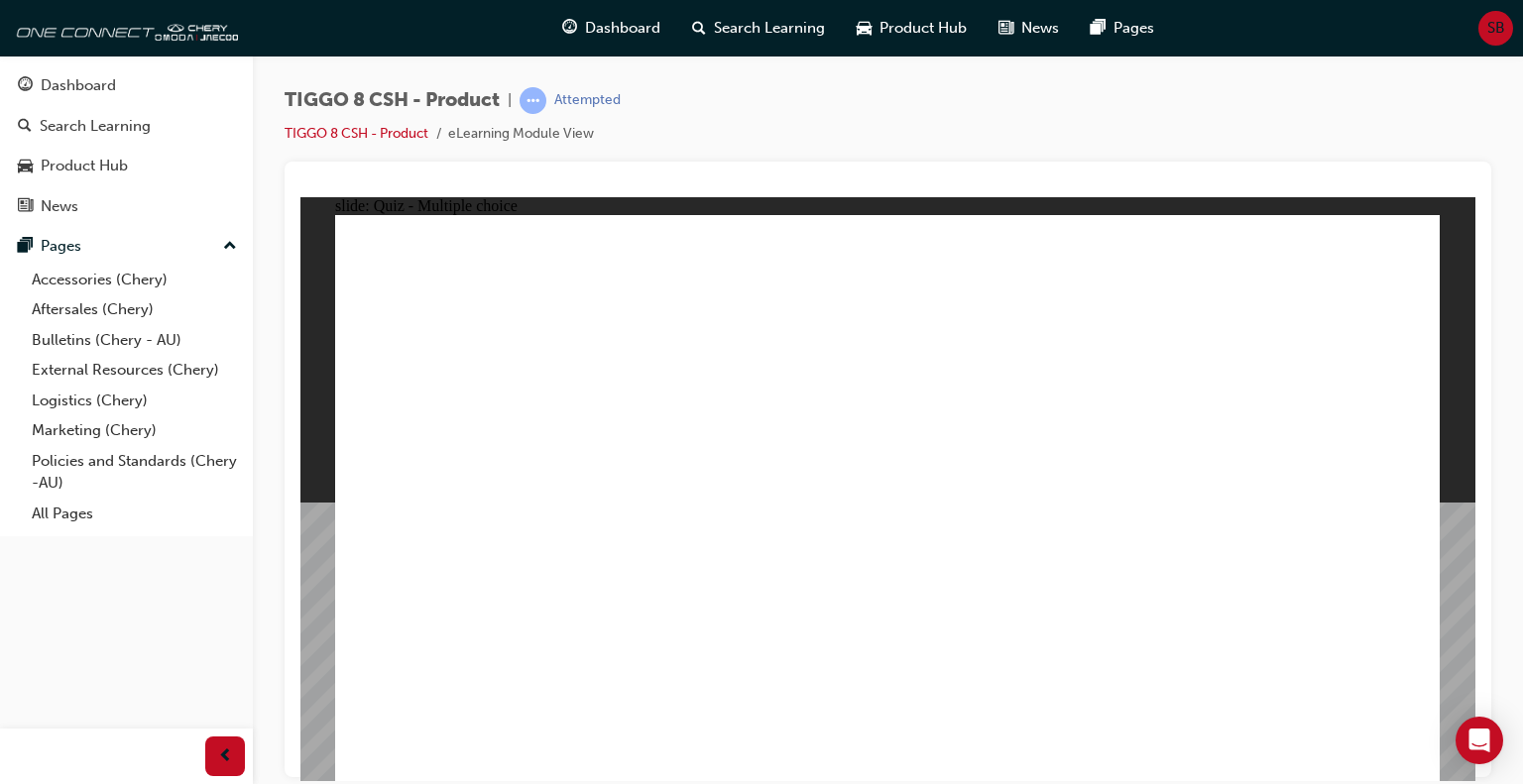 click 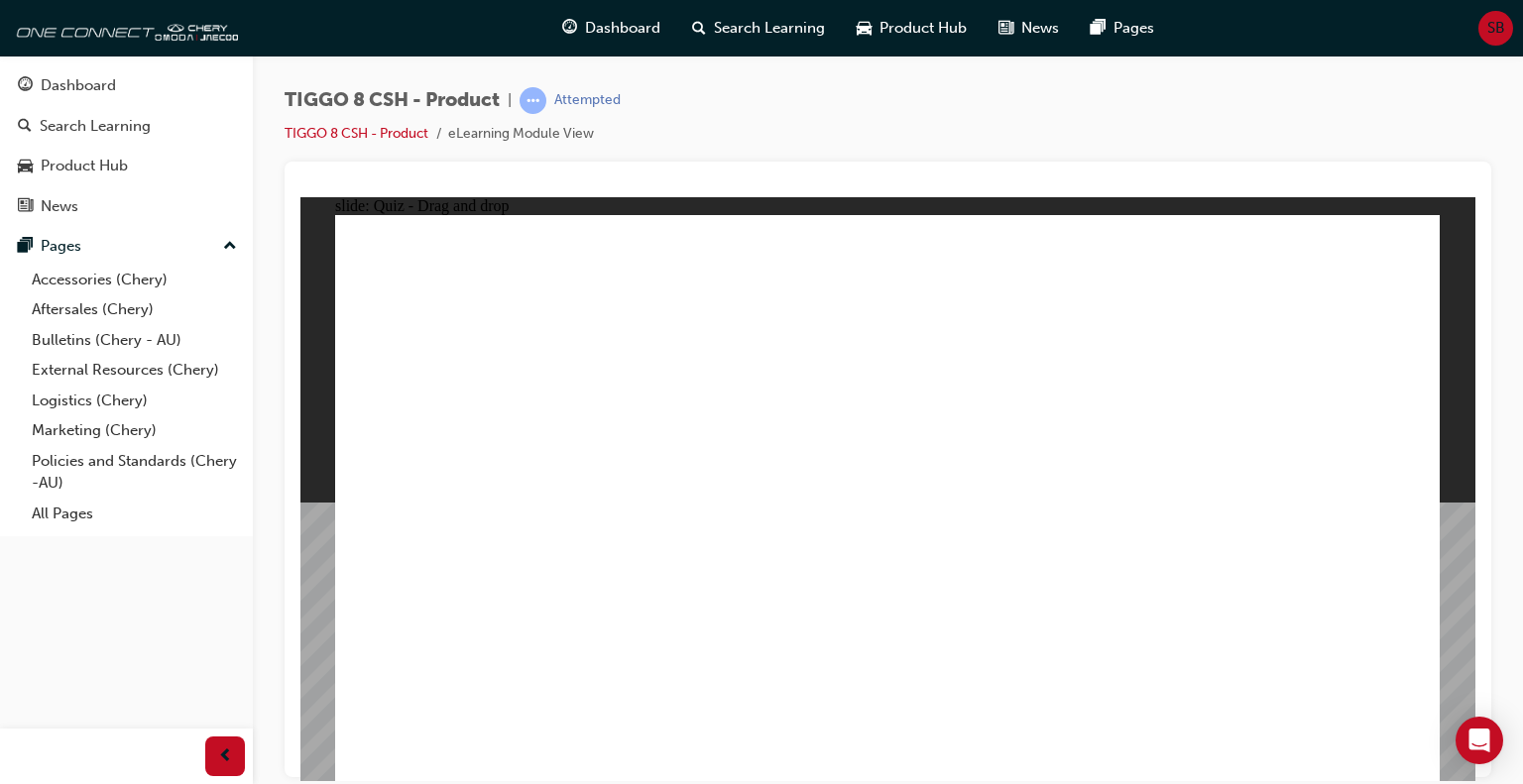 drag, startPoint x: 1084, startPoint y: 270, endPoint x: 967, endPoint y: 543, distance: 297.01515 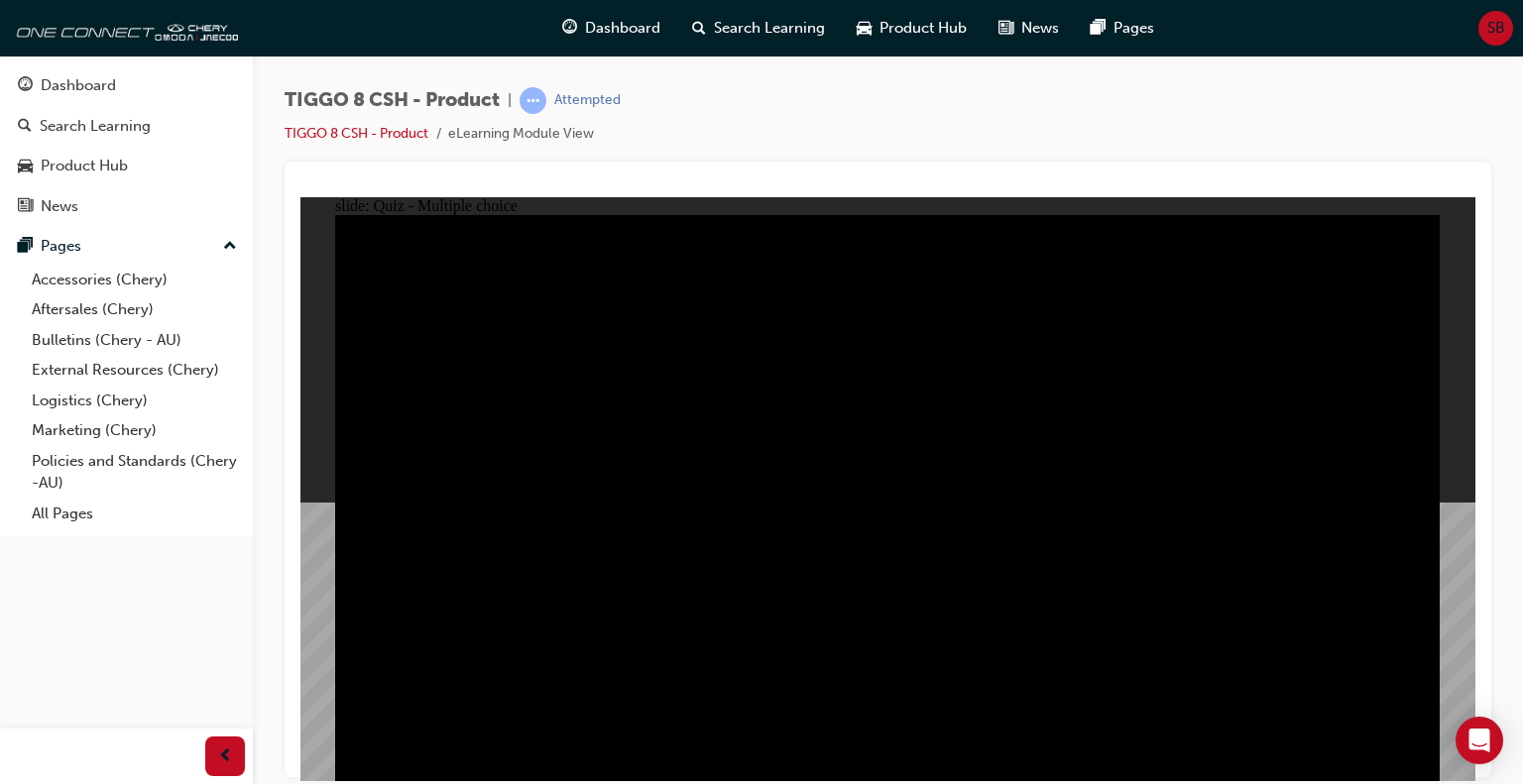 click 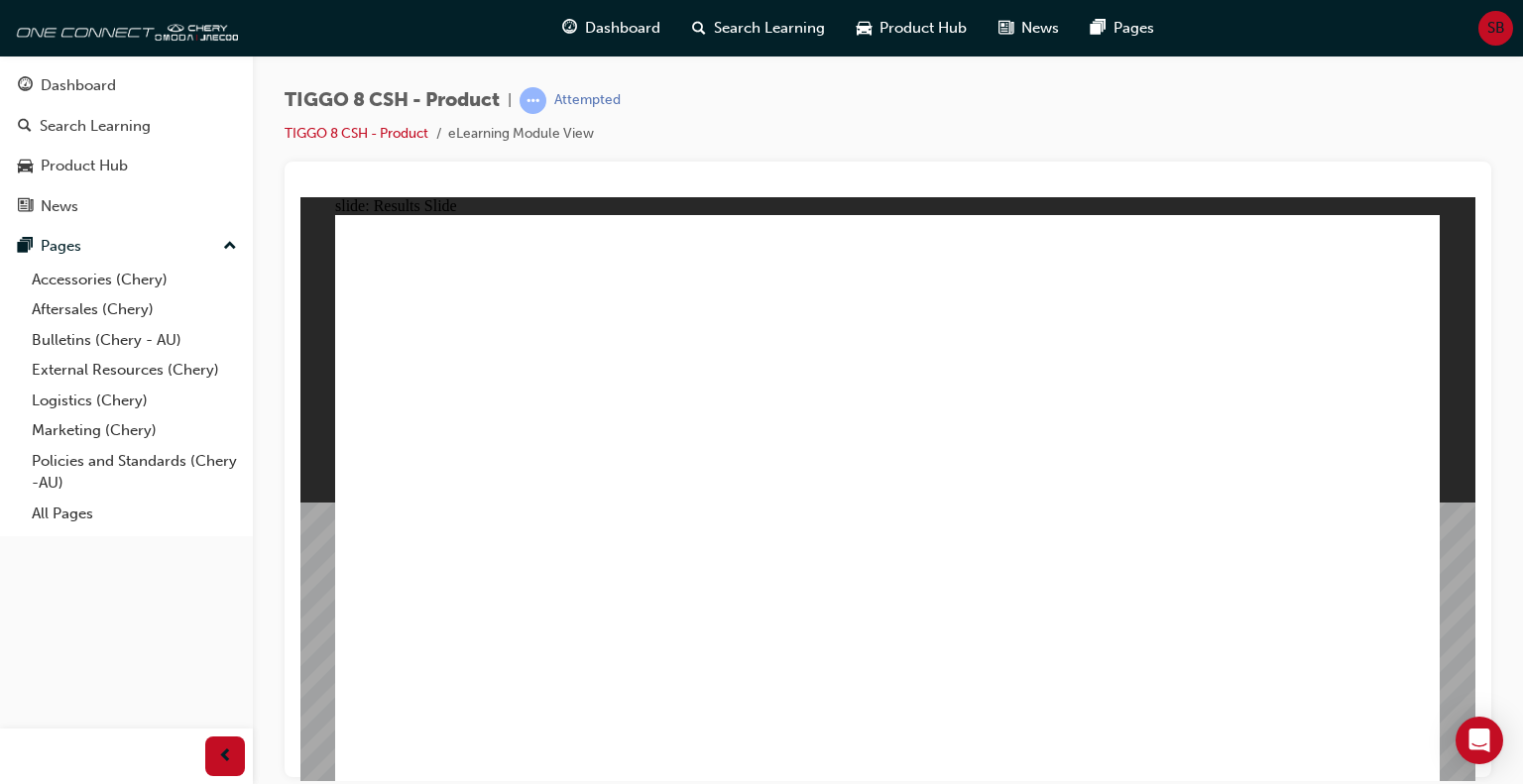 click 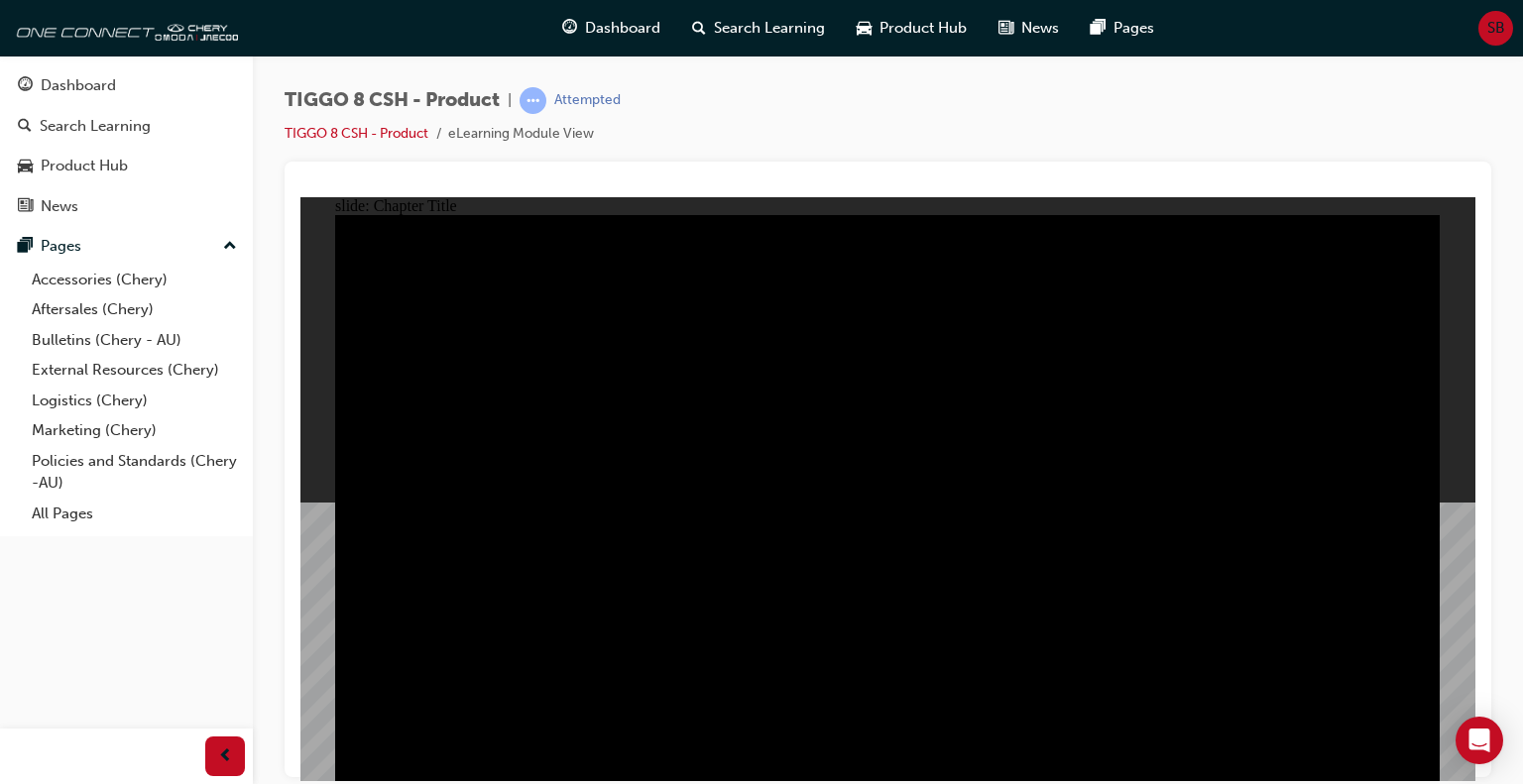 click 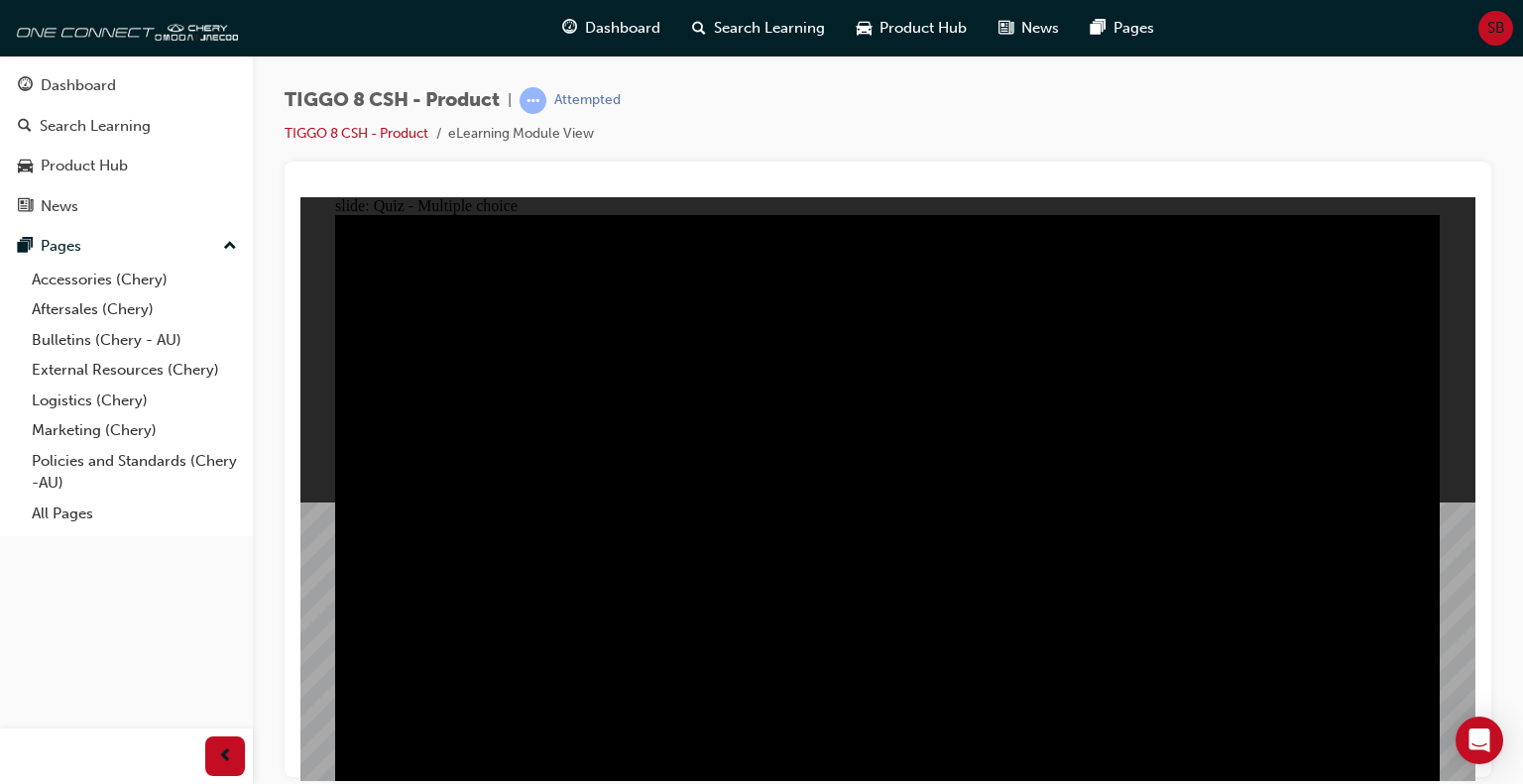click 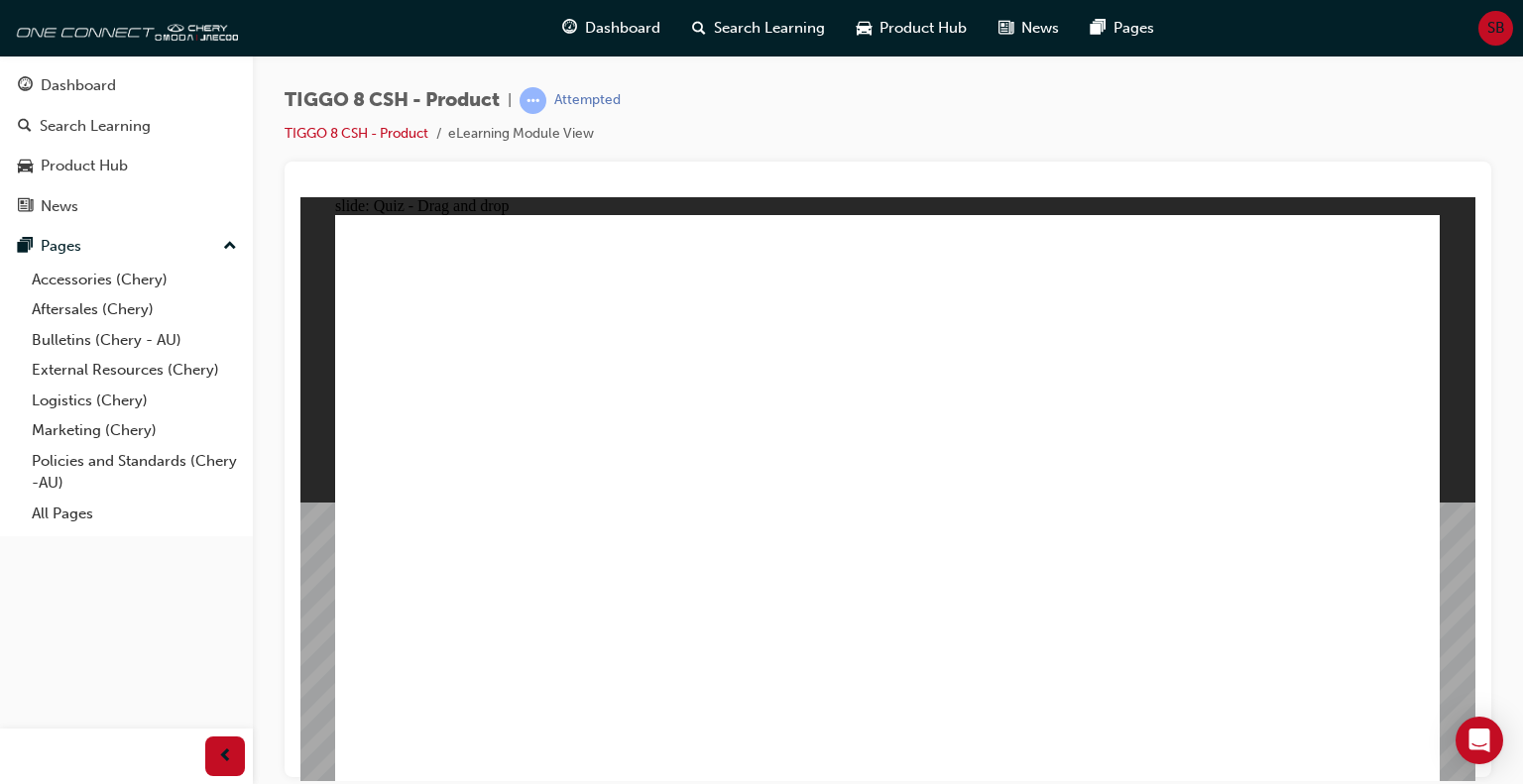 drag, startPoint x: 823, startPoint y: 275, endPoint x: 1079, endPoint y: 522, distance: 355.7316 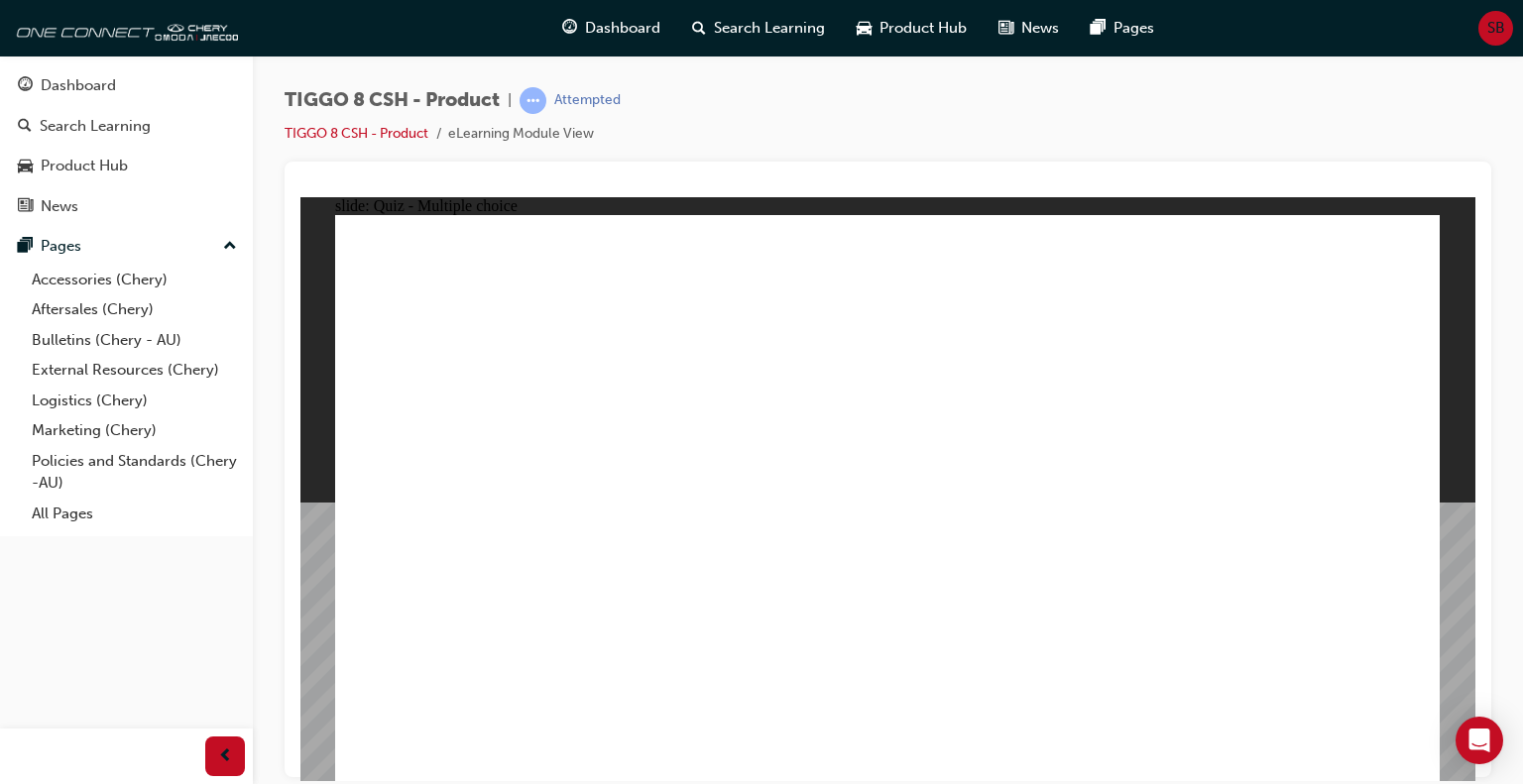 click 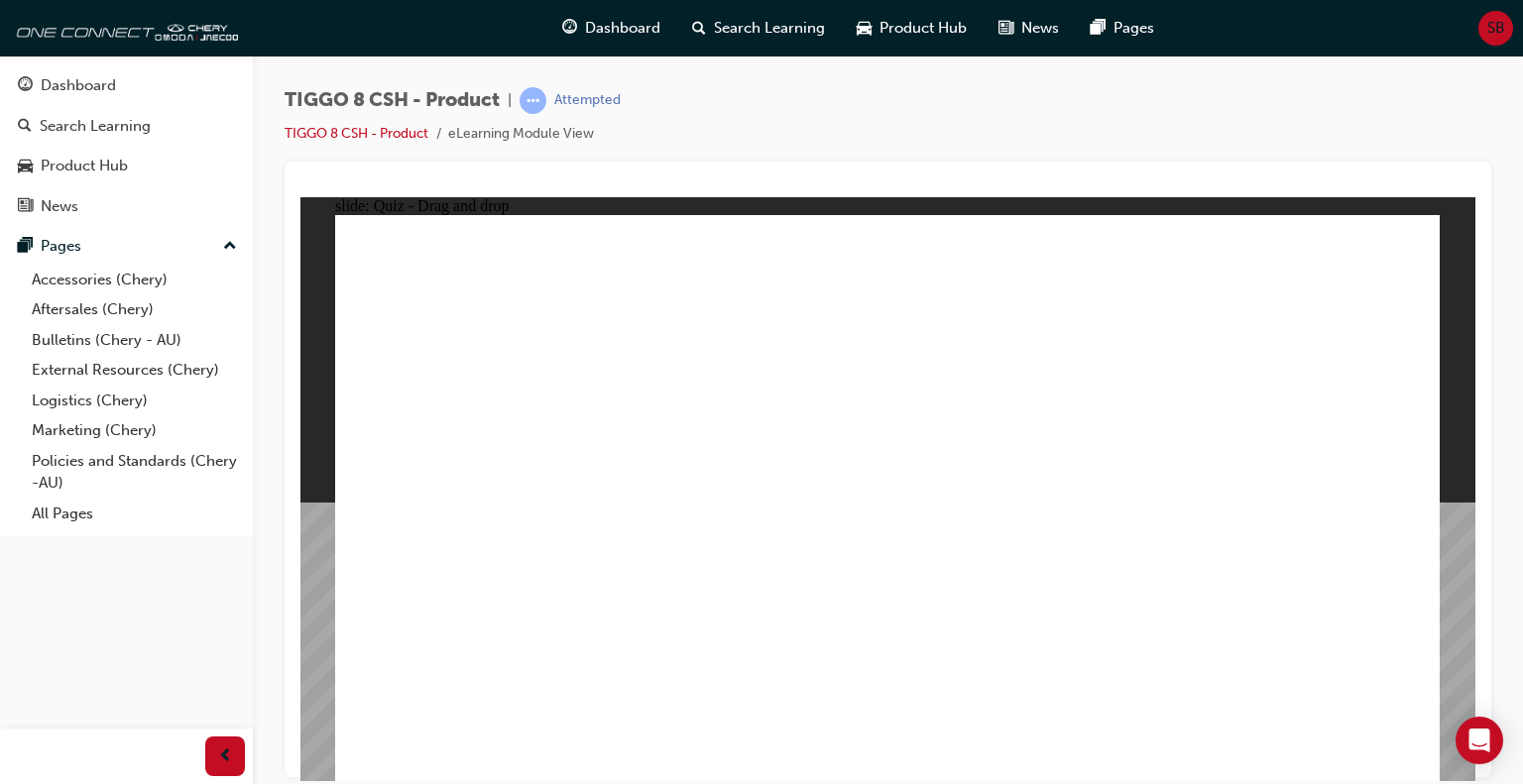 drag, startPoint x: 1091, startPoint y: 272, endPoint x: 945, endPoint y: 549, distance: 313.121 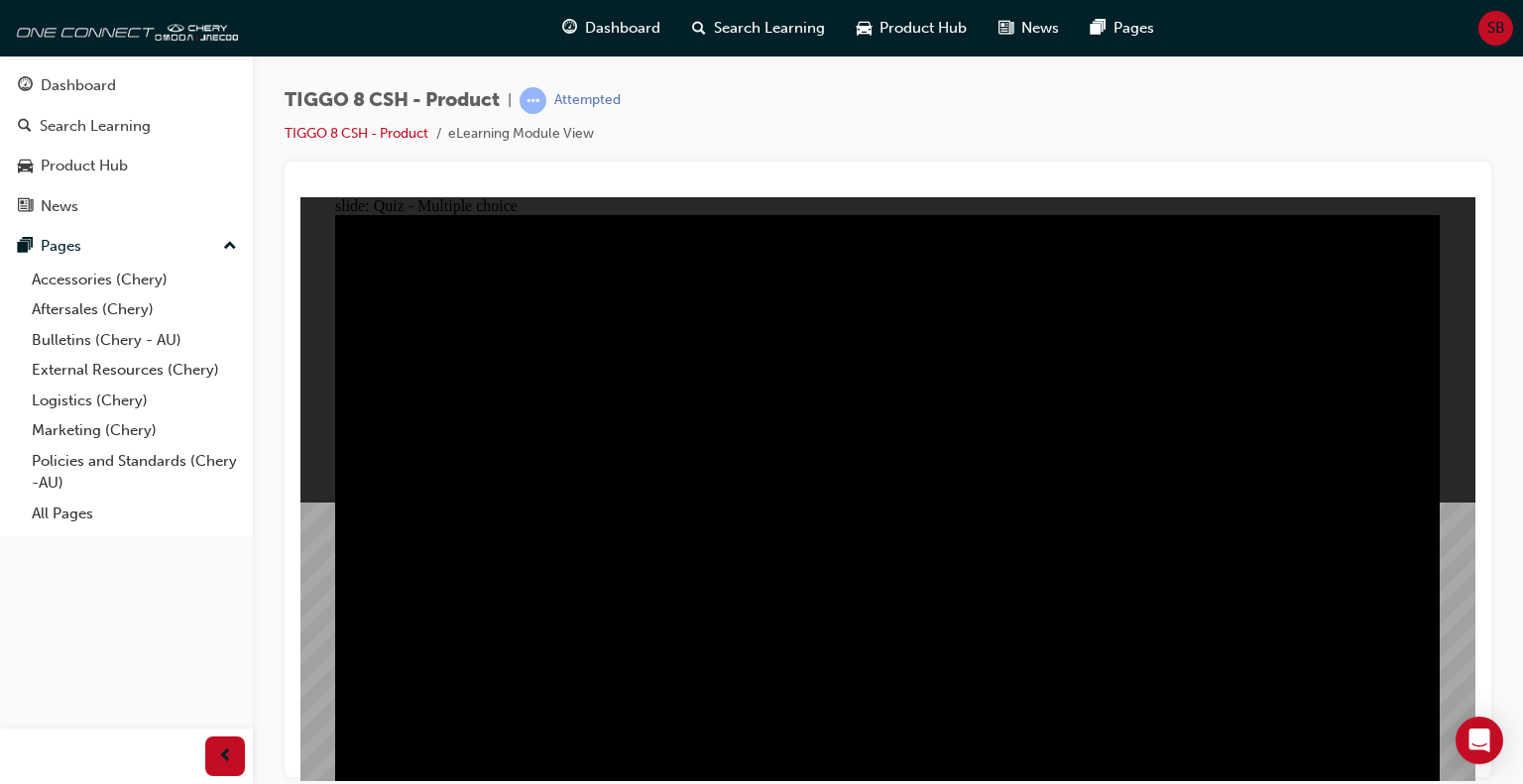 click 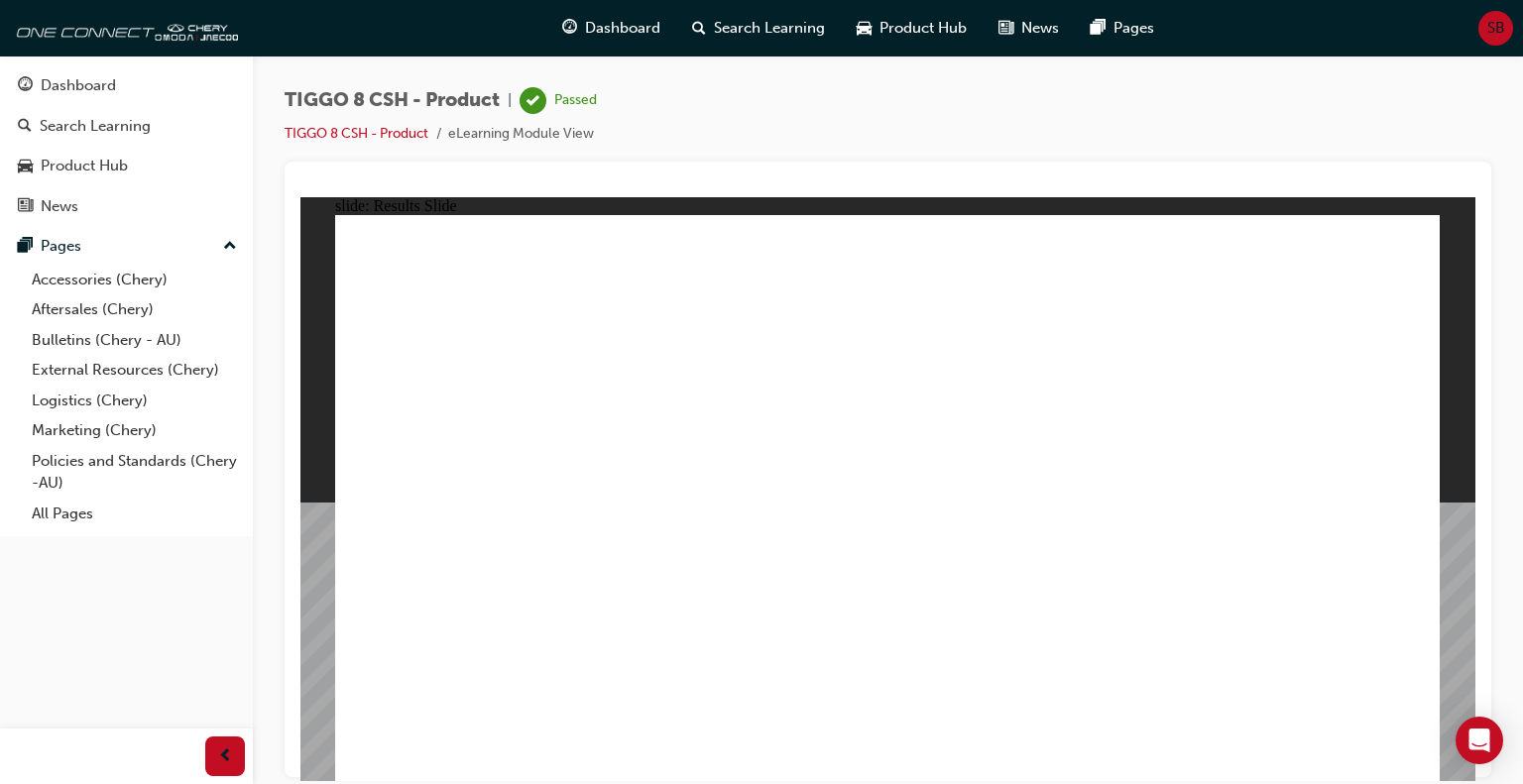 click 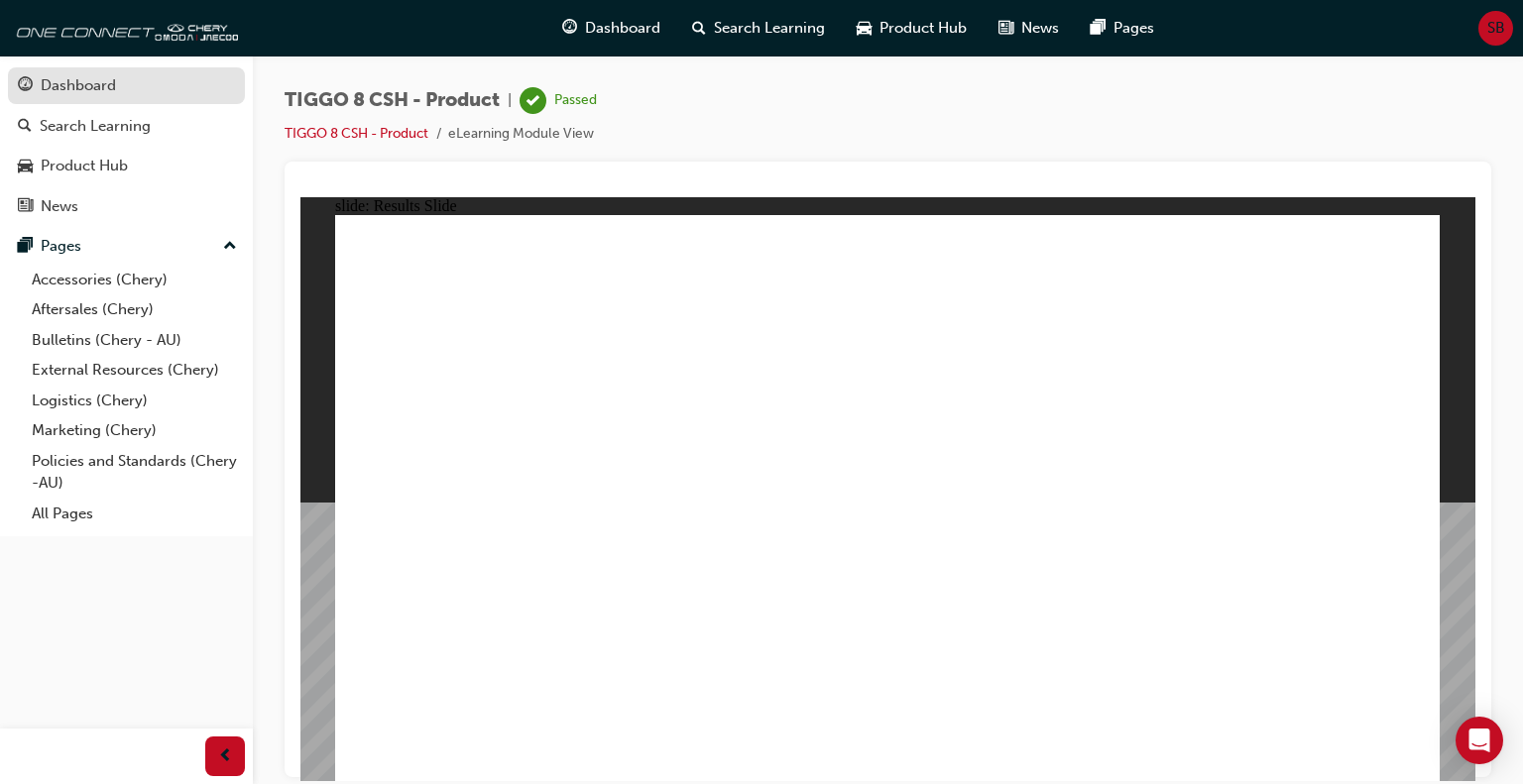 click on "Dashboard" at bounding box center [78, 85] 